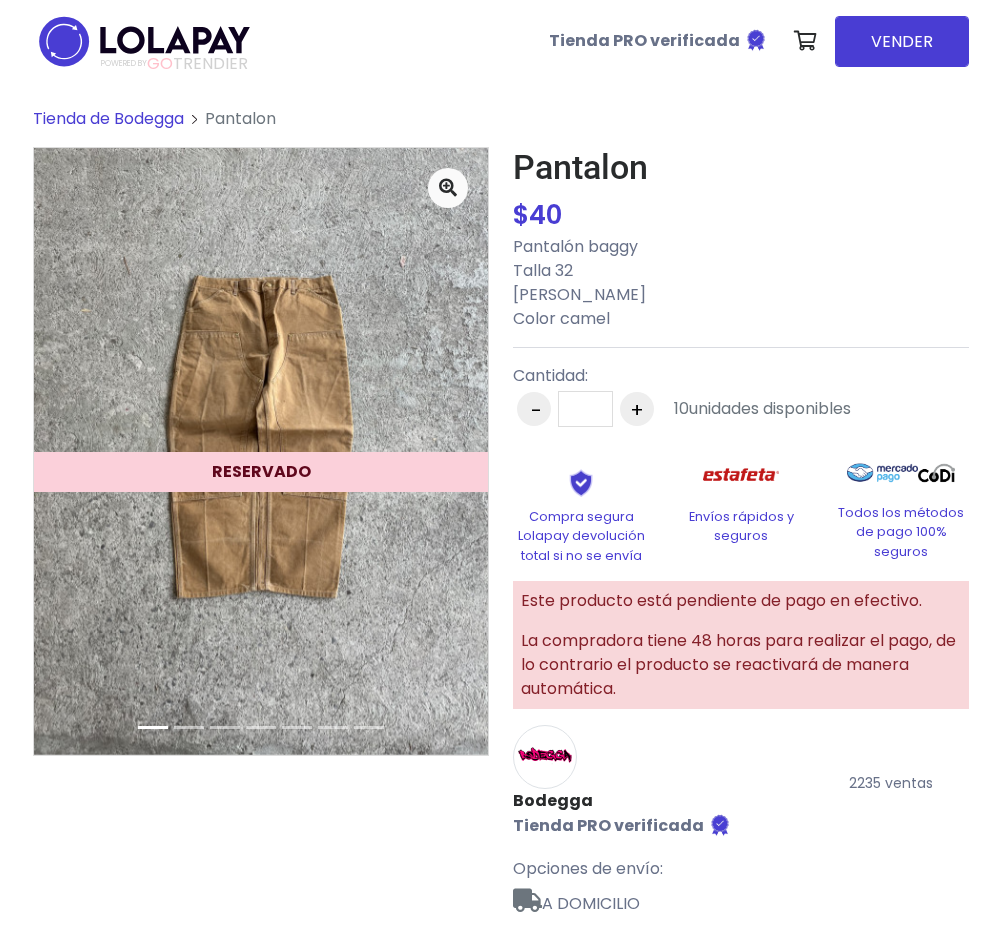 scroll, scrollTop: 0, scrollLeft: 0, axis: both 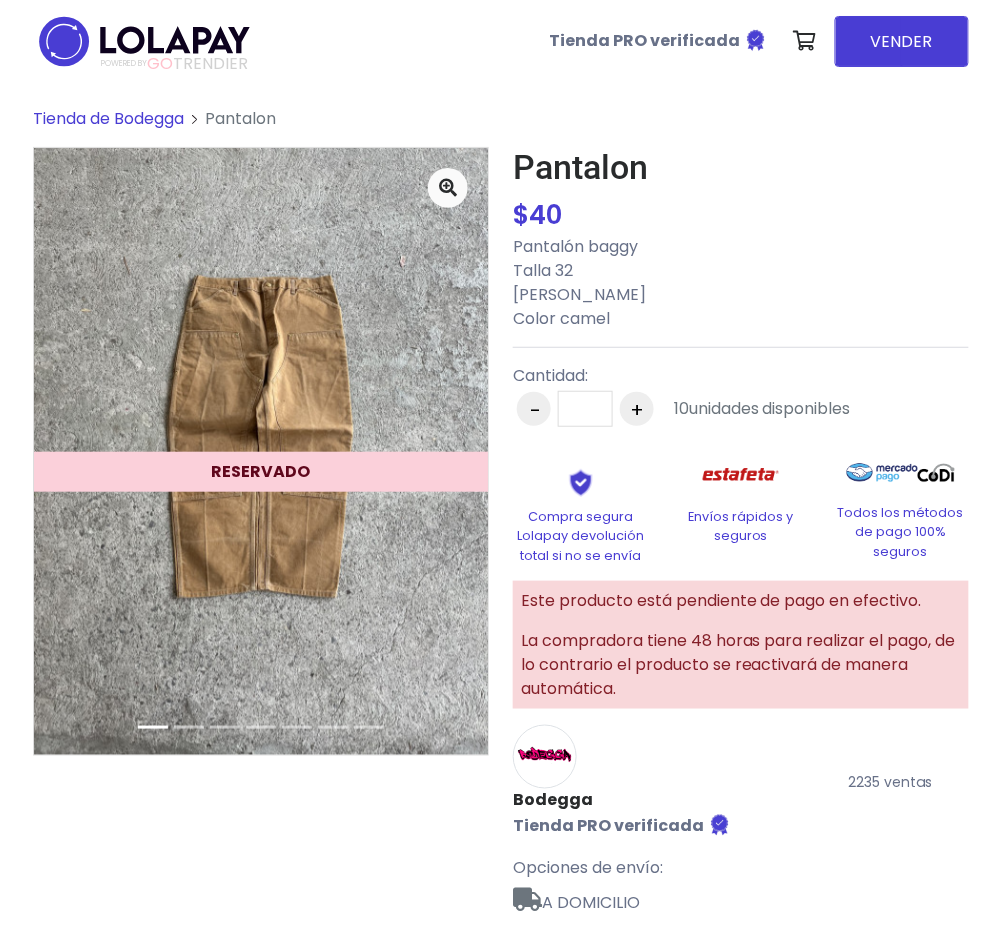 click on "Tienda de Bodegga" at bounding box center (108, 118) 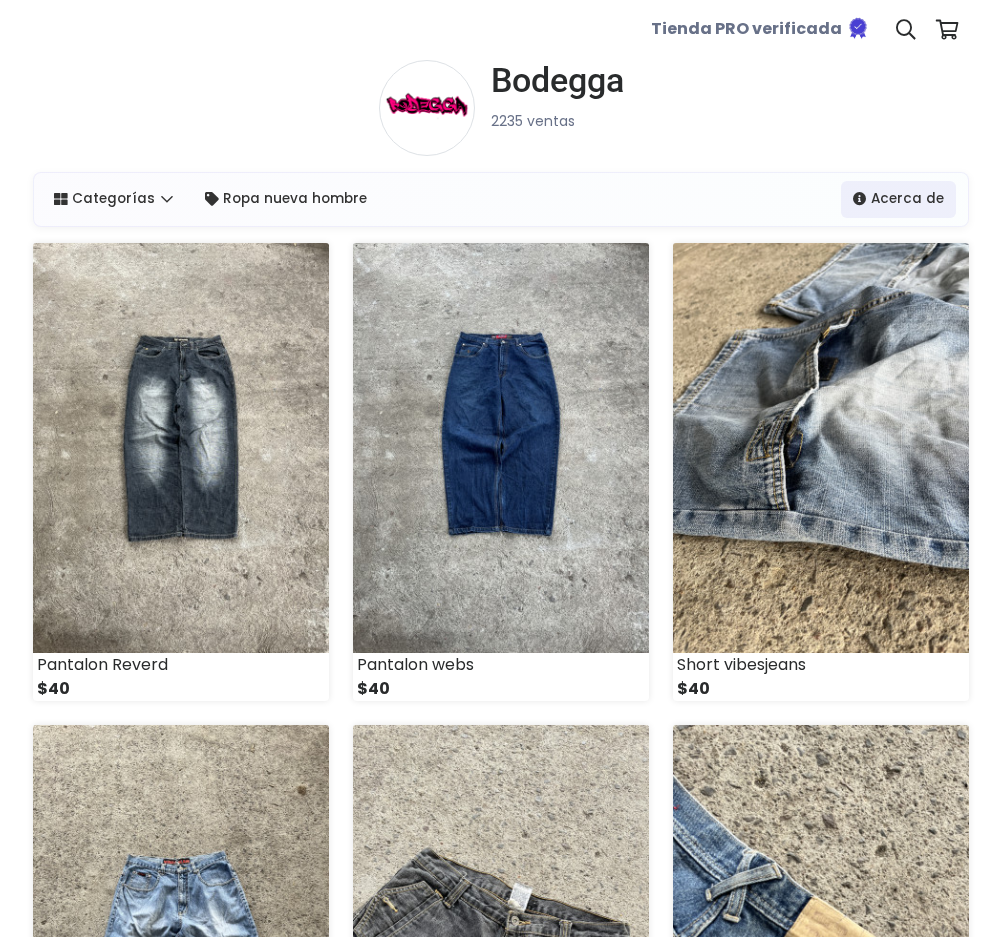 scroll, scrollTop: 0, scrollLeft: 0, axis: both 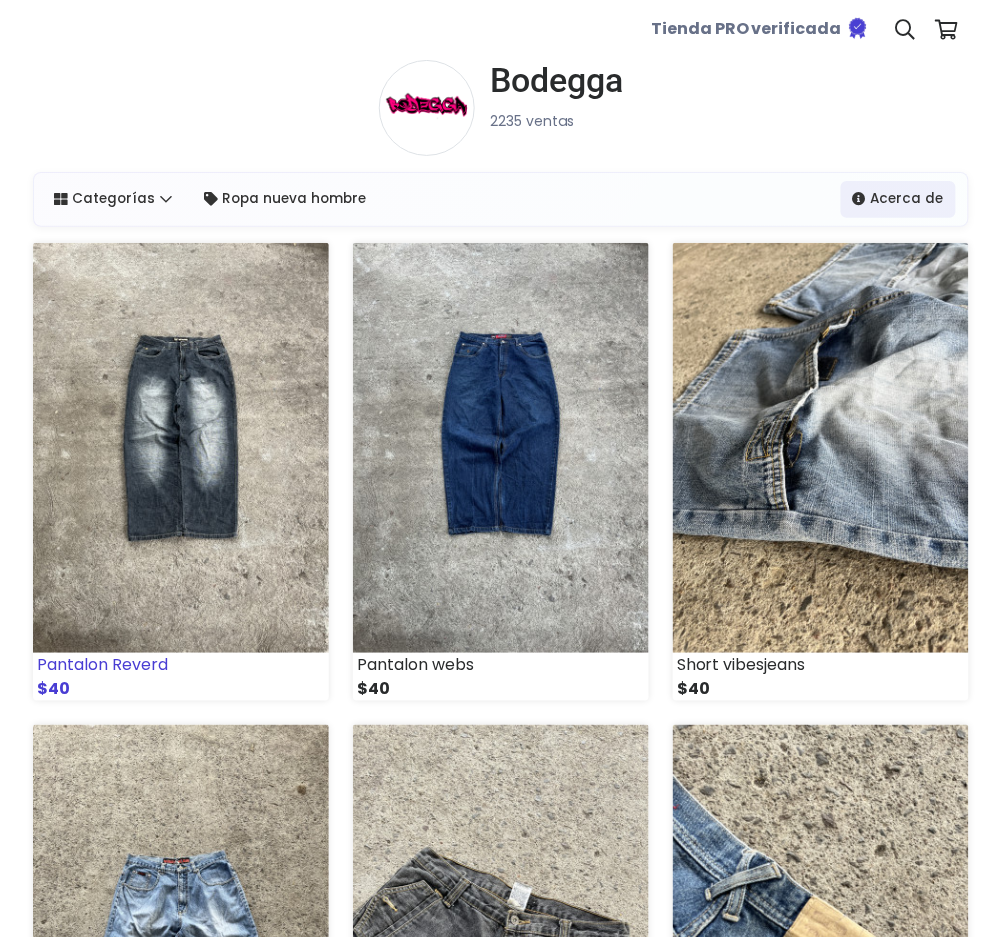 click at bounding box center (181, 448) 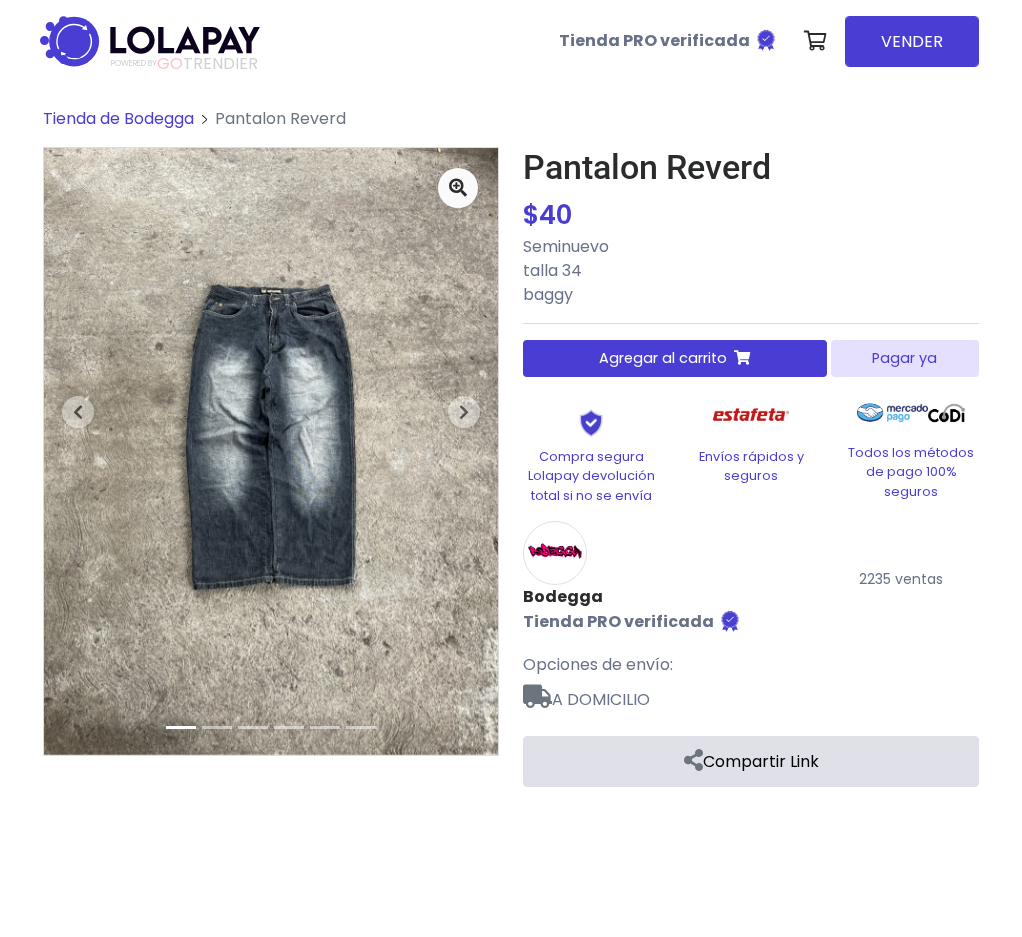 scroll, scrollTop: 0, scrollLeft: 0, axis: both 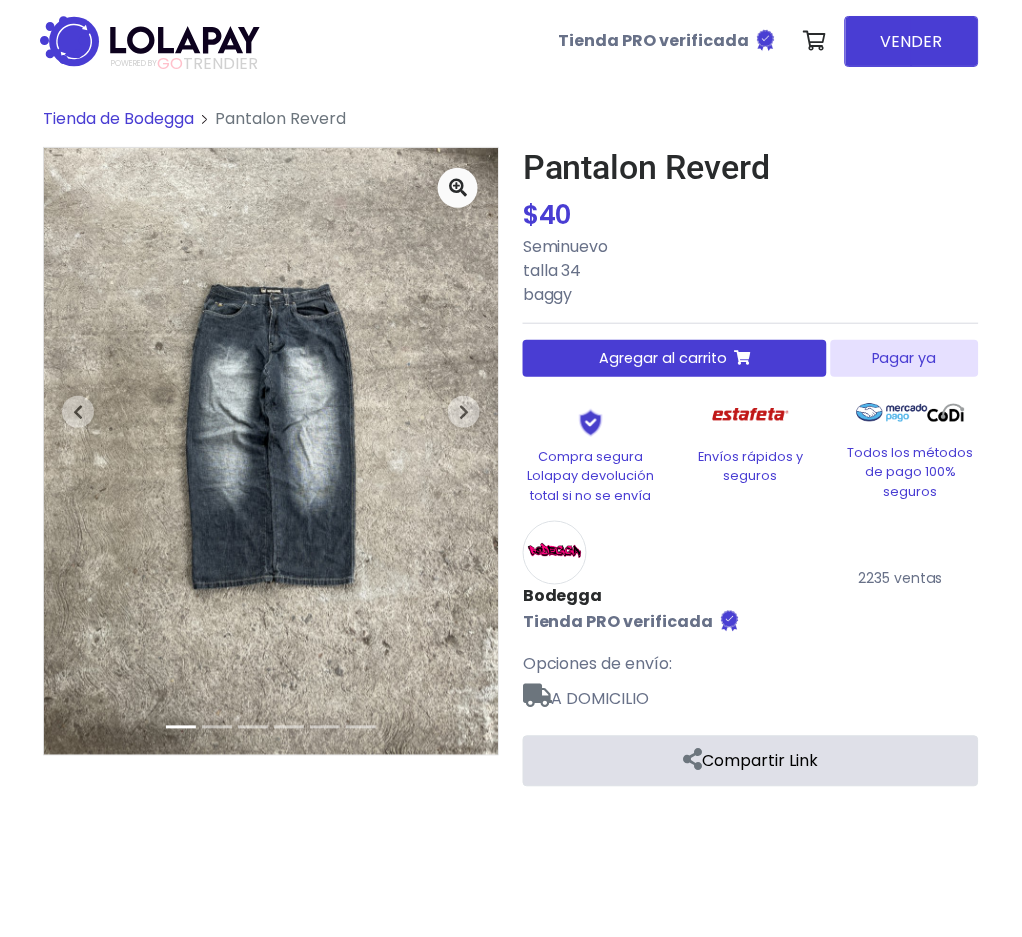 click on "Pagar ya" at bounding box center (905, 358) 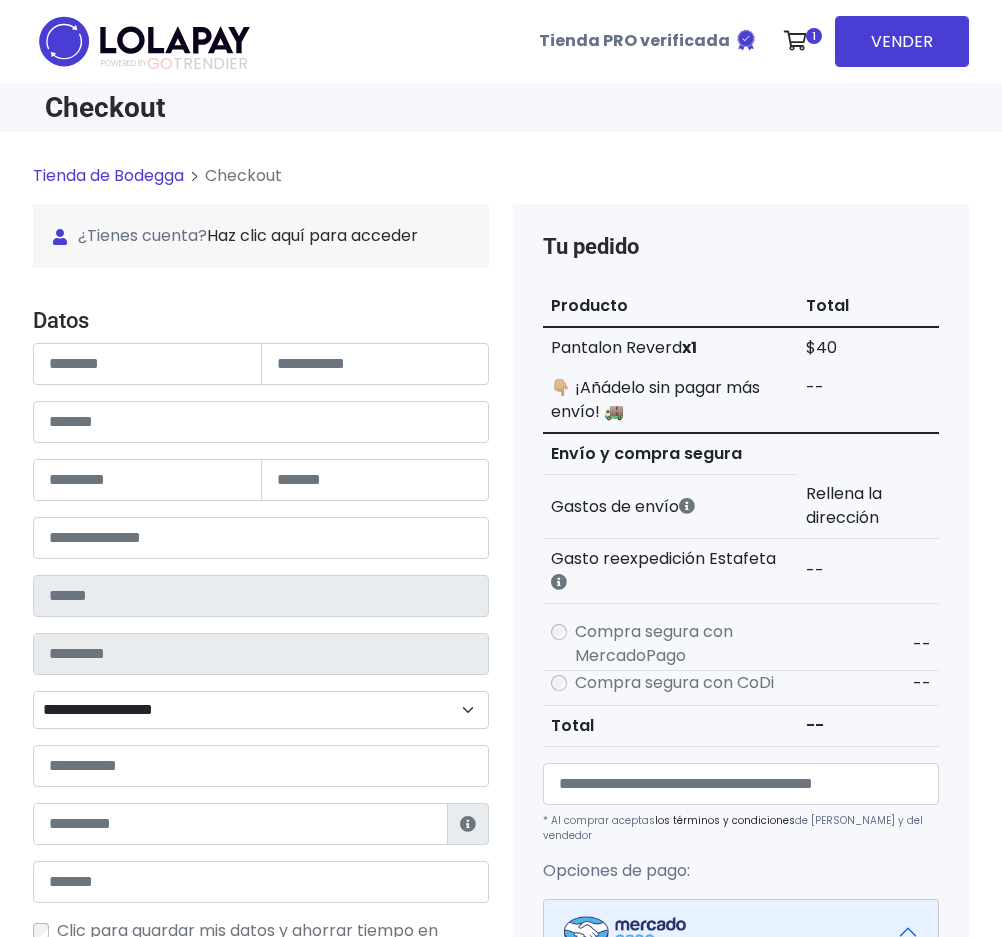 scroll, scrollTop: 0, scrollLeft: 0, axis: both 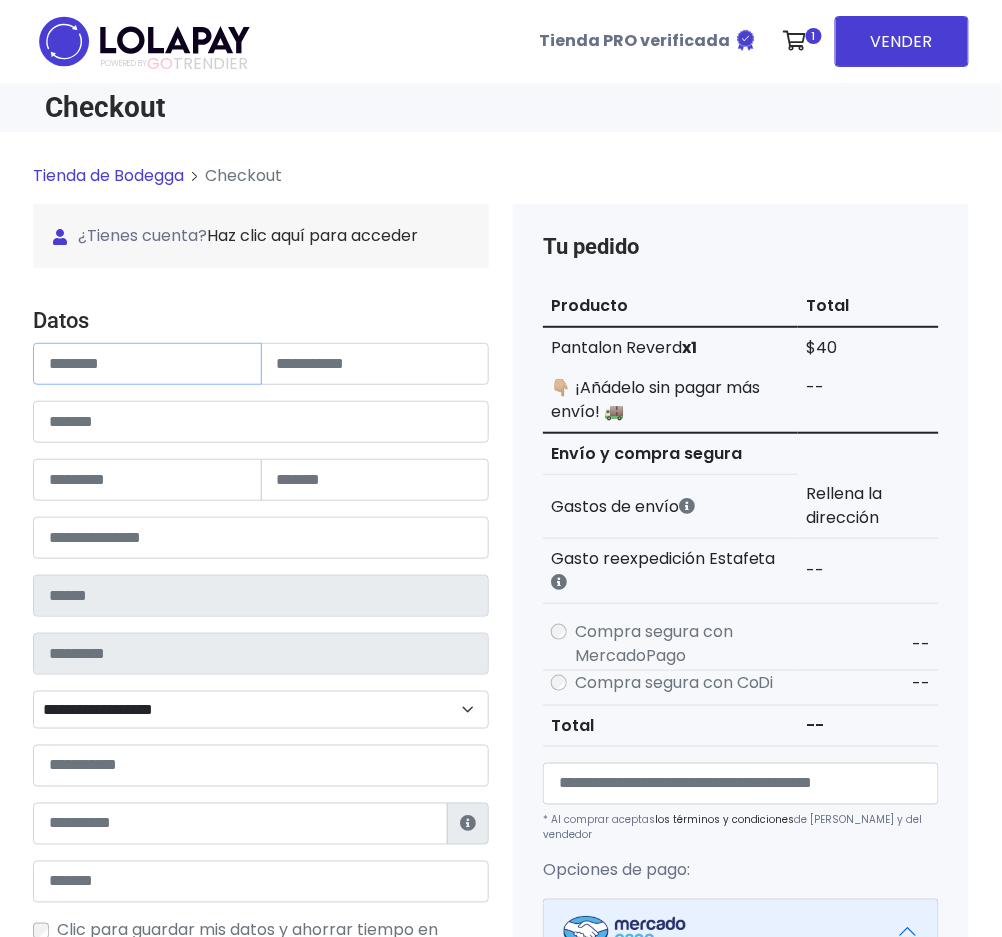 drag, startPoint x: 167, startPoint y: 351, endPoint x: 204, endPoint y: 351, distance: 37 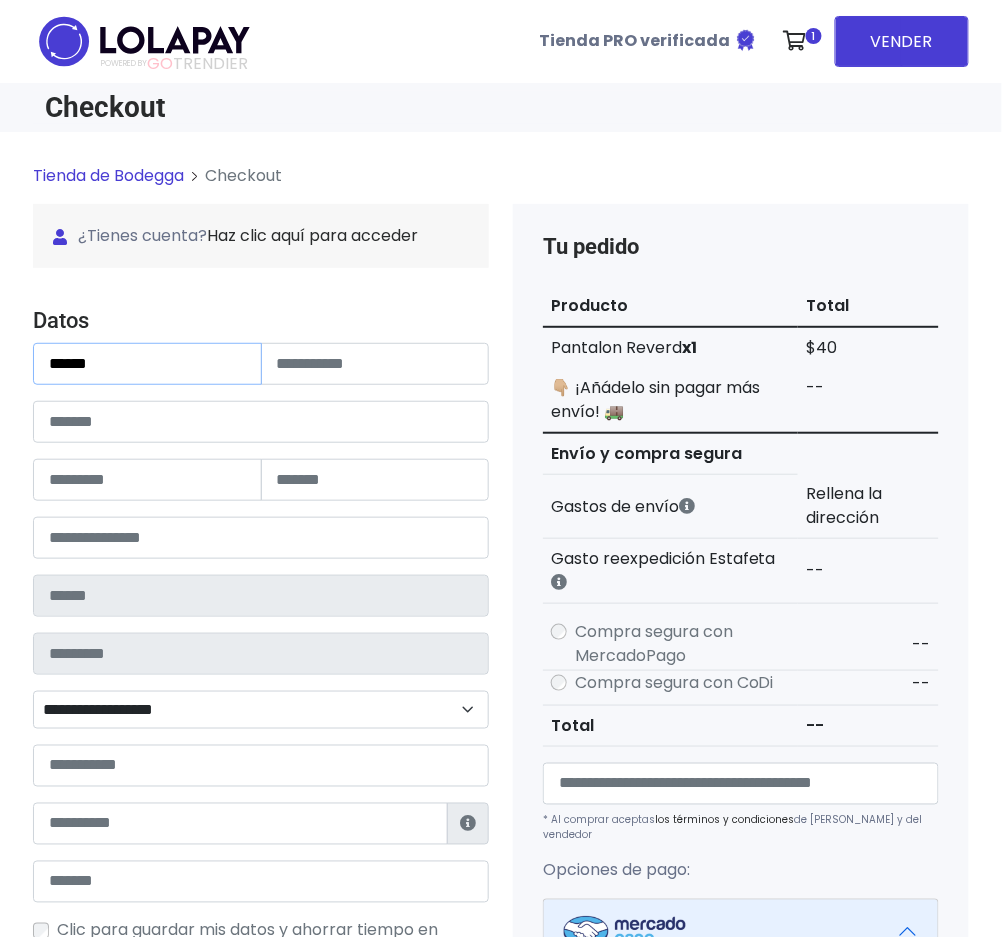 type on "*****" 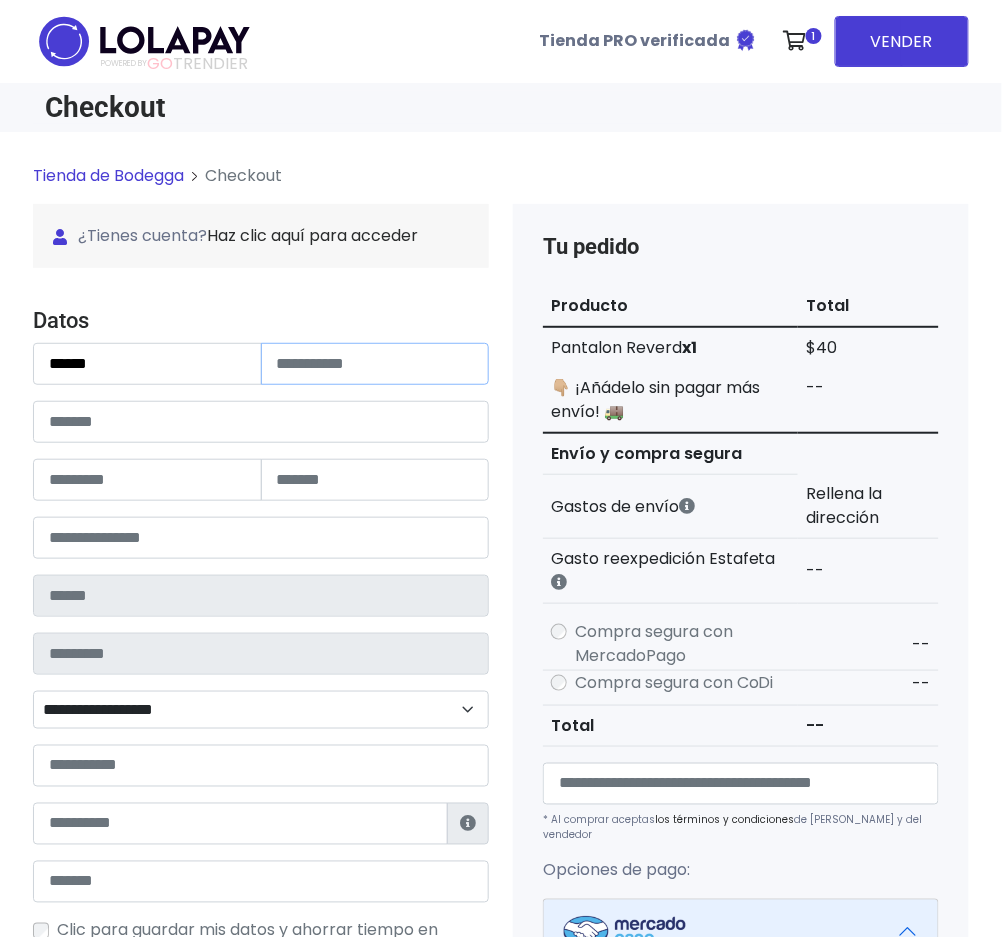click at bounding box center (375, 364) 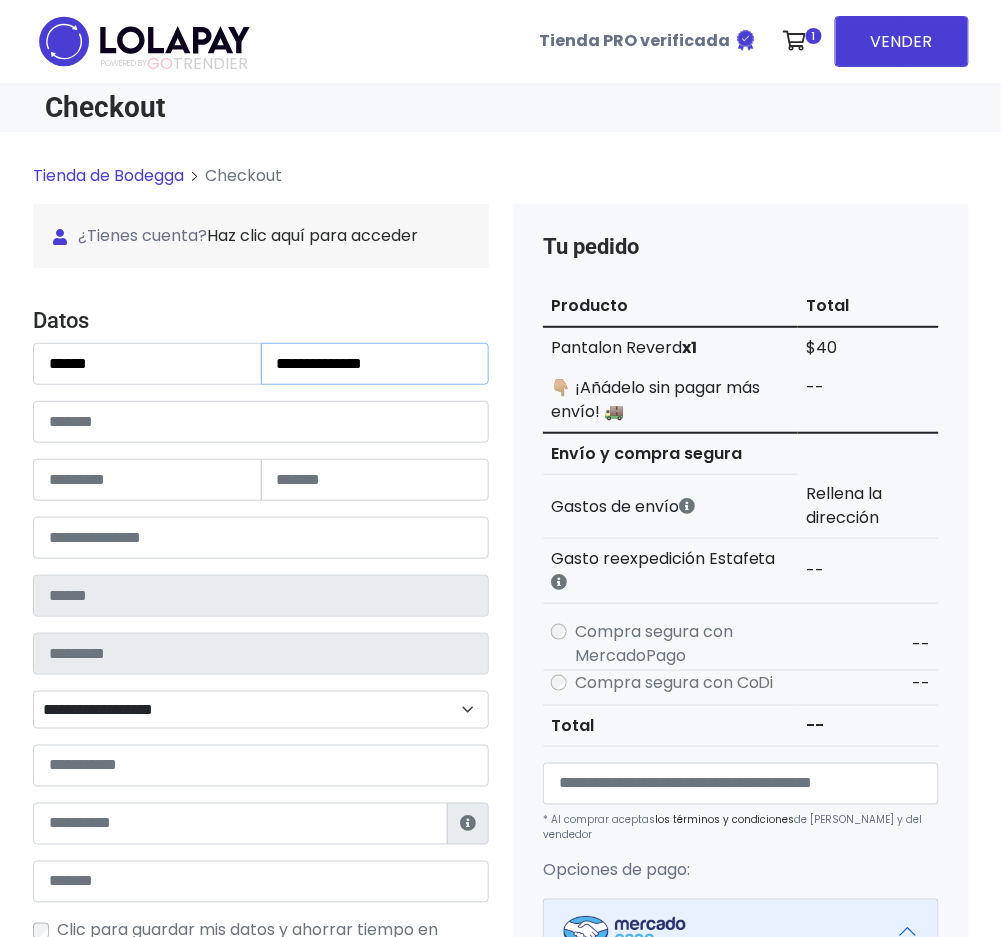 type on "**********" 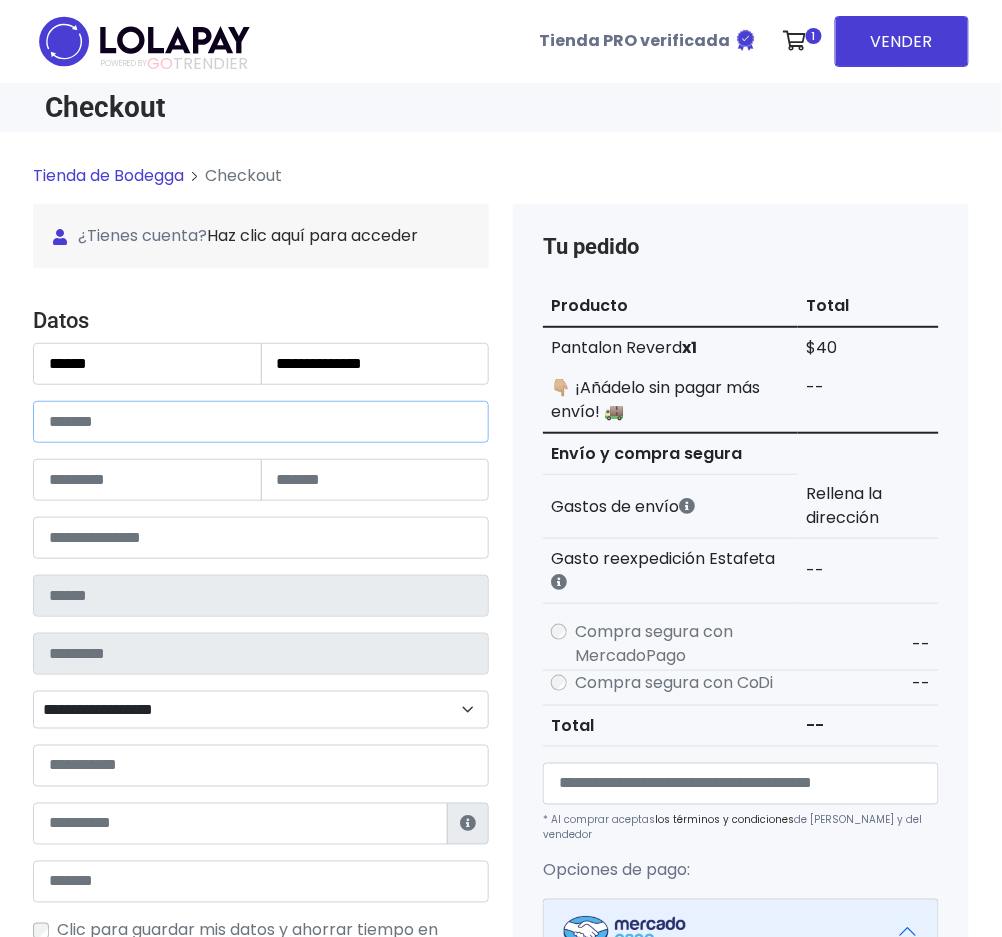 click at bounding box center [261, 422] 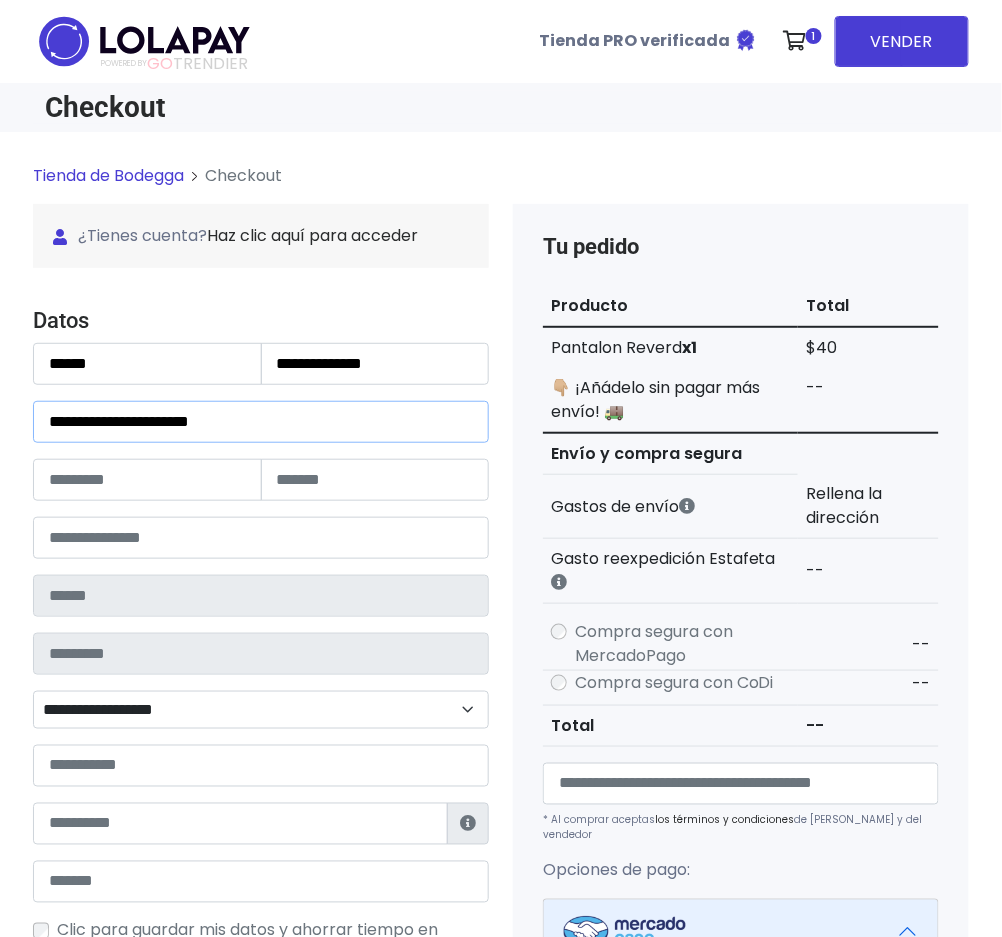 type on "**********" 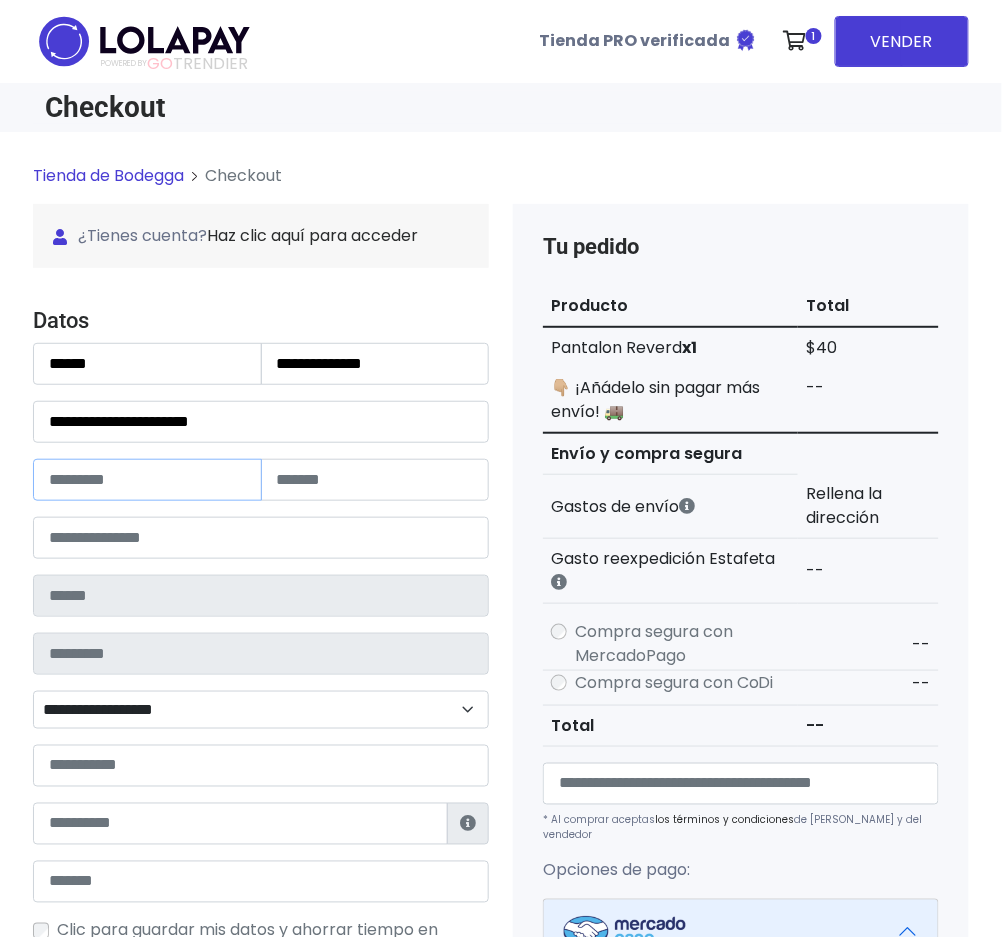 click at bounding box center [147, 480] 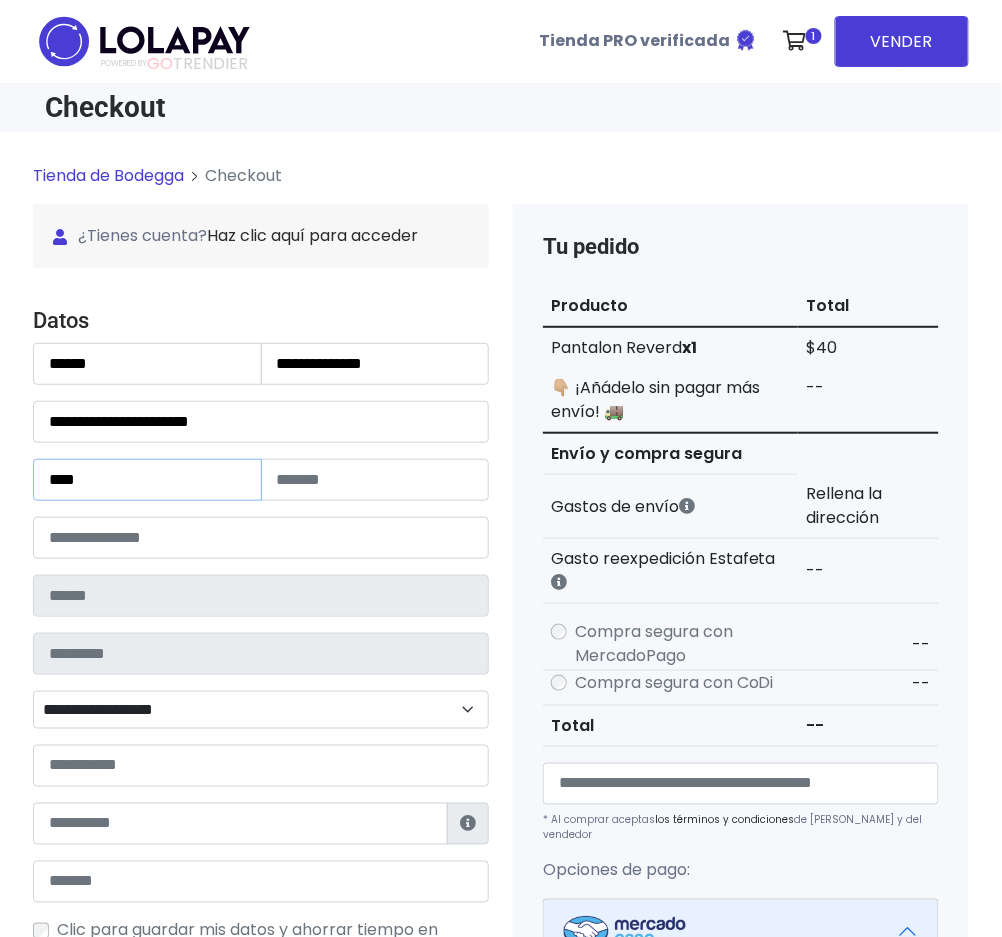 type on "****" 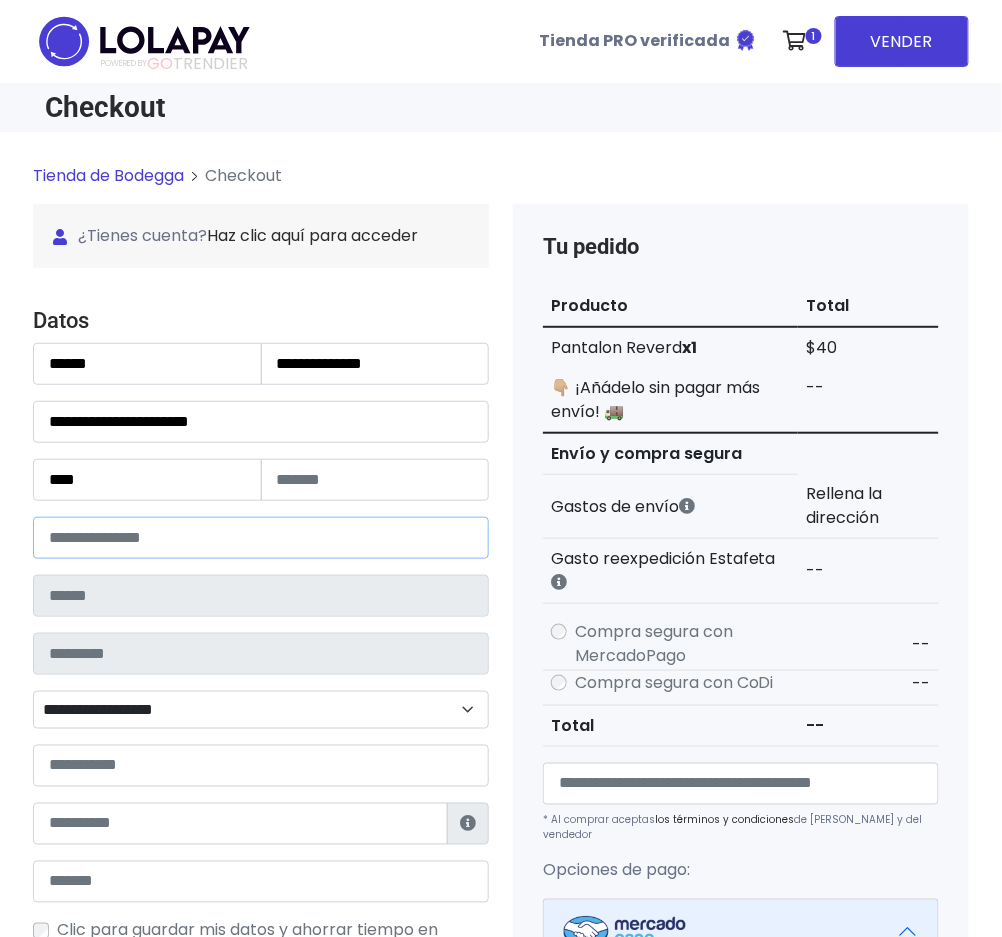click at bounding box center [261, 538] 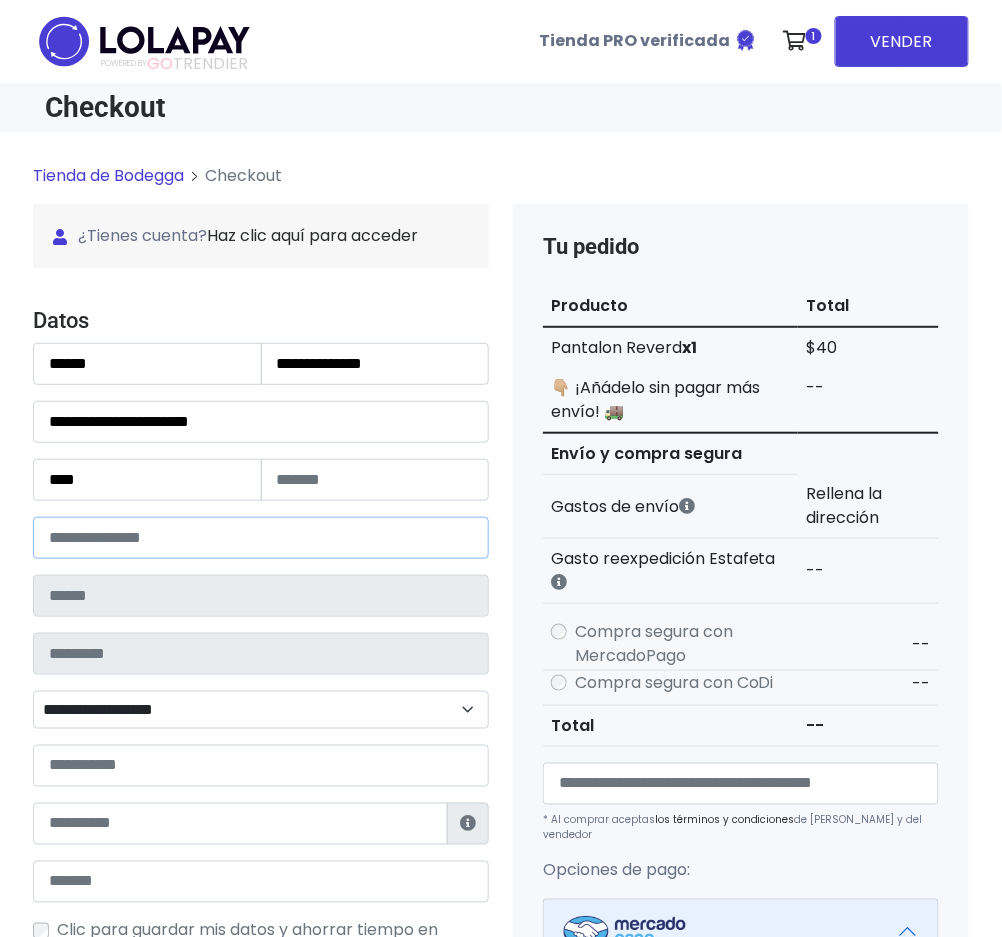 click at bounding box center [261, 538] 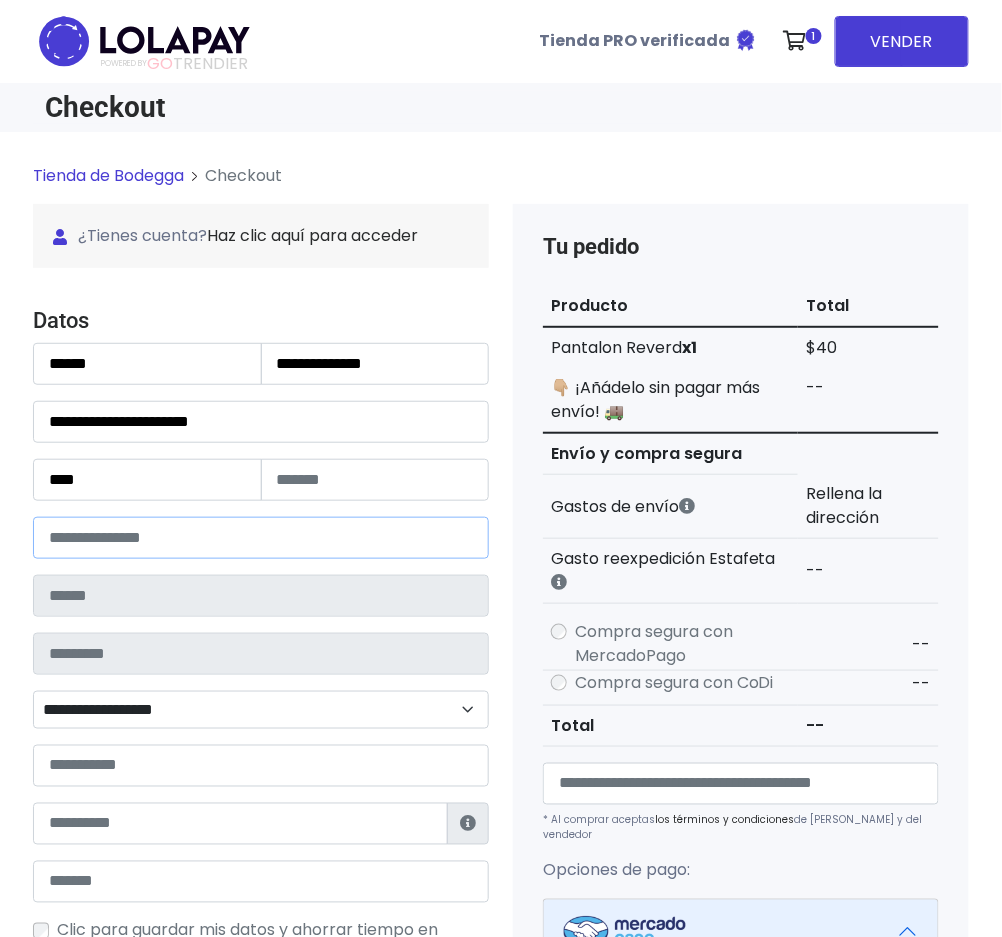 type on "*******" 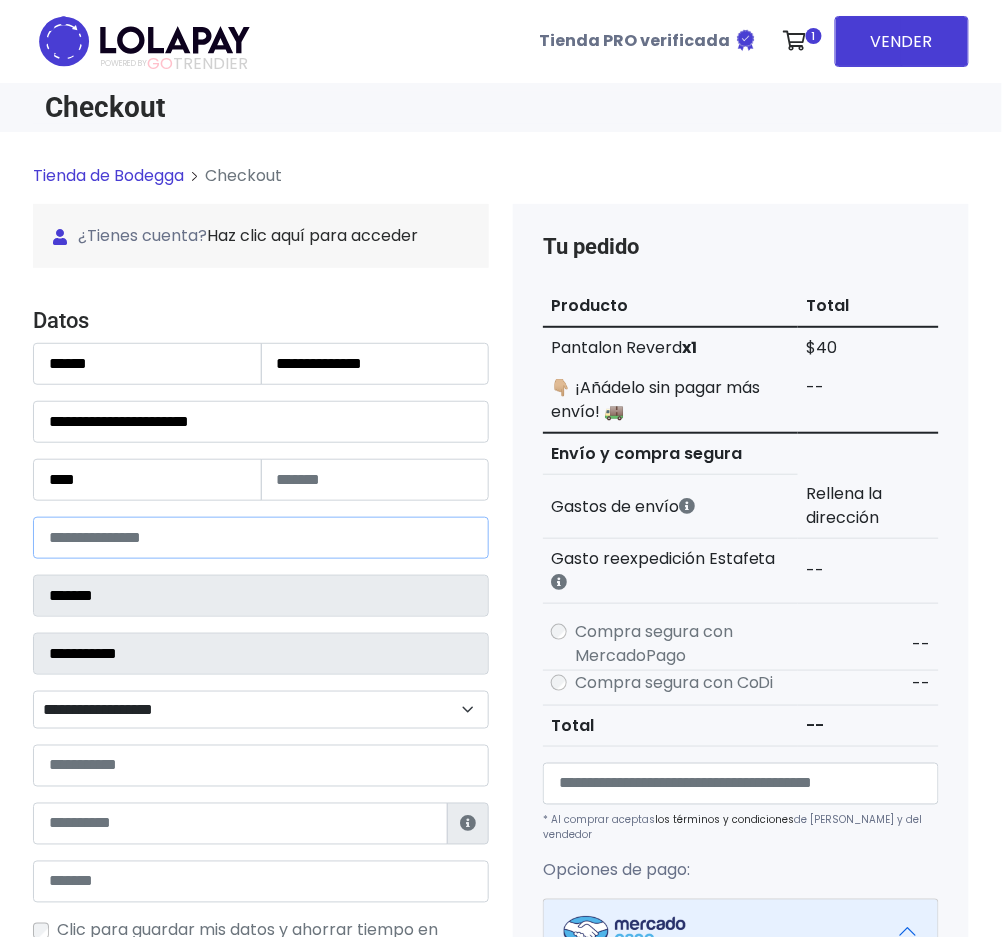 select 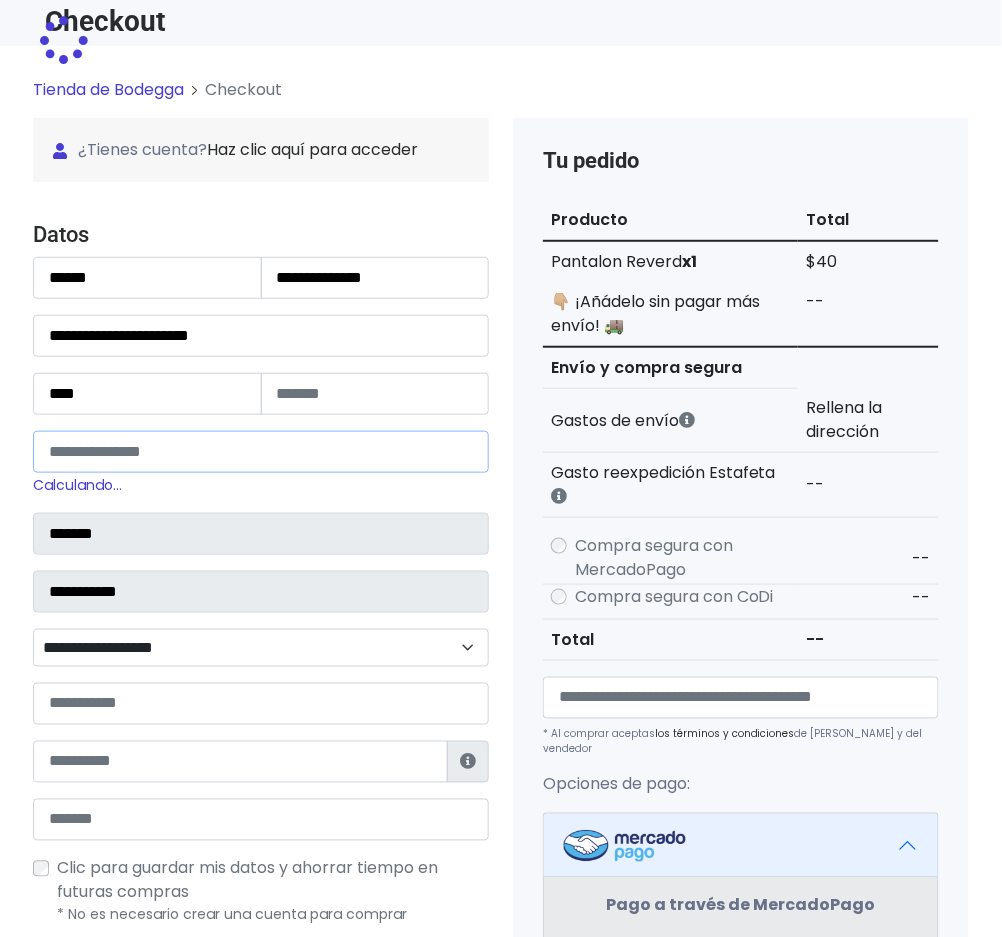 scroll, scrollTop: 133, scrollLeft: 0, axis: vertical 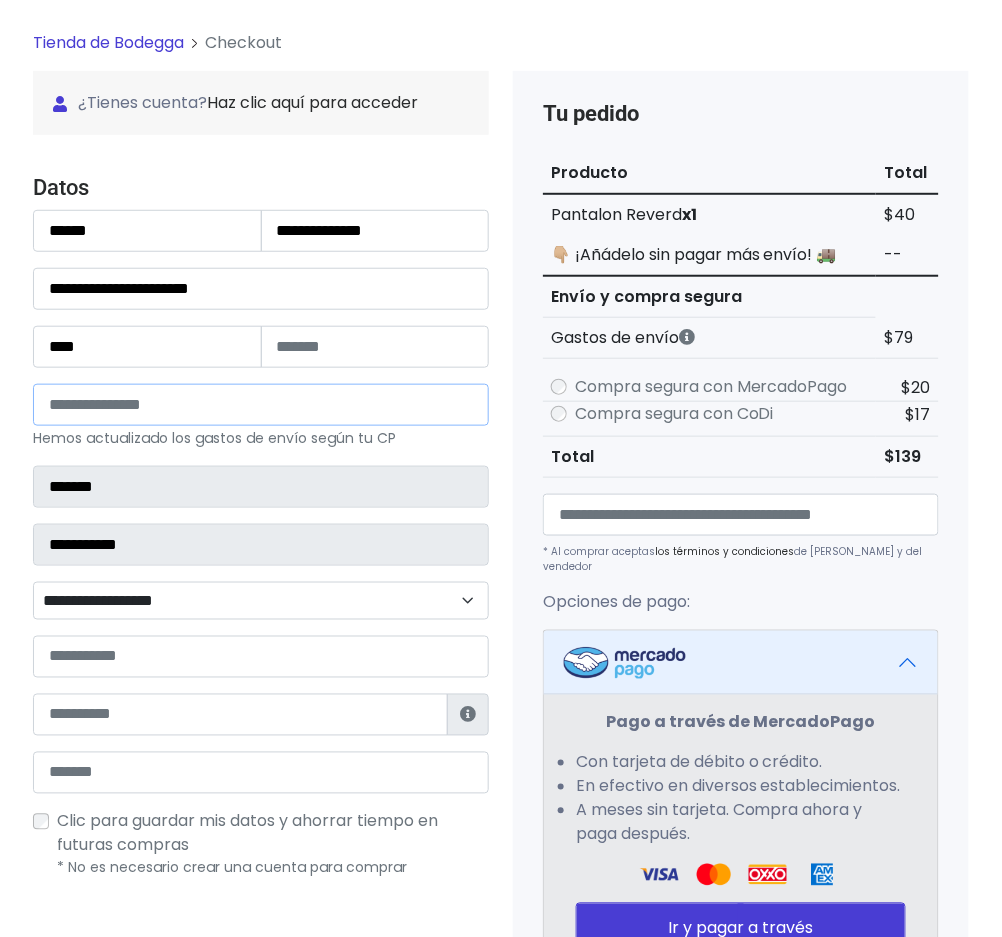 type on "*****" 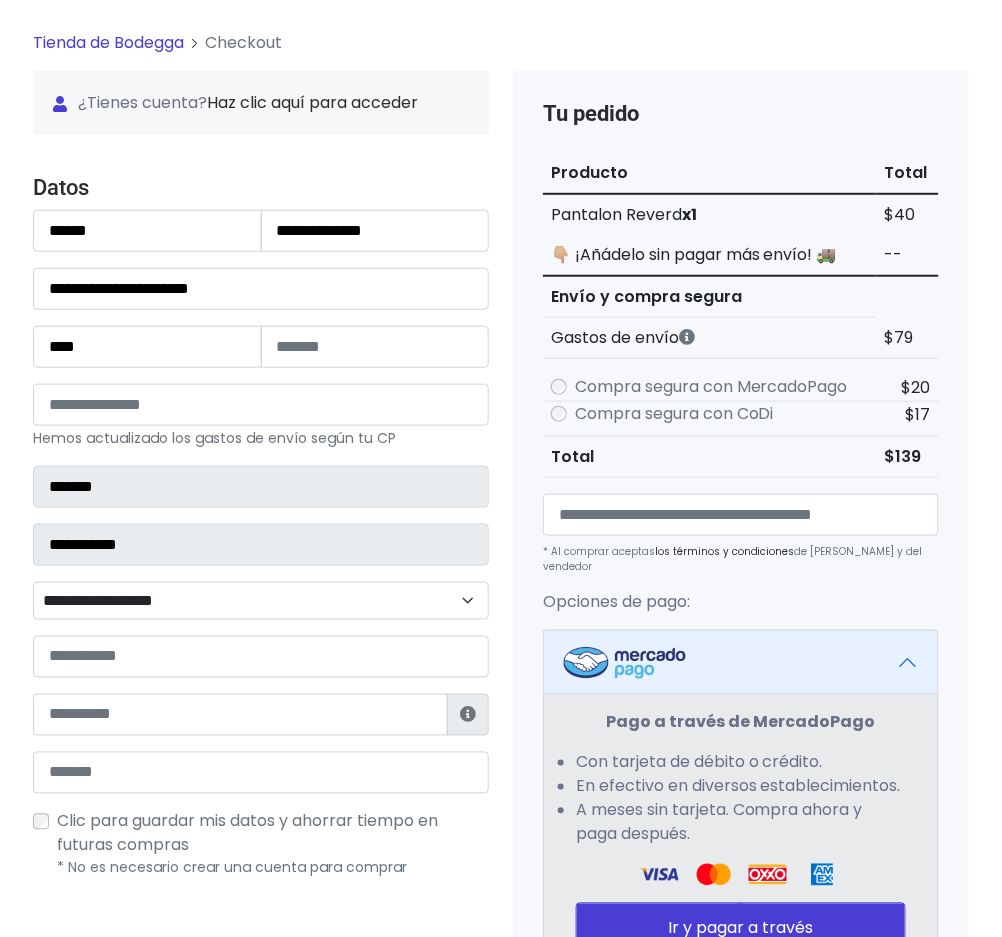 click on "**********" at bounding box center (261, 601) 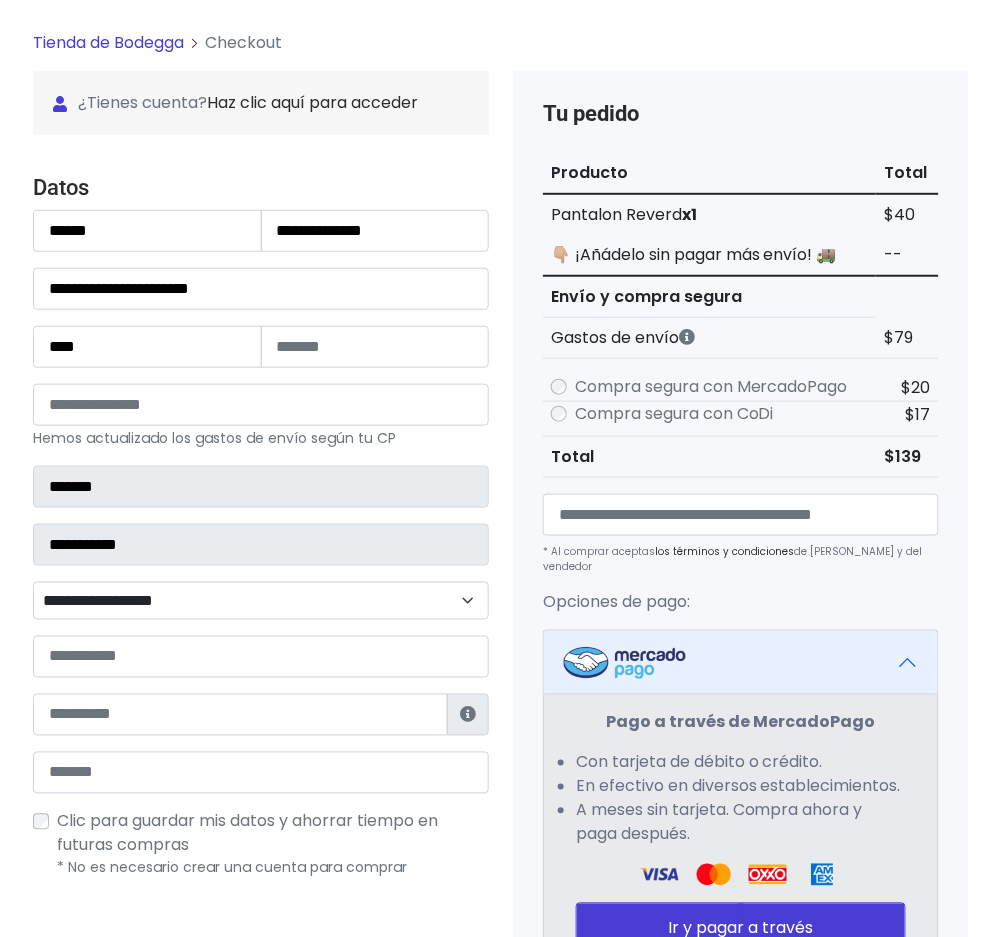 click on "**********" at bounding box center [261, 601] 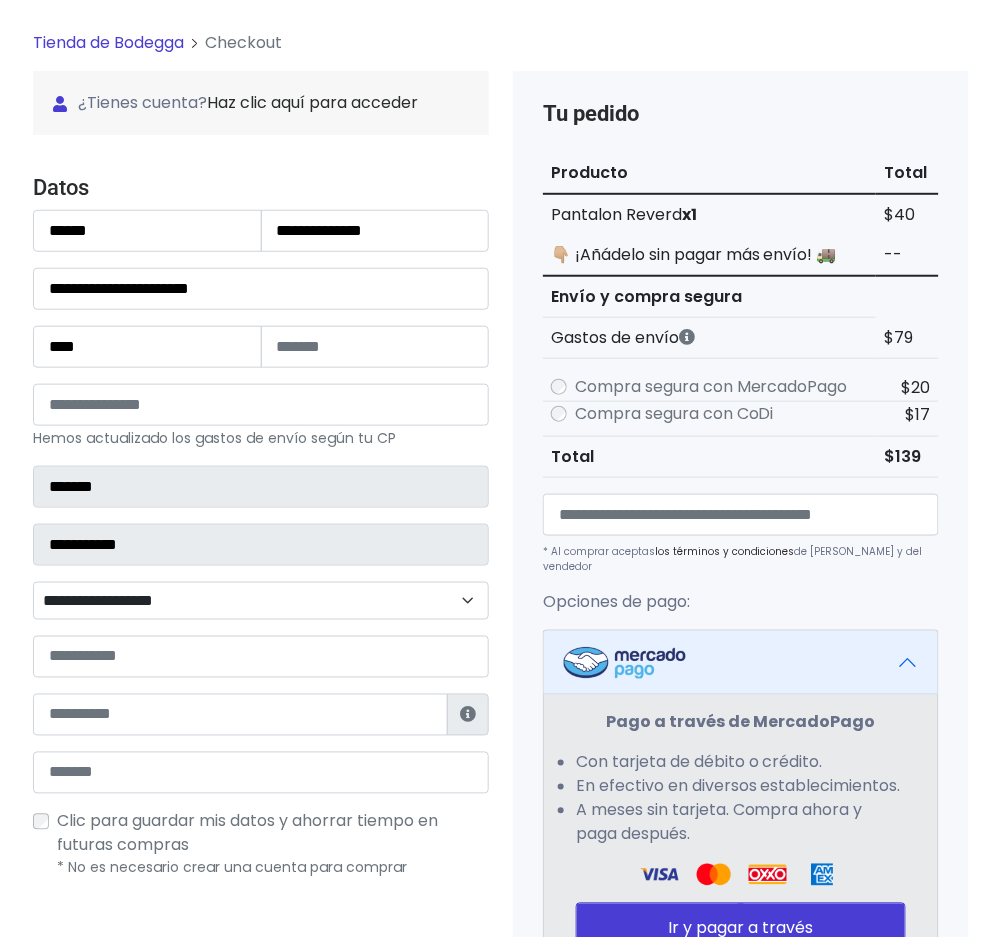 click on "**********" at bounding box center (261, 544) 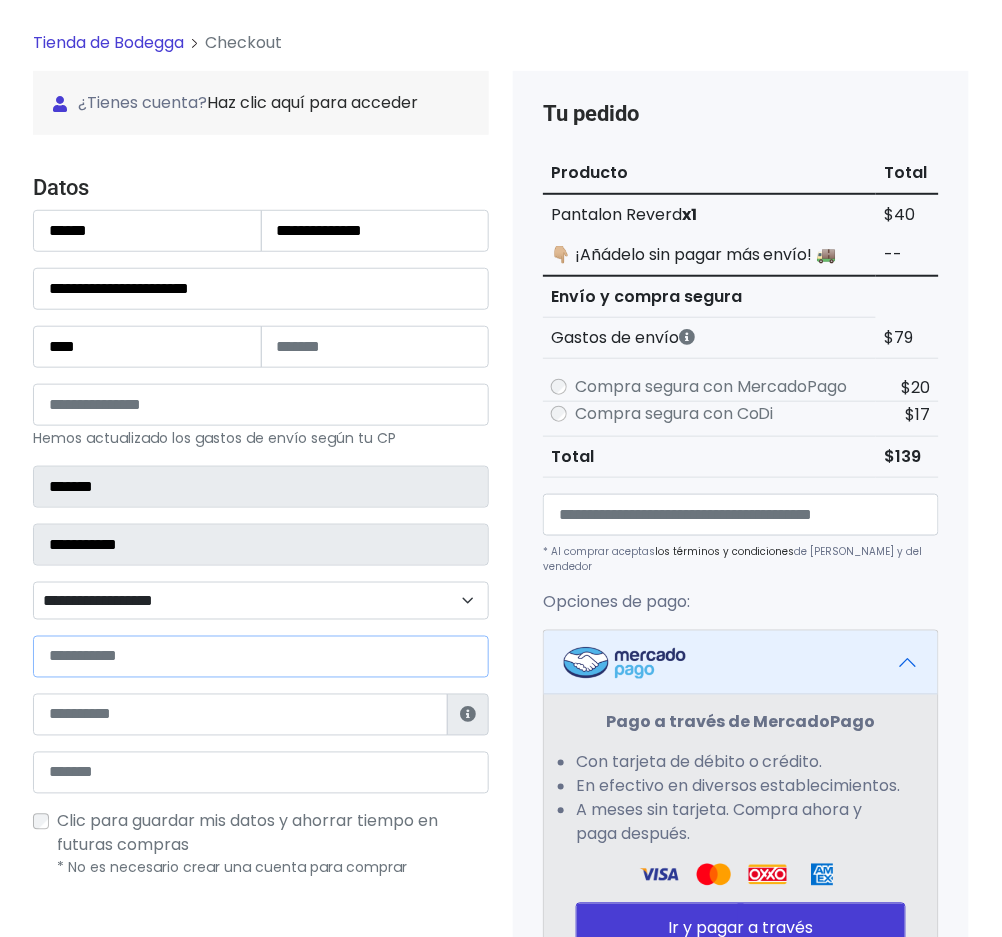 click at bounding box center (261, 657) 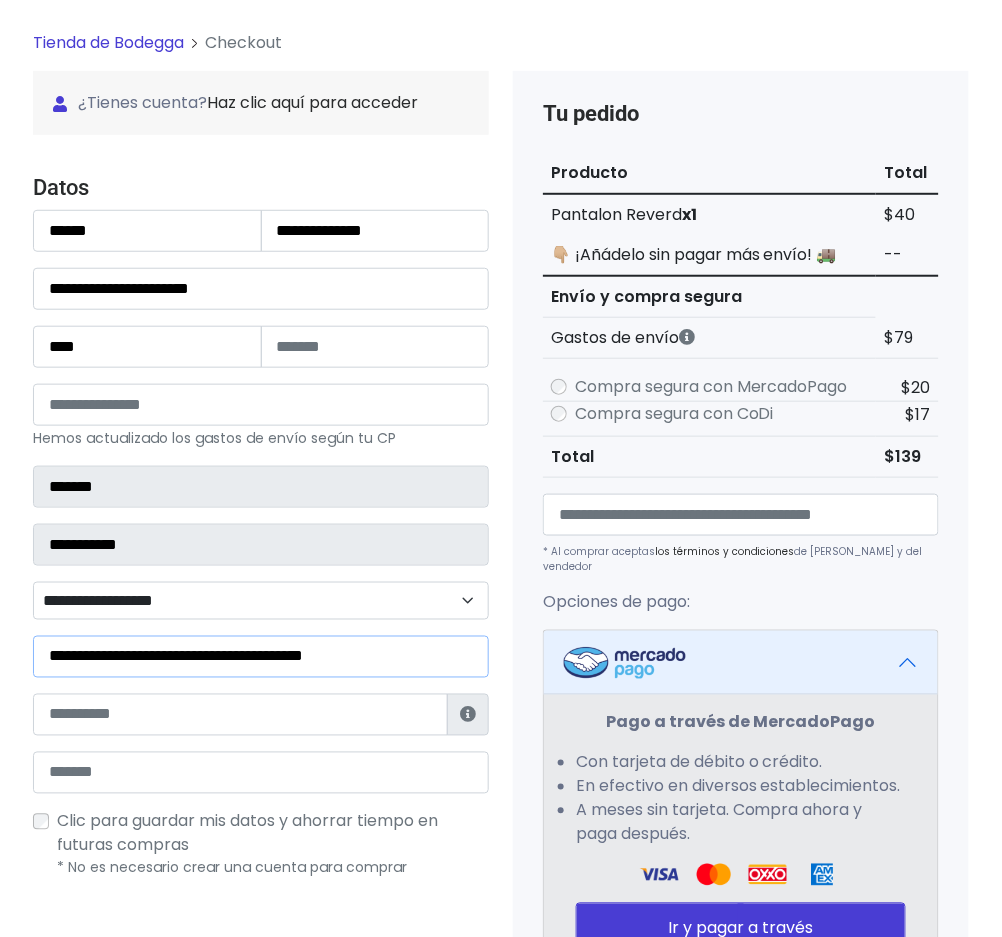 type on "**********" 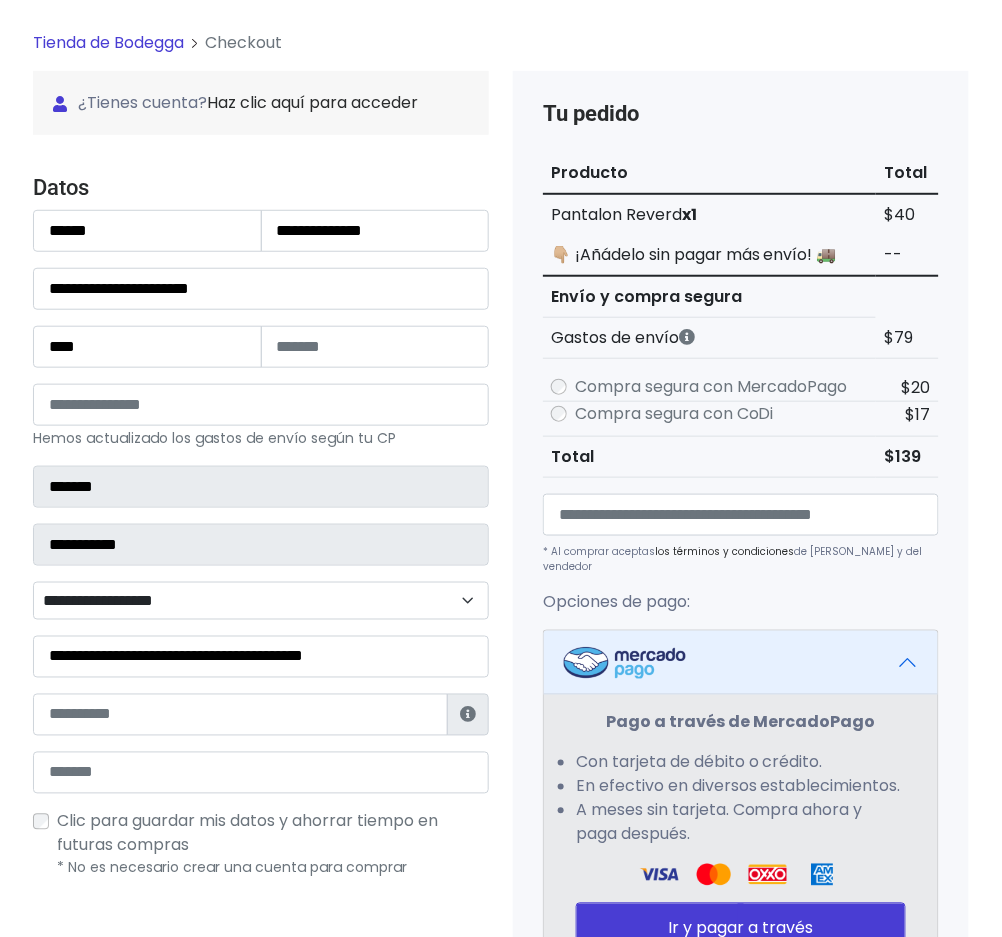 click on "**********" at bounding box center (261, 544) 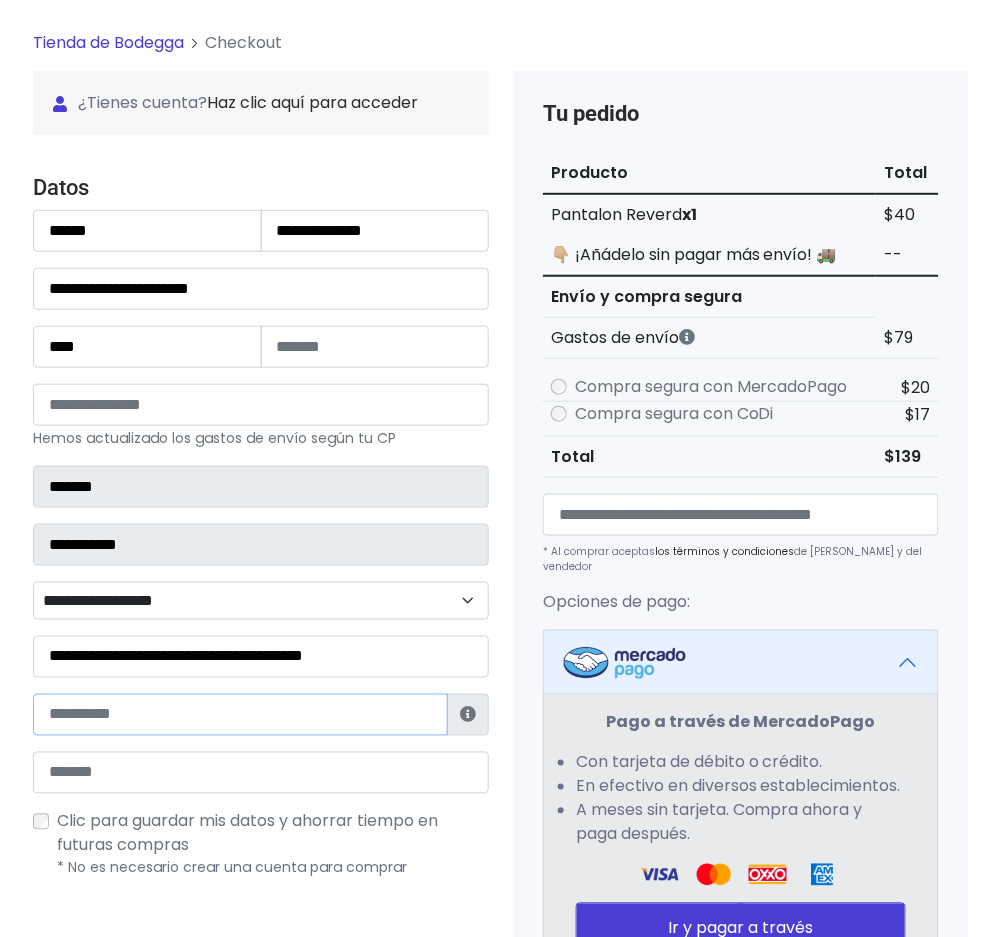 drag, startPoint x: 106, startPoint y: 721, endPoint x: 87, endPoint y: 720, distance: 19.026299 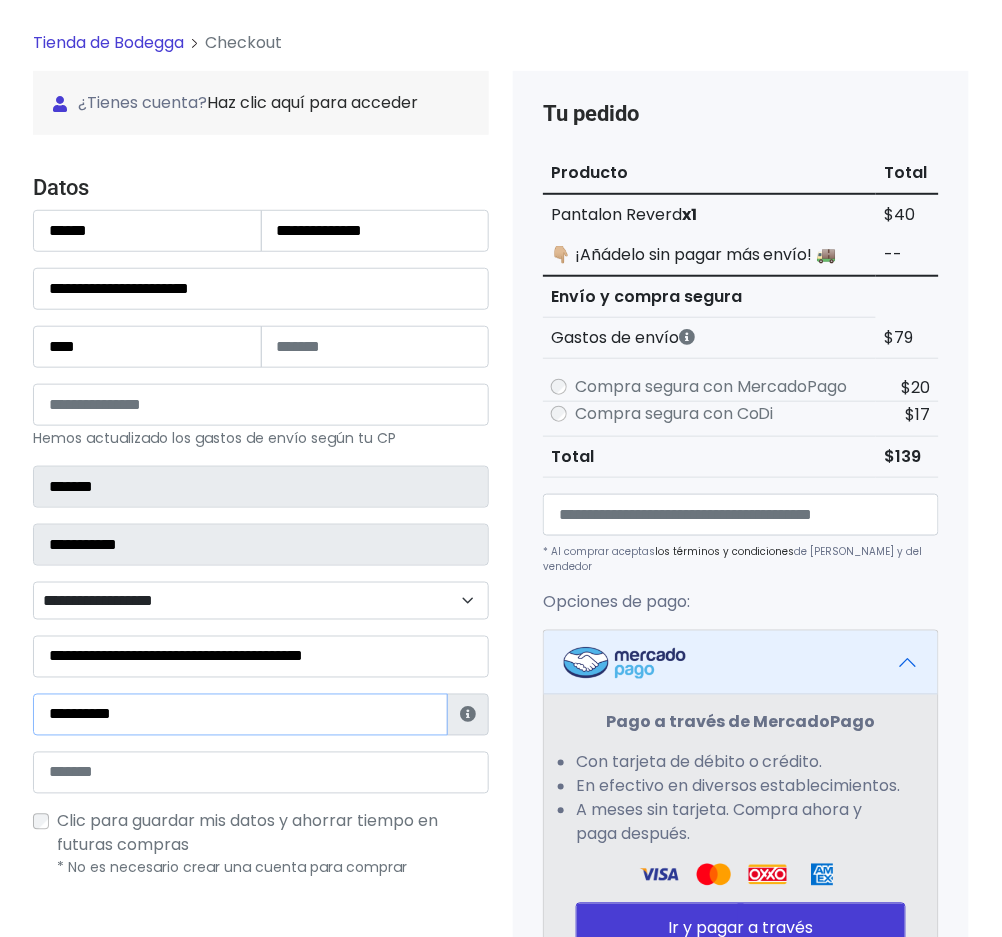 type on "**********" 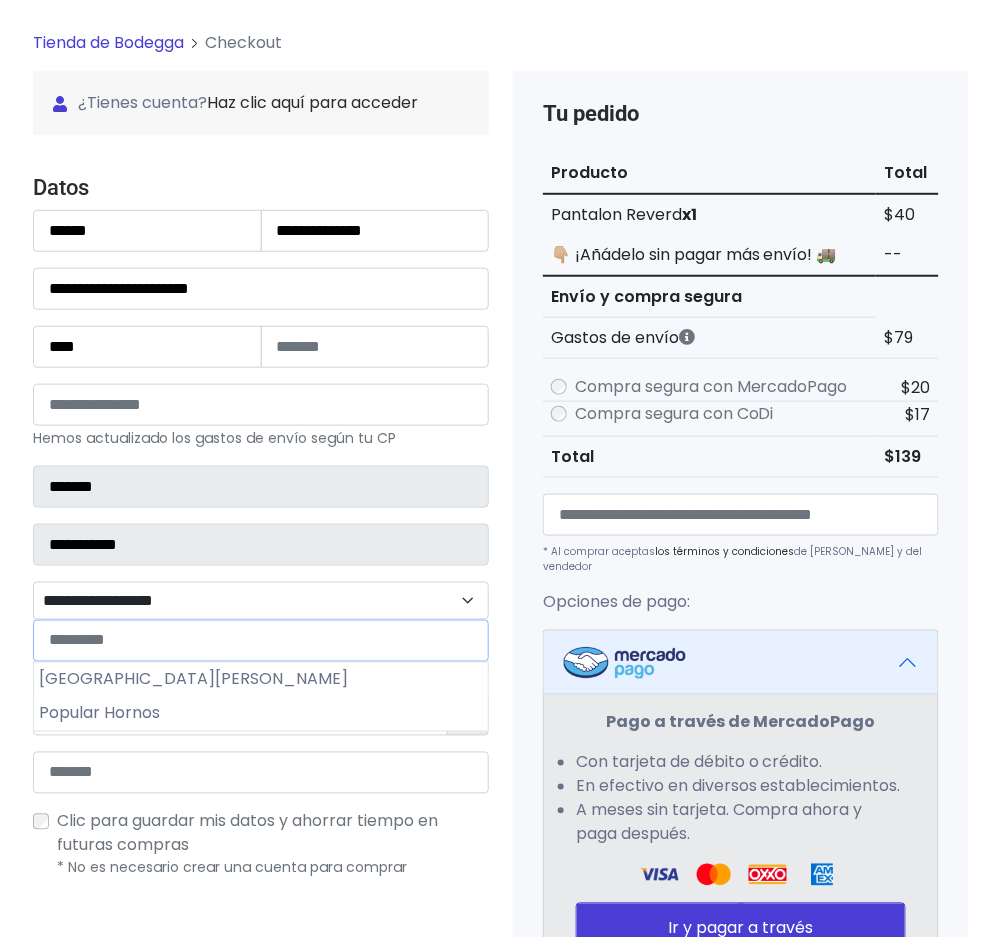 click on "**********" at bounding box center [261, 601] 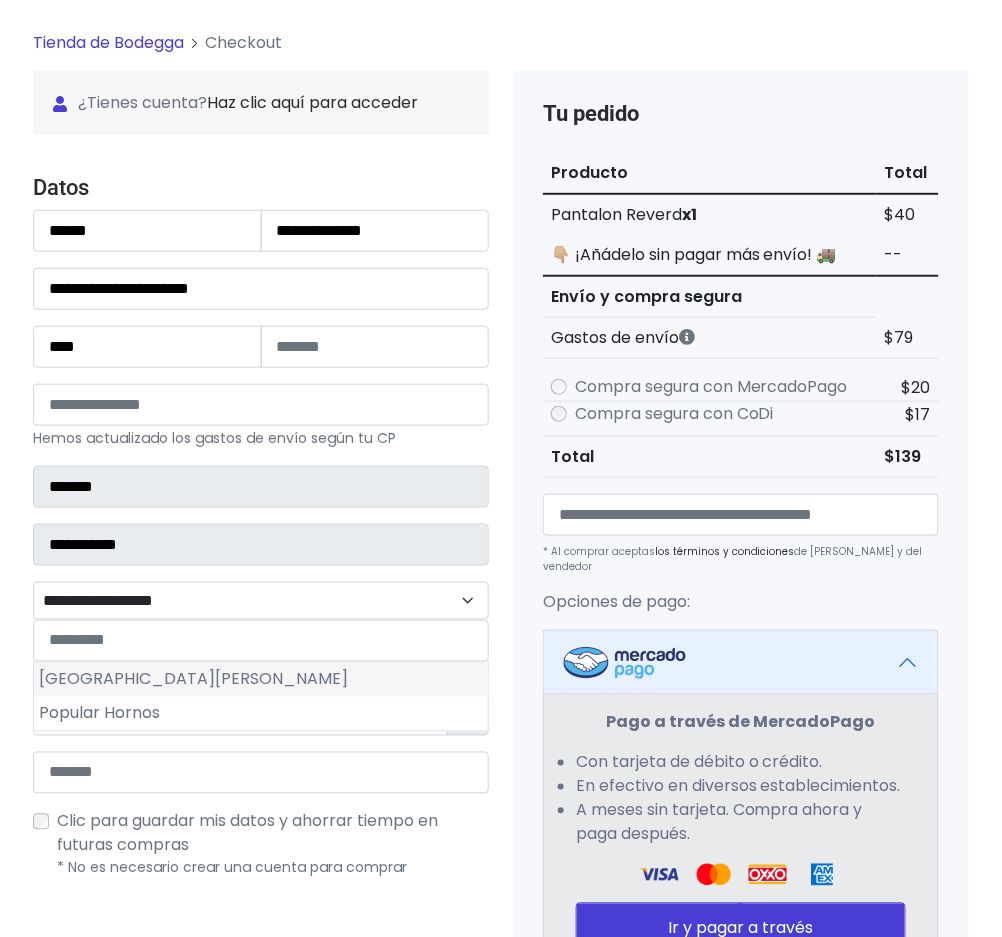 click on "Parques de San Pedro" at bounding box center (261, 680) 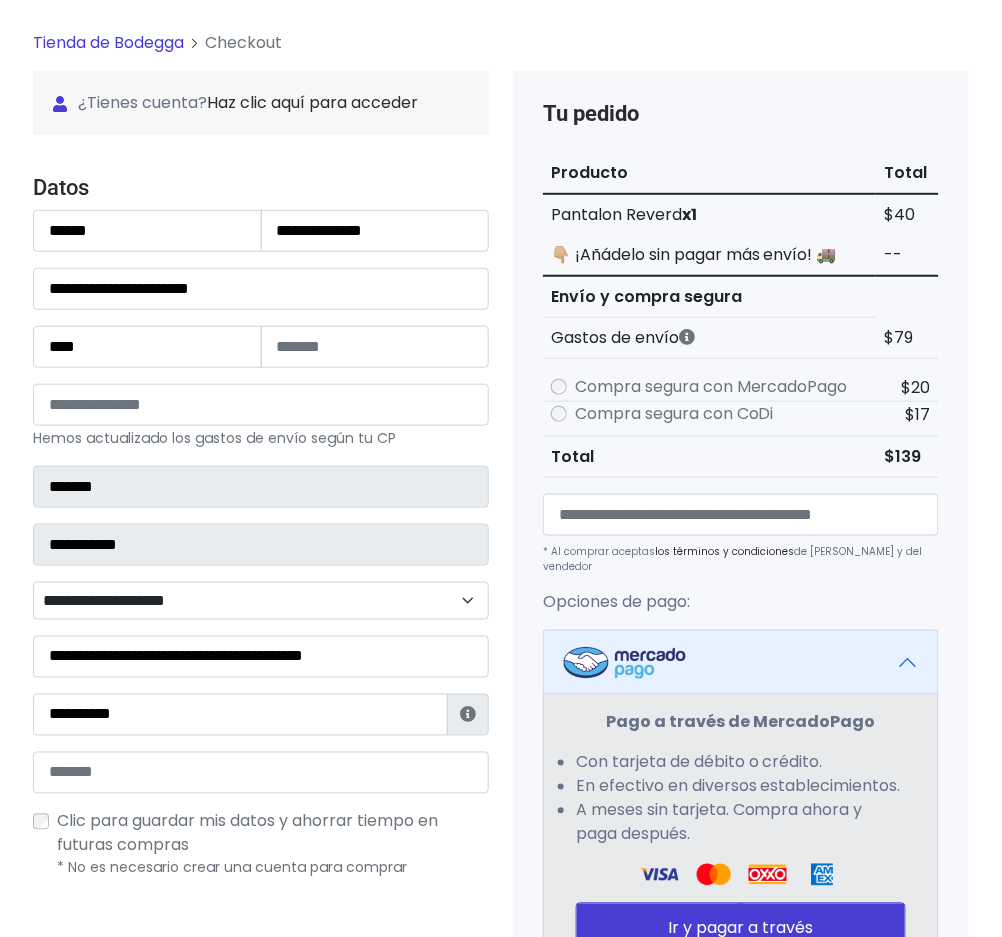 click on "**********" at bounding box center (261, 601) 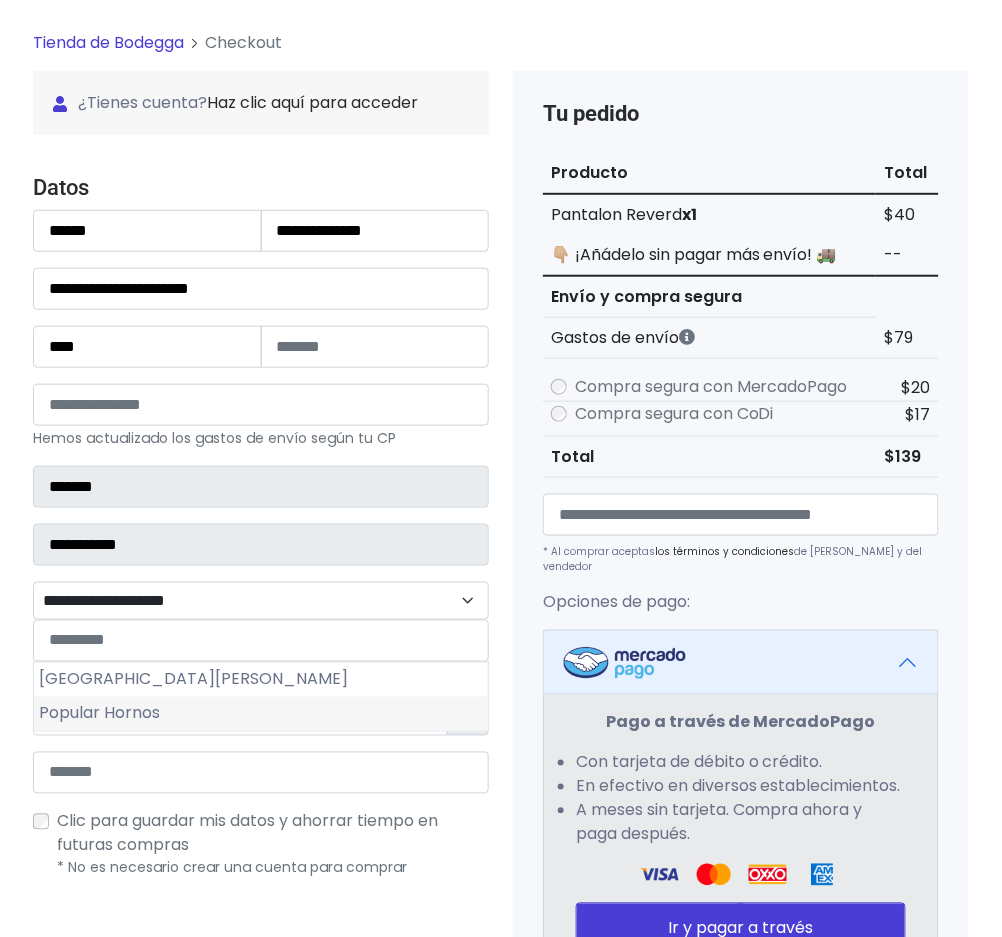 click on "Popular Hornos" at bounding box center (261, 714) 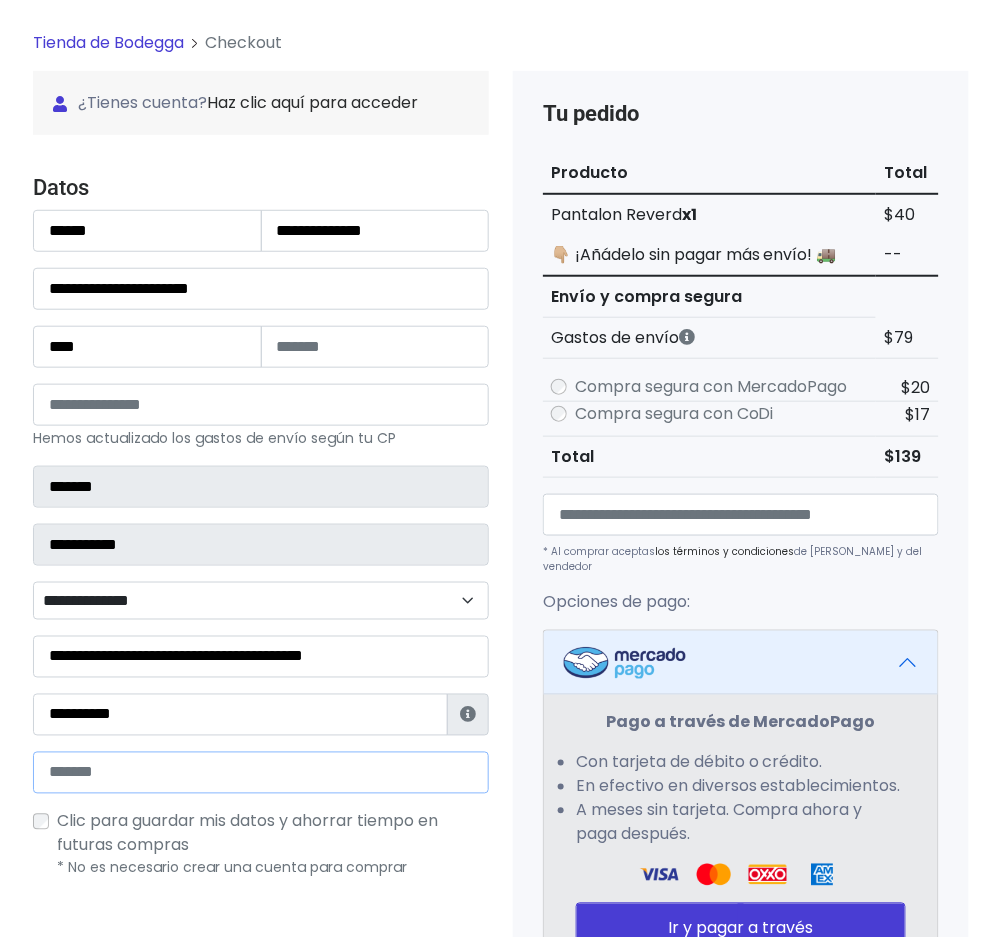 click at bounding box center [261, 773] 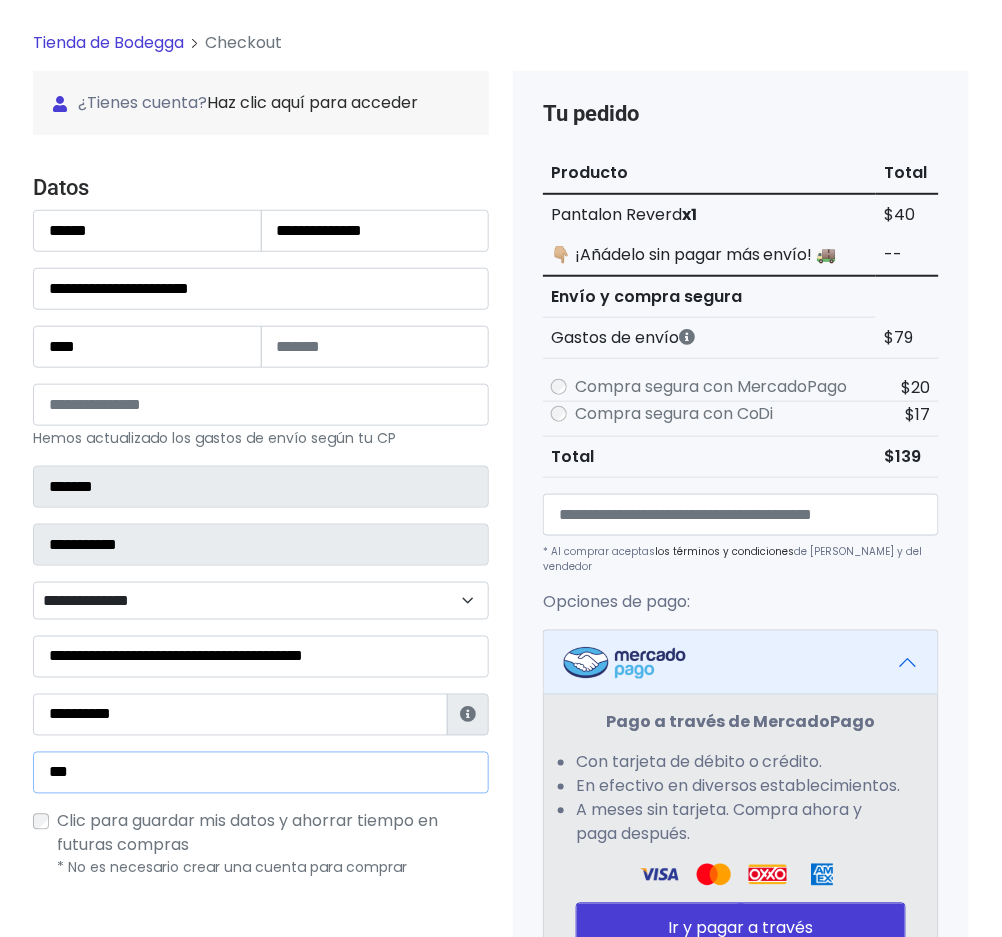 type on "**********" 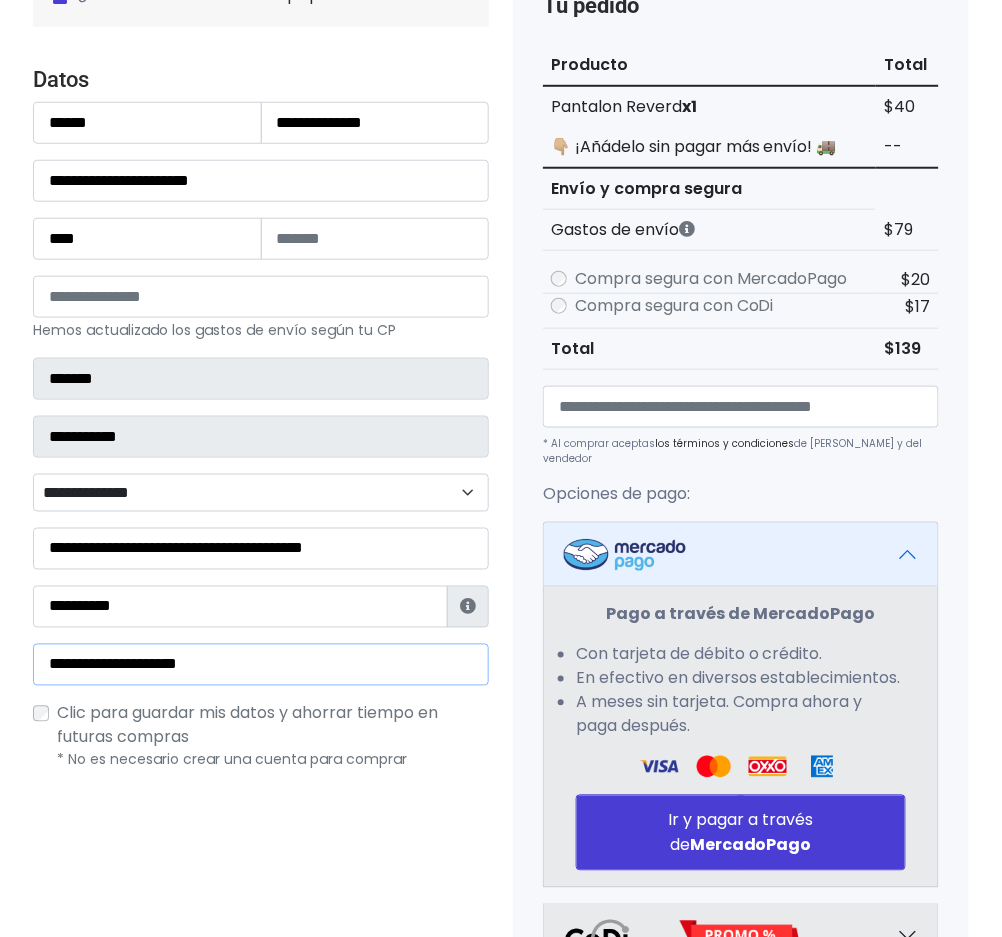scroll, scrollTop: 533, scrollLeft: 0, axis: vertical 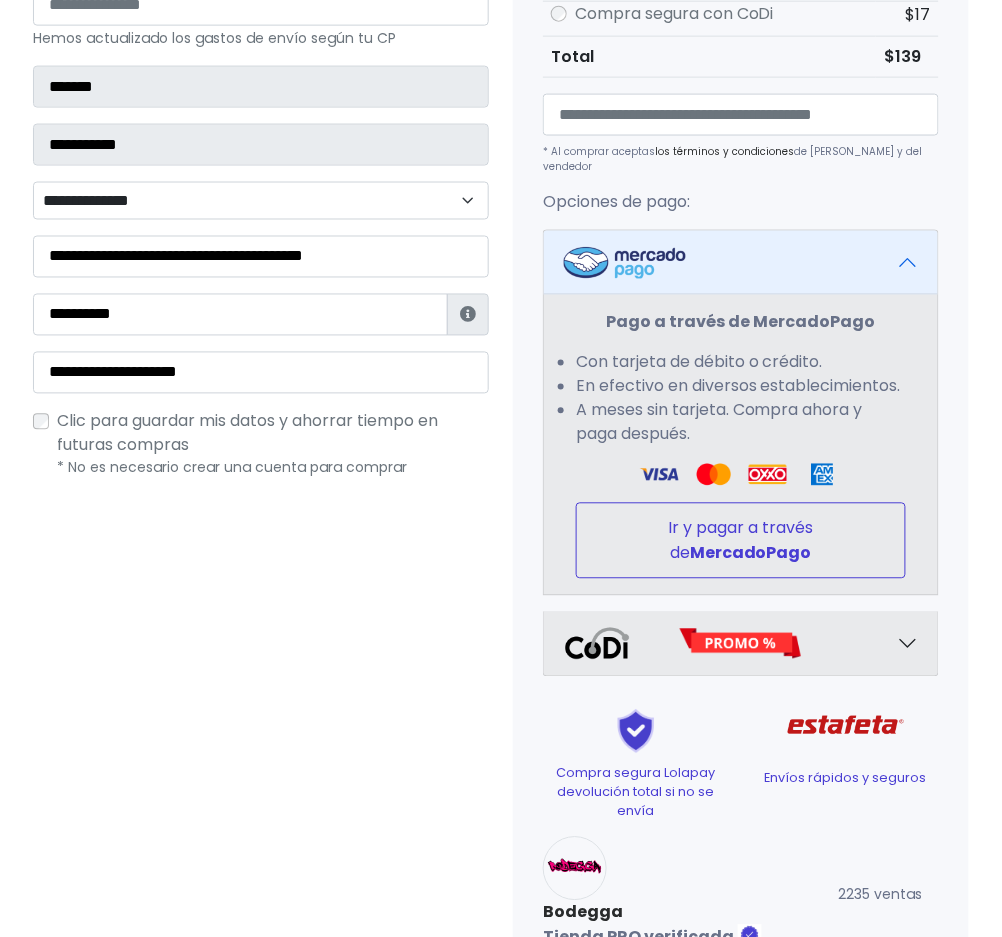 click on "Ir y pagar a través de  MercadoPago" at bounding box center (741, 541) 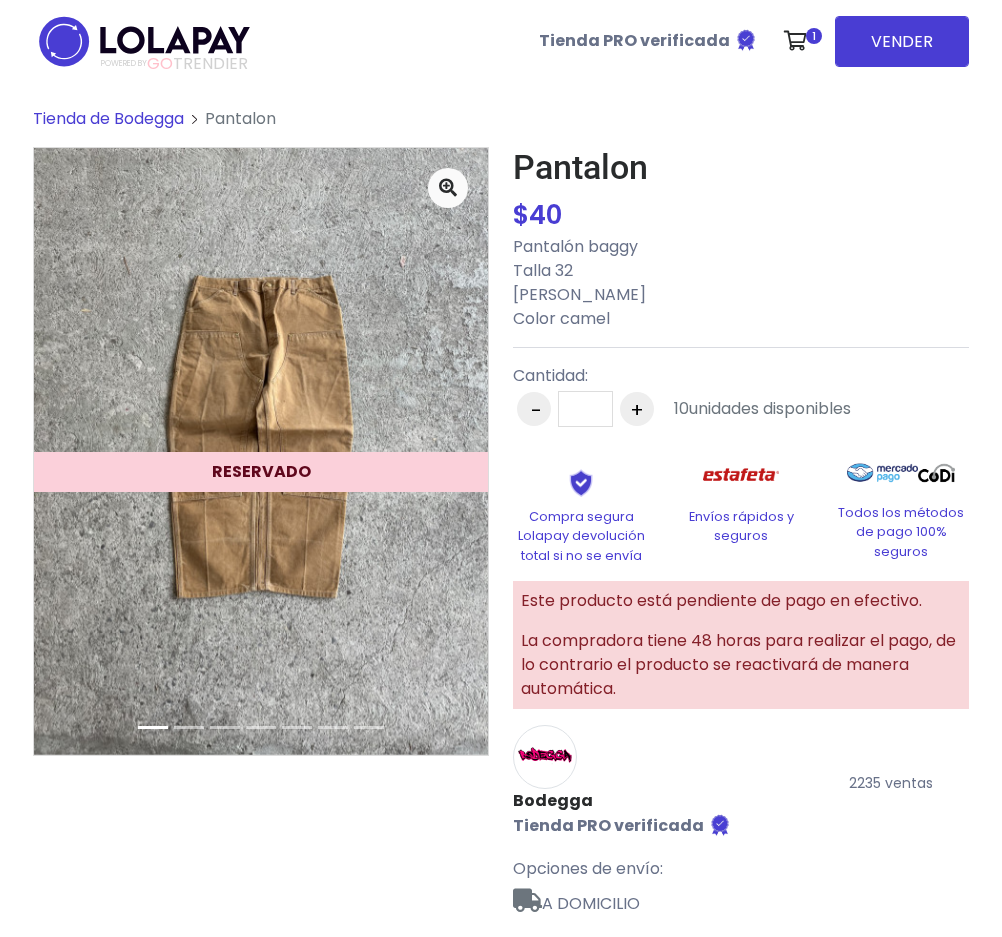scroll, scrollTop: 0, scrollLeft: 0, axis: both 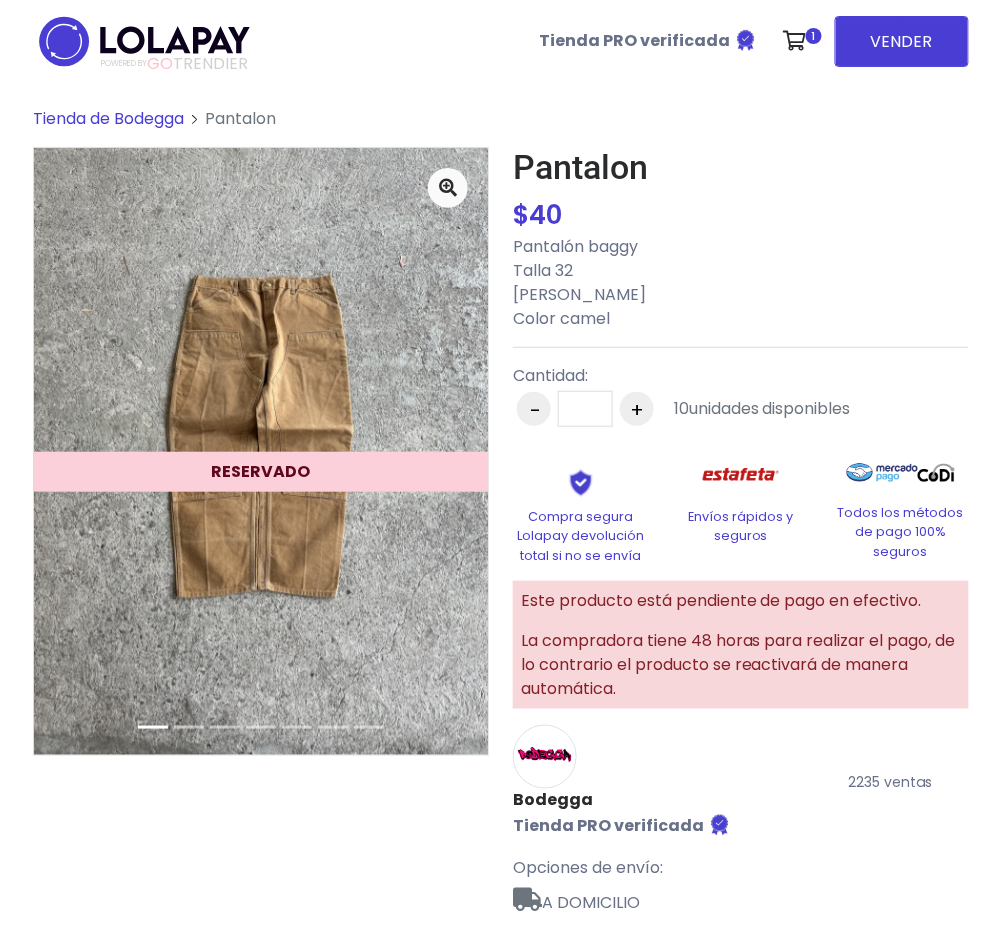 click on "Tienda de Bodegga" at bounding box center [108, 118] 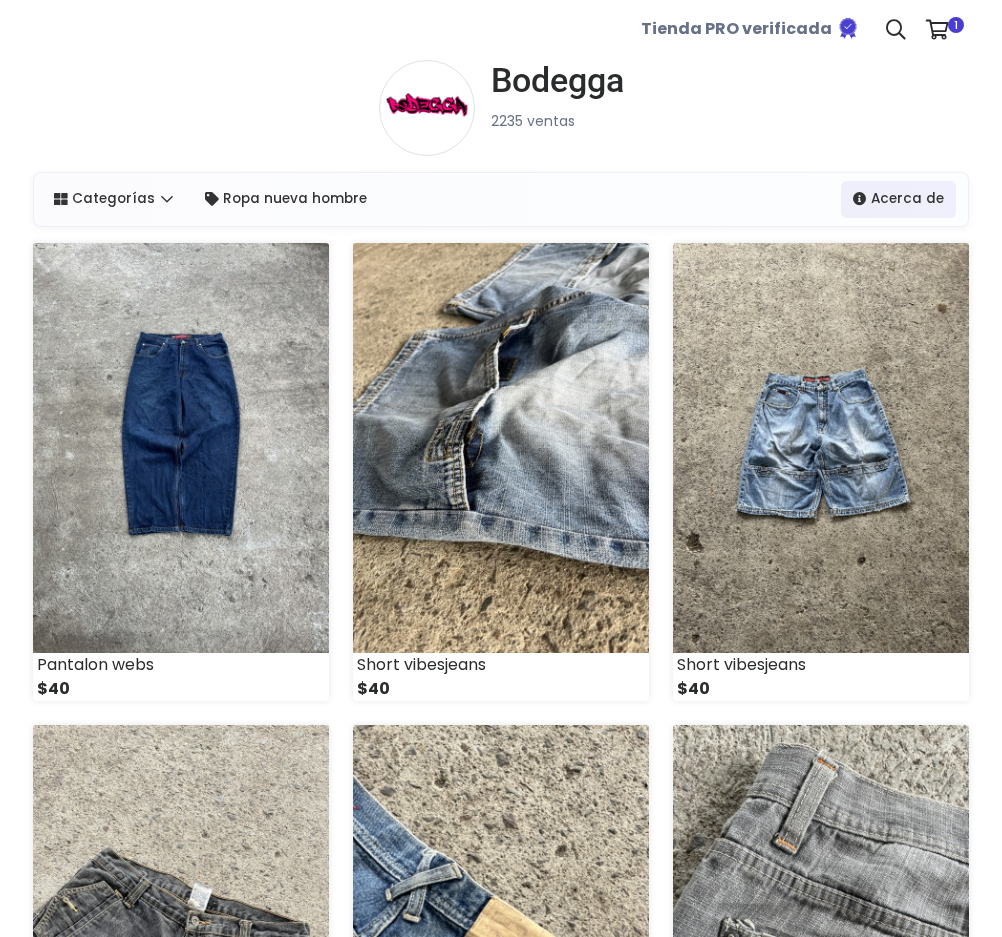 scroll, scrollTop: 0, scrollLeft: 0, axis: both 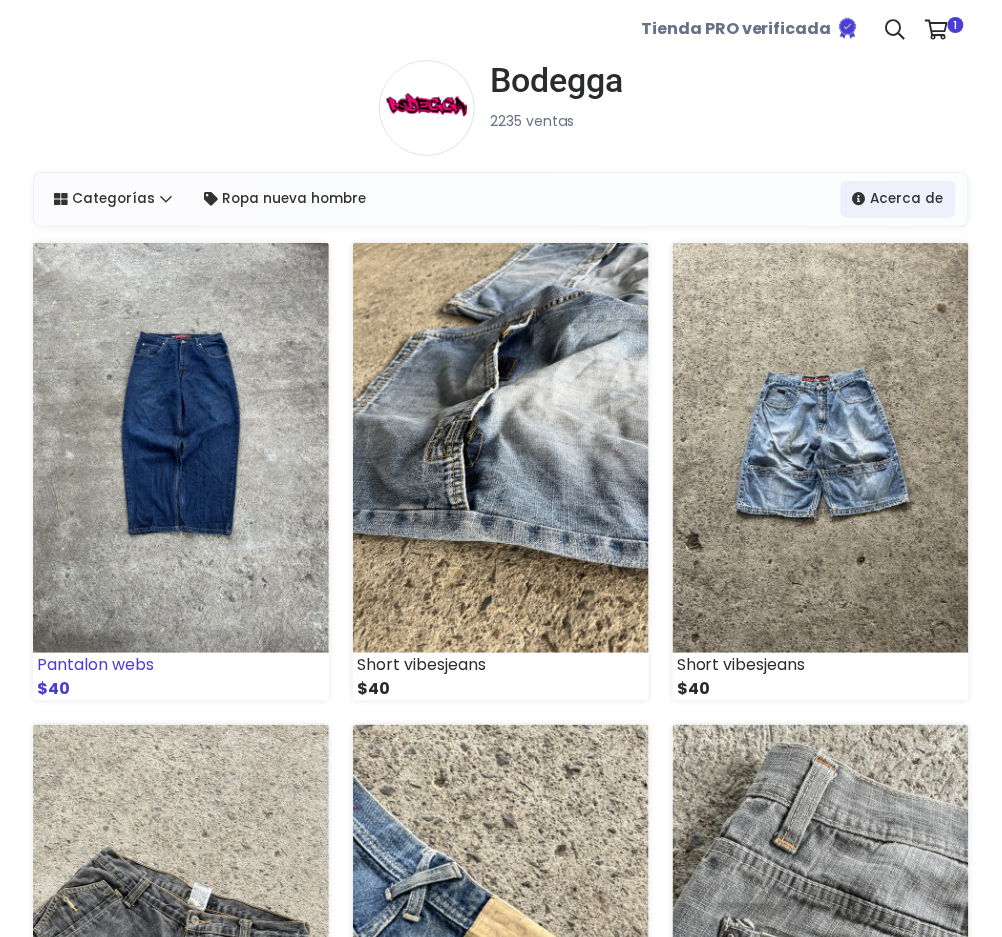 click at bounding box center [181, 448] 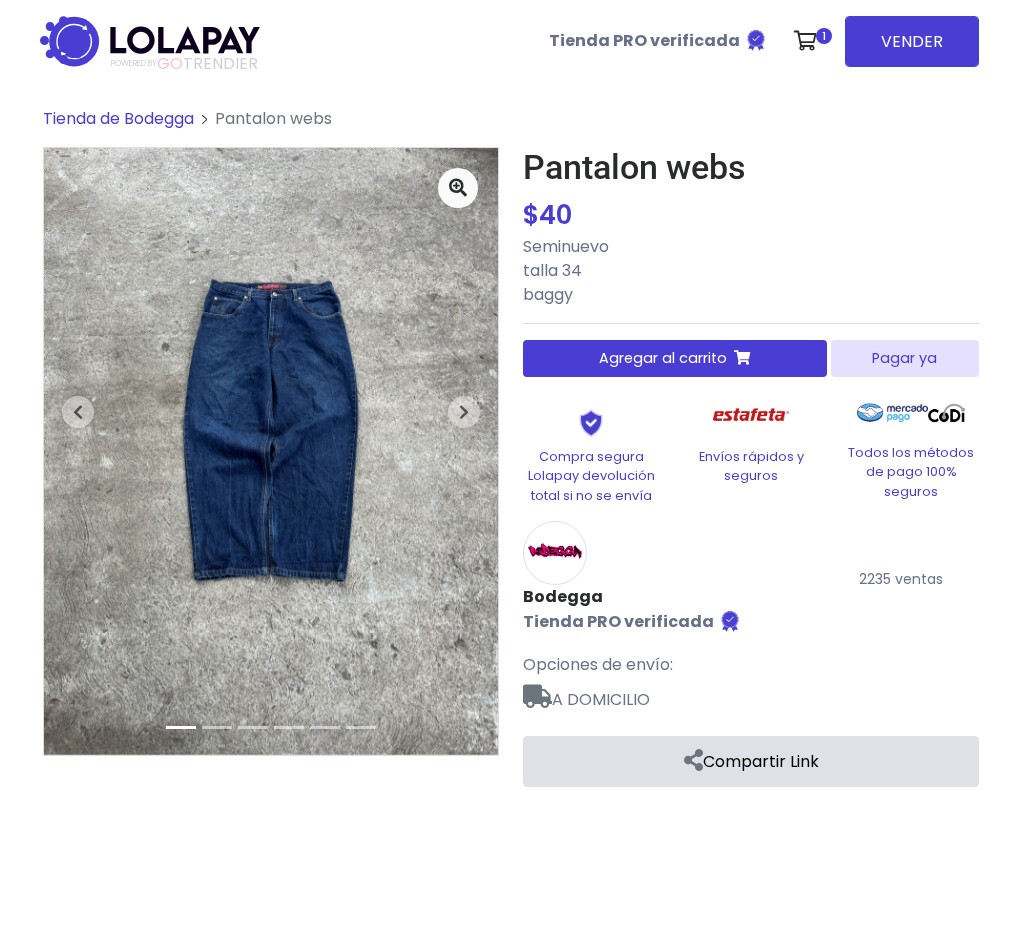scroll, scrollTop: 0, scrollLeft: 0, axis: both 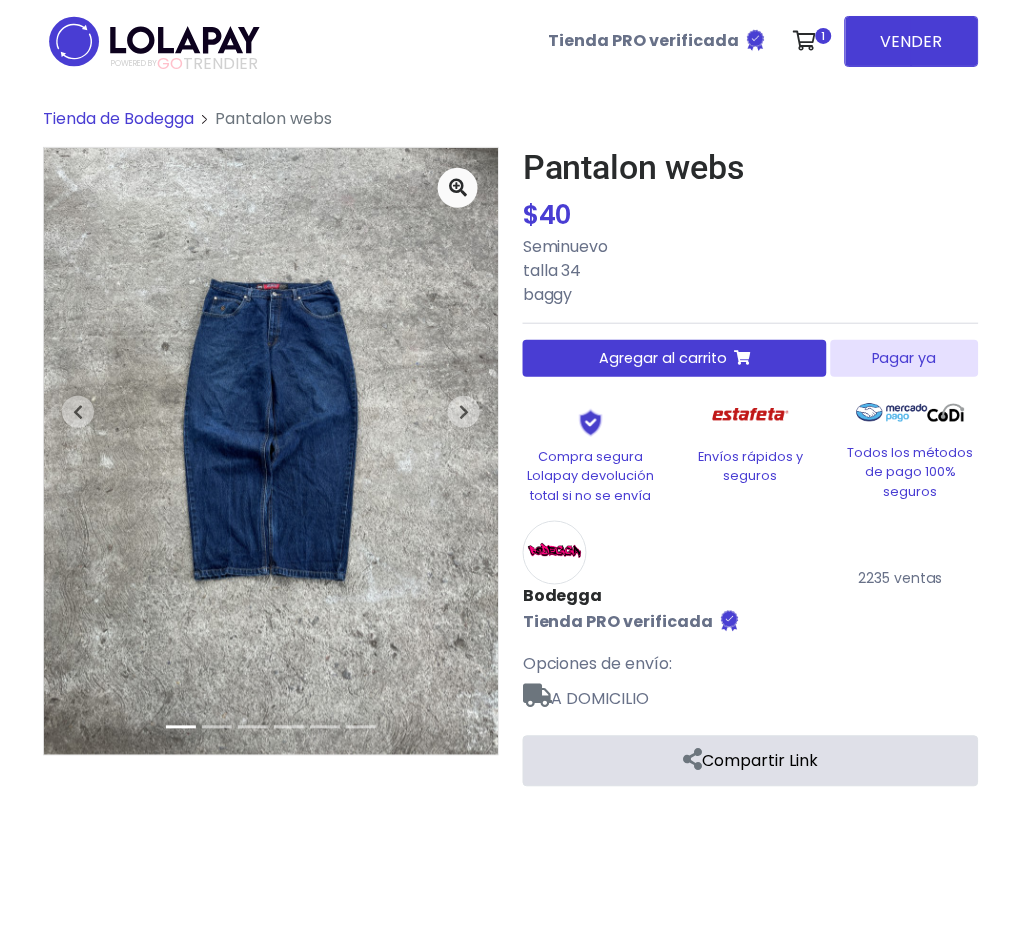 click on "Pagar ya" at bounding box center (905, 358) 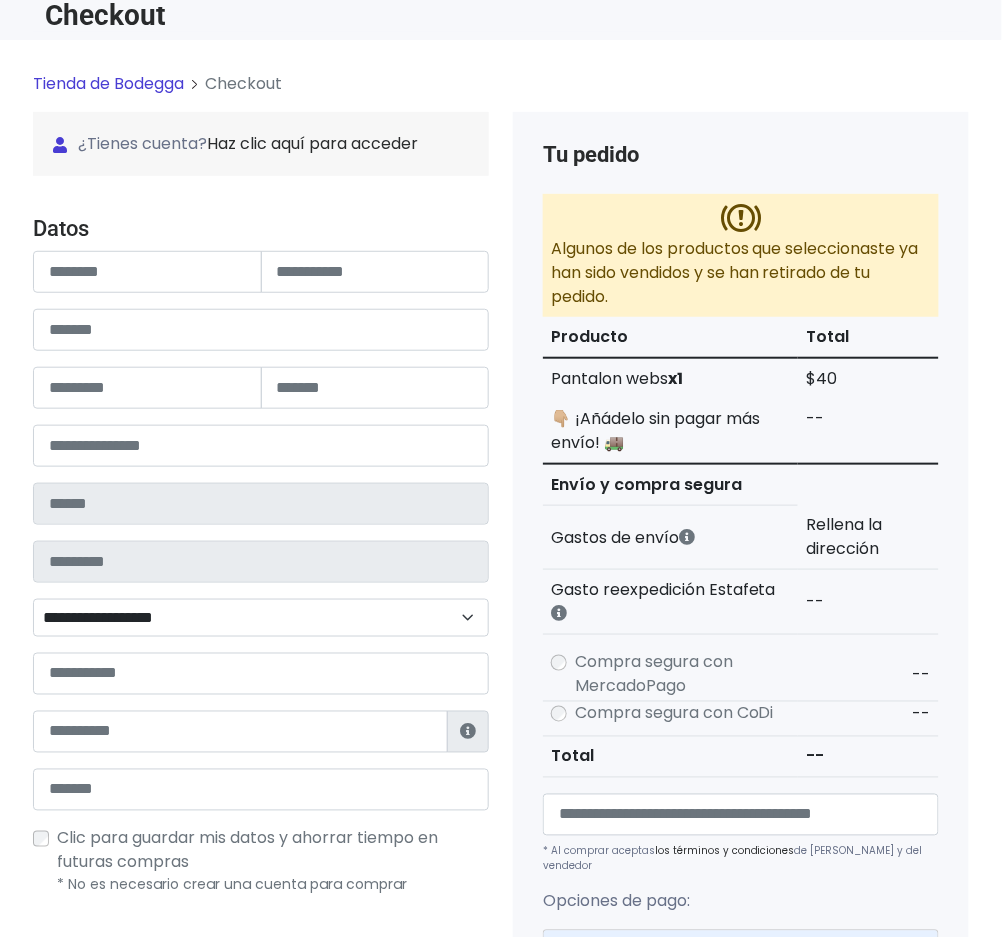 scroll, scrollTop: 133, scrollLeft: 0, axis: vertical 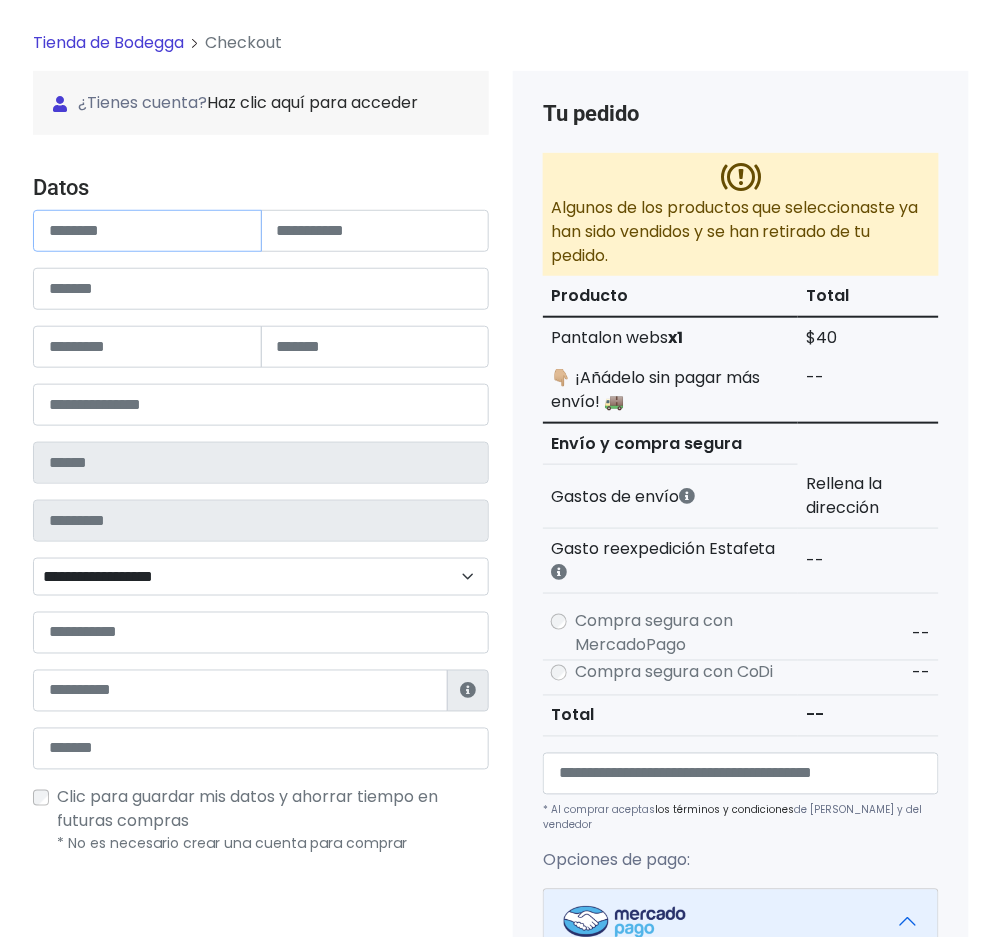 click at bounding box center [147, 231] 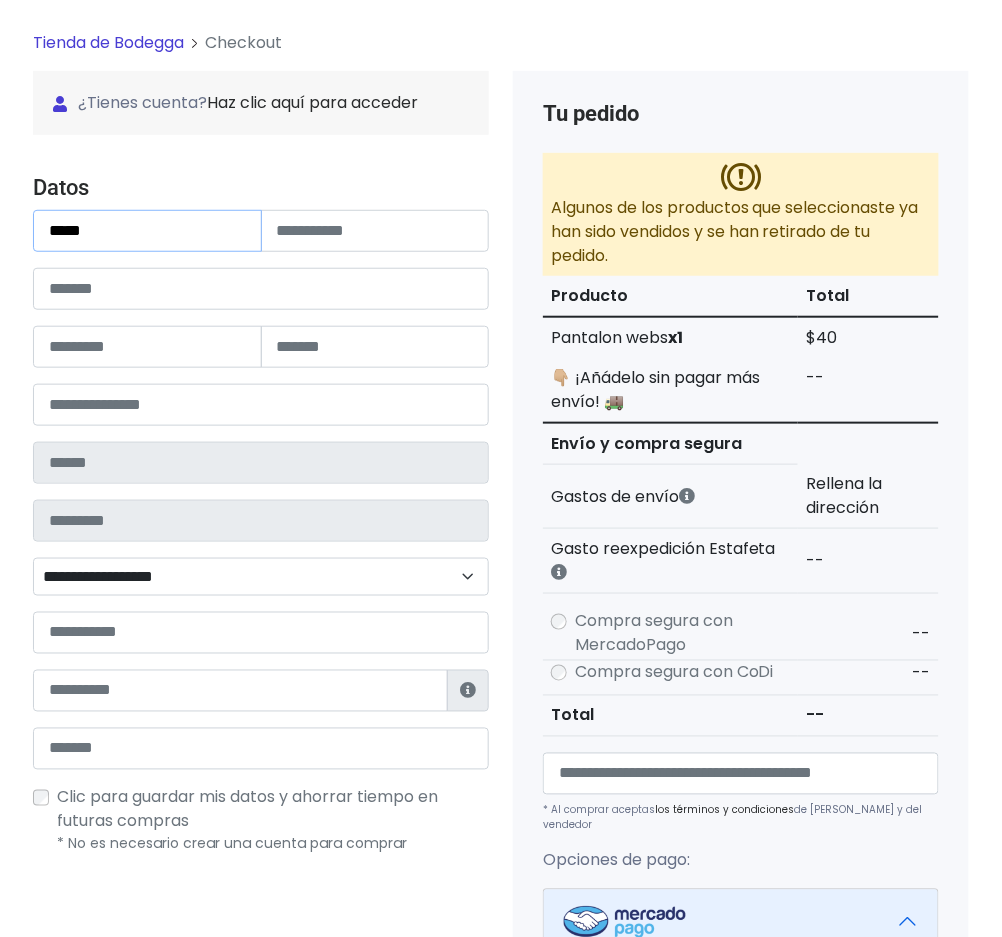 type on "****" 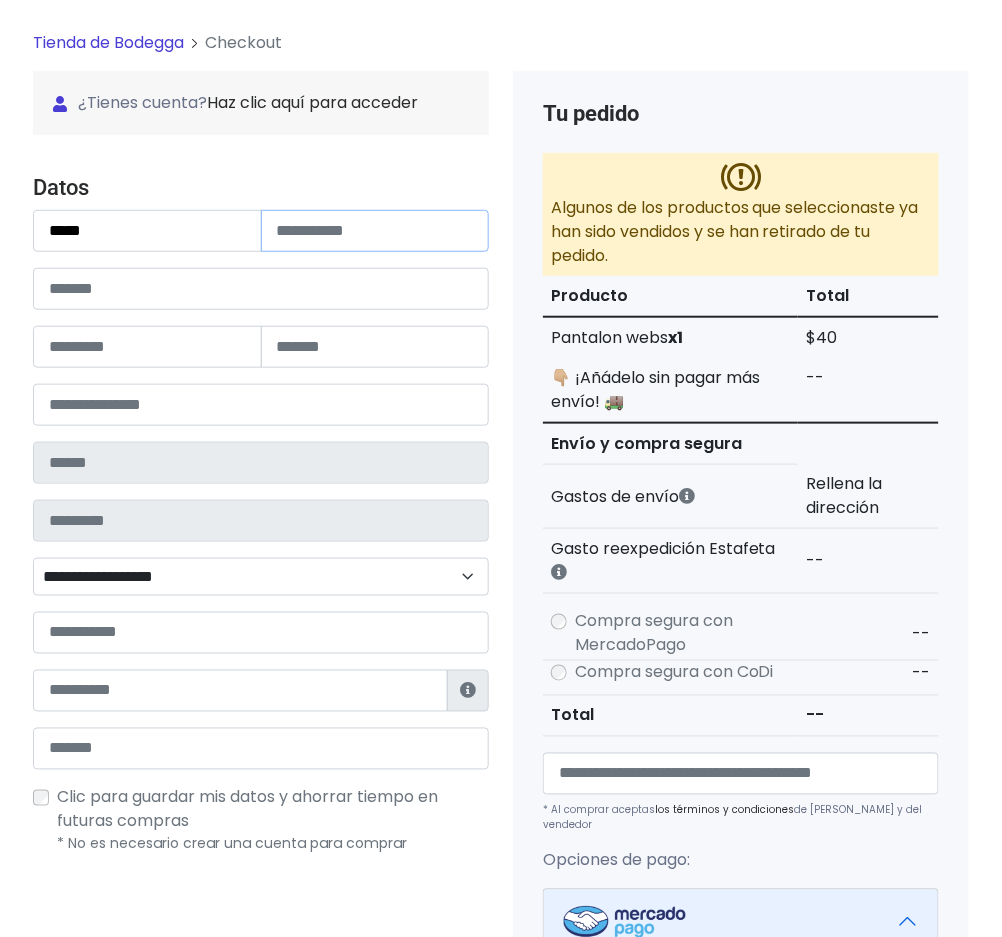 click at bounding box center [375, 231] 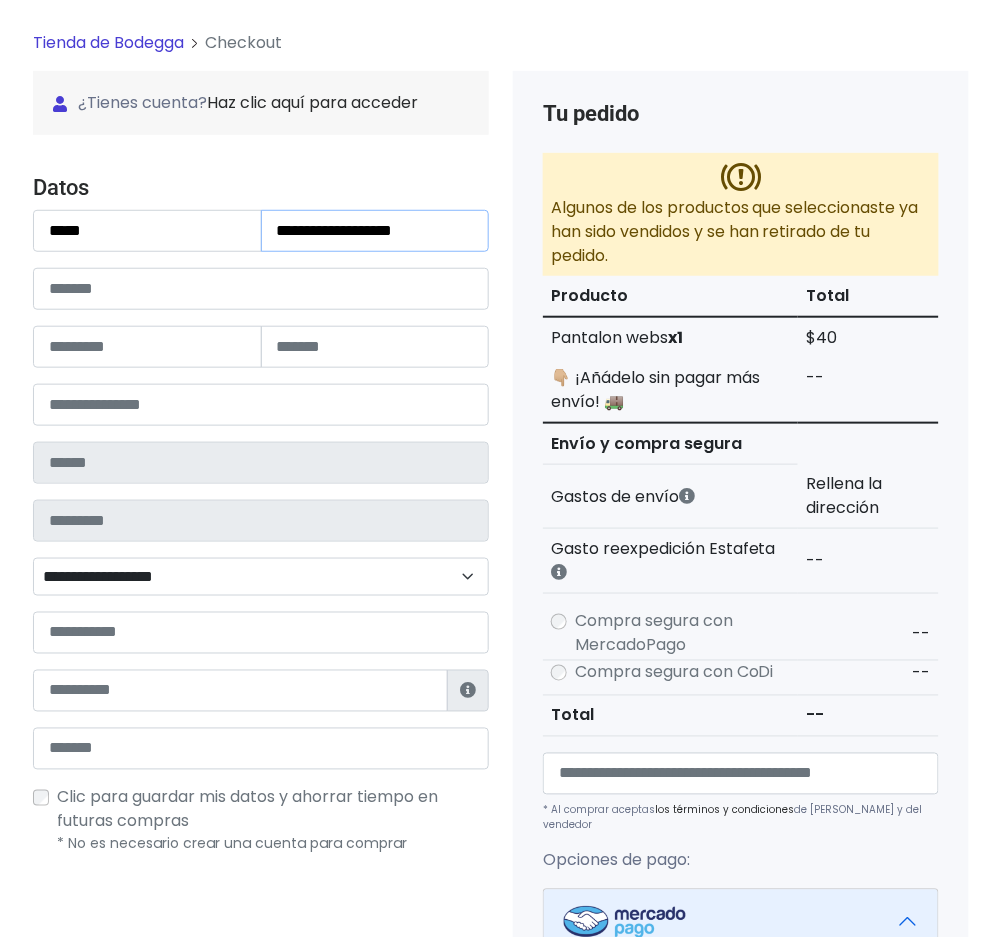 type on "**********" 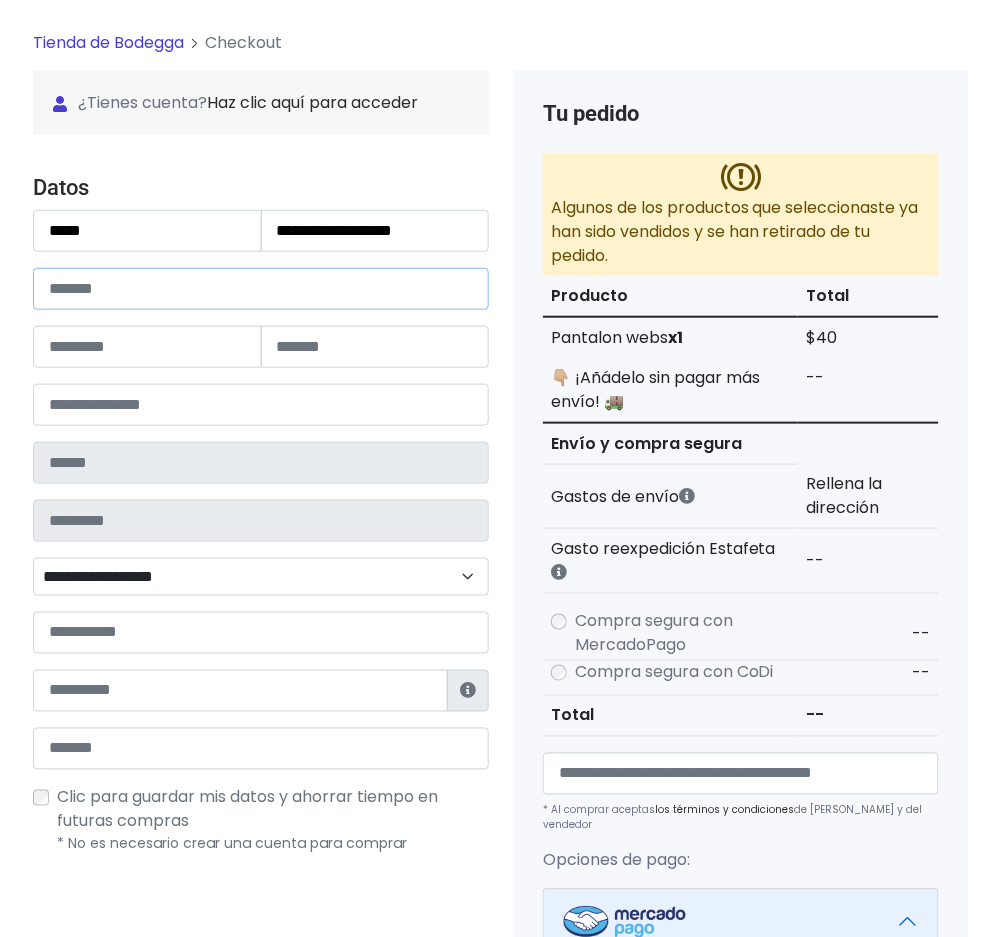 click at bounding box center (261, 289) 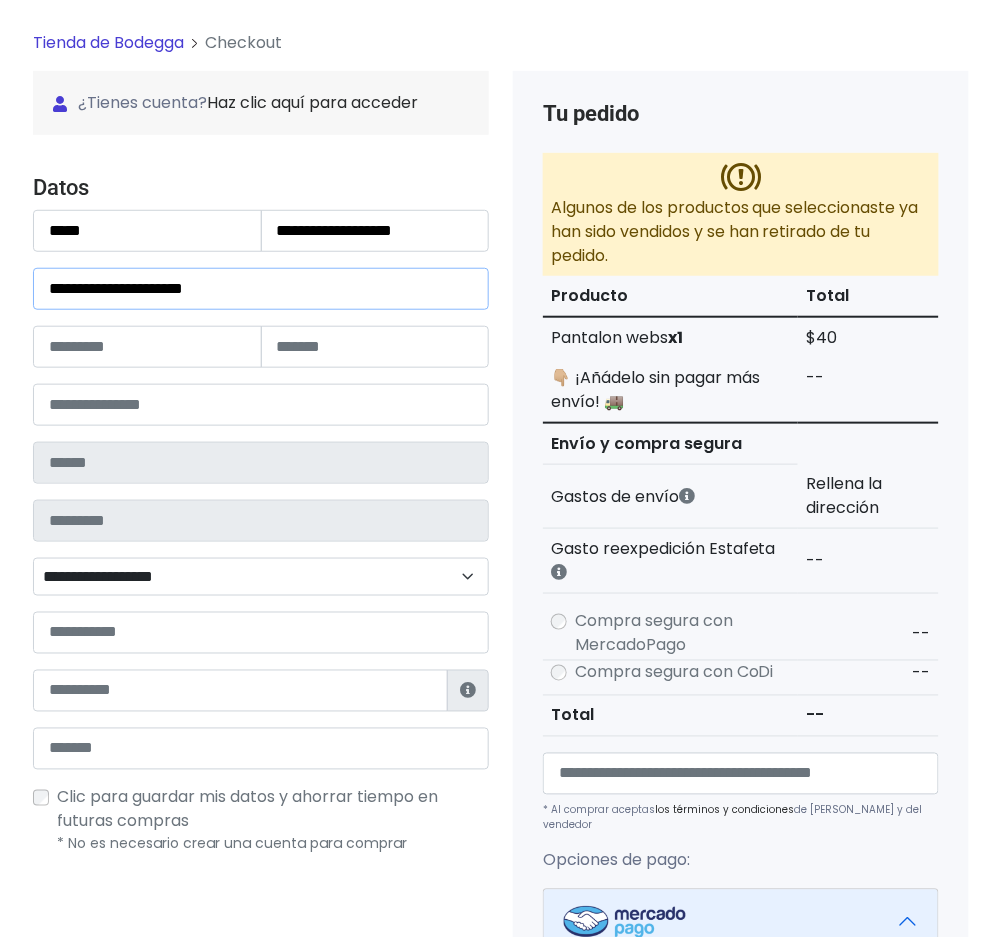 type on "**********" 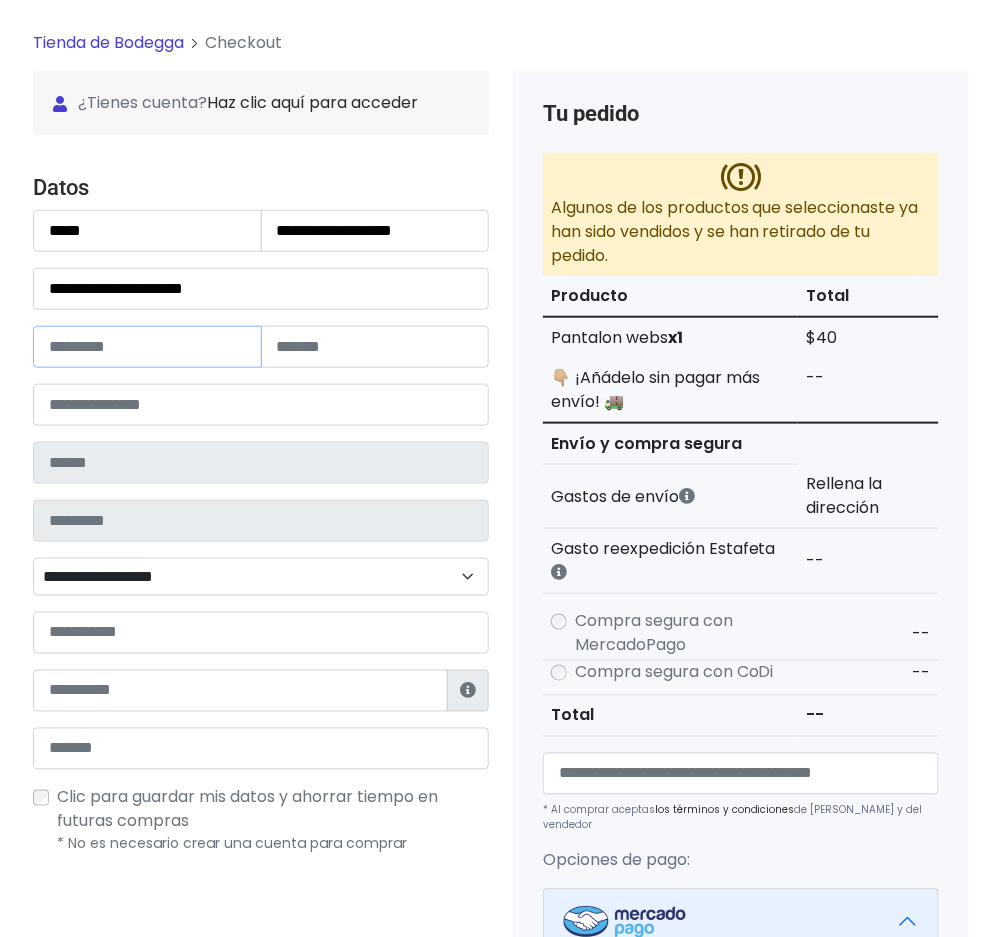 click at bounding box center [147, 347] 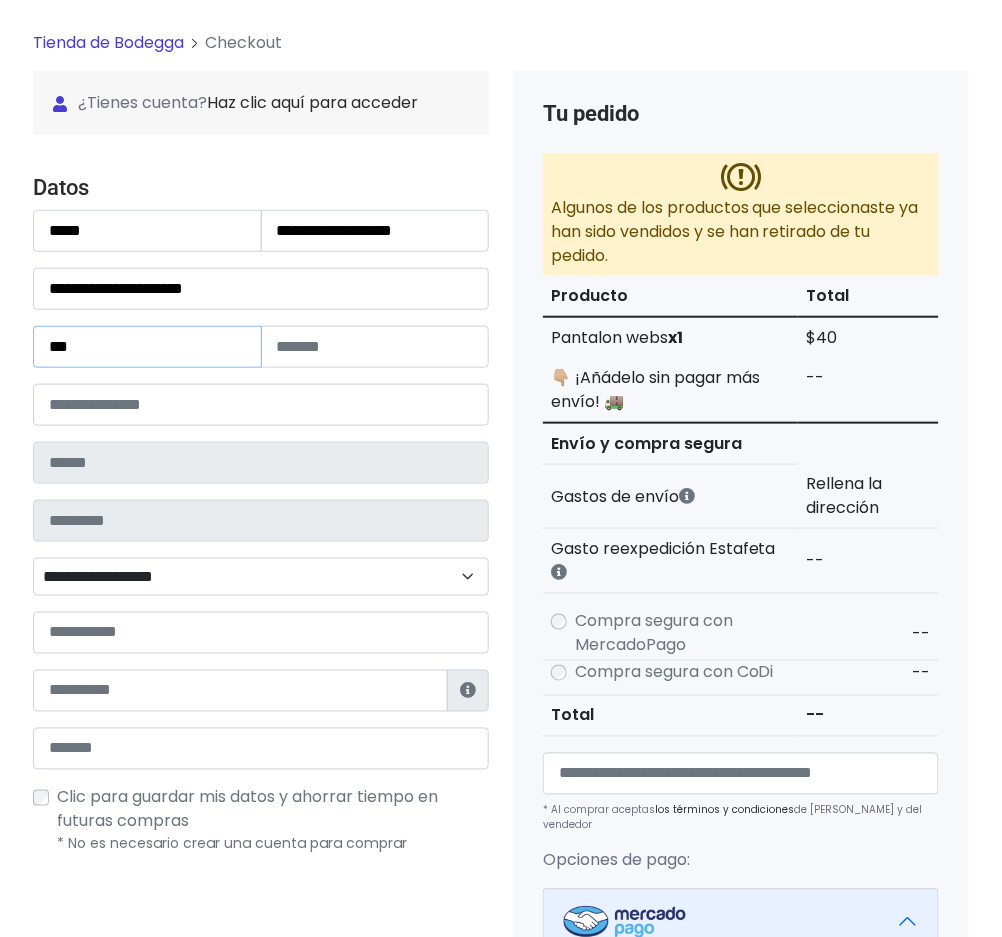 type on "***" 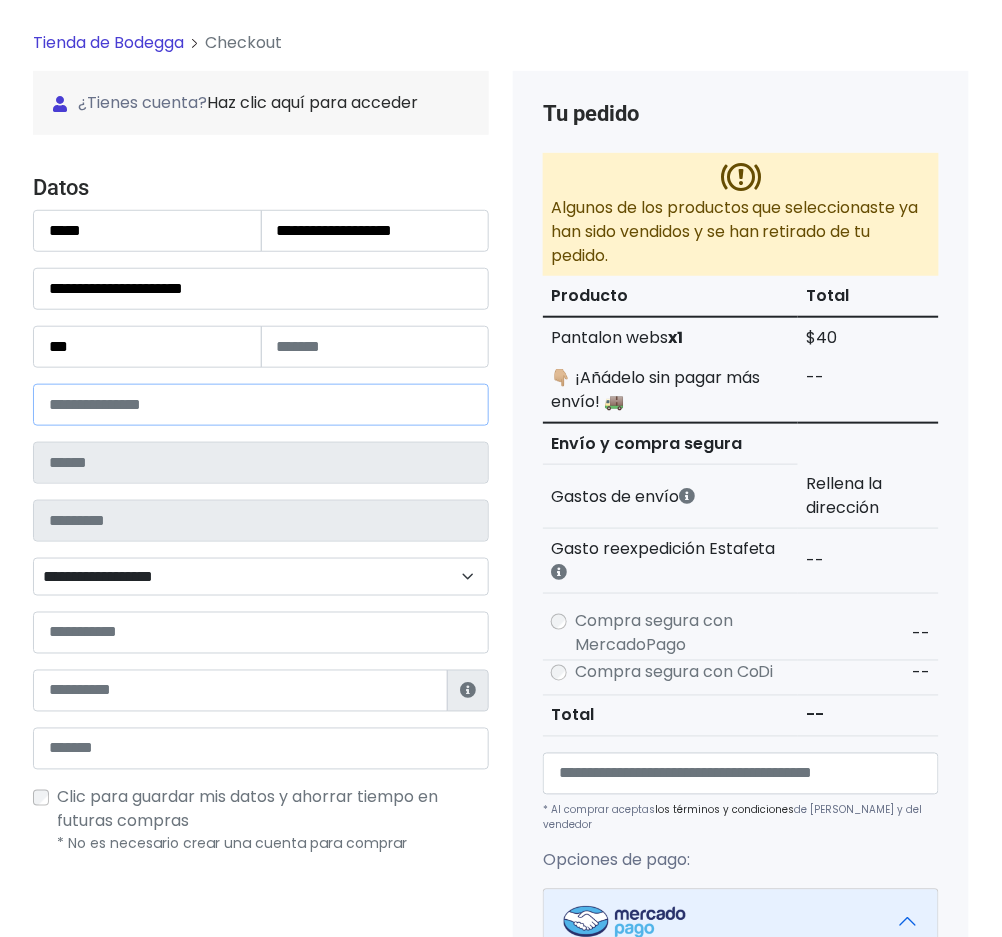click at bounding box center (261, 405) 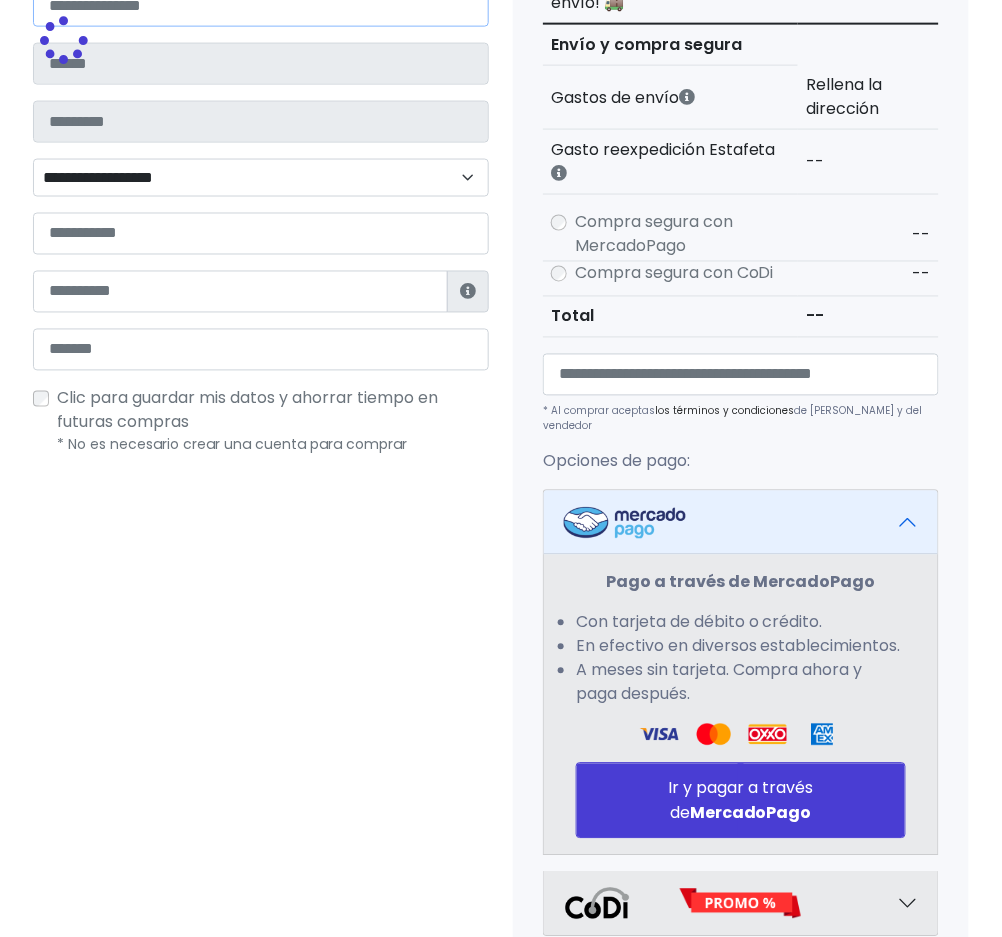 scroll, scrollTop: 533, scrollLeft: 0, axis: vertical 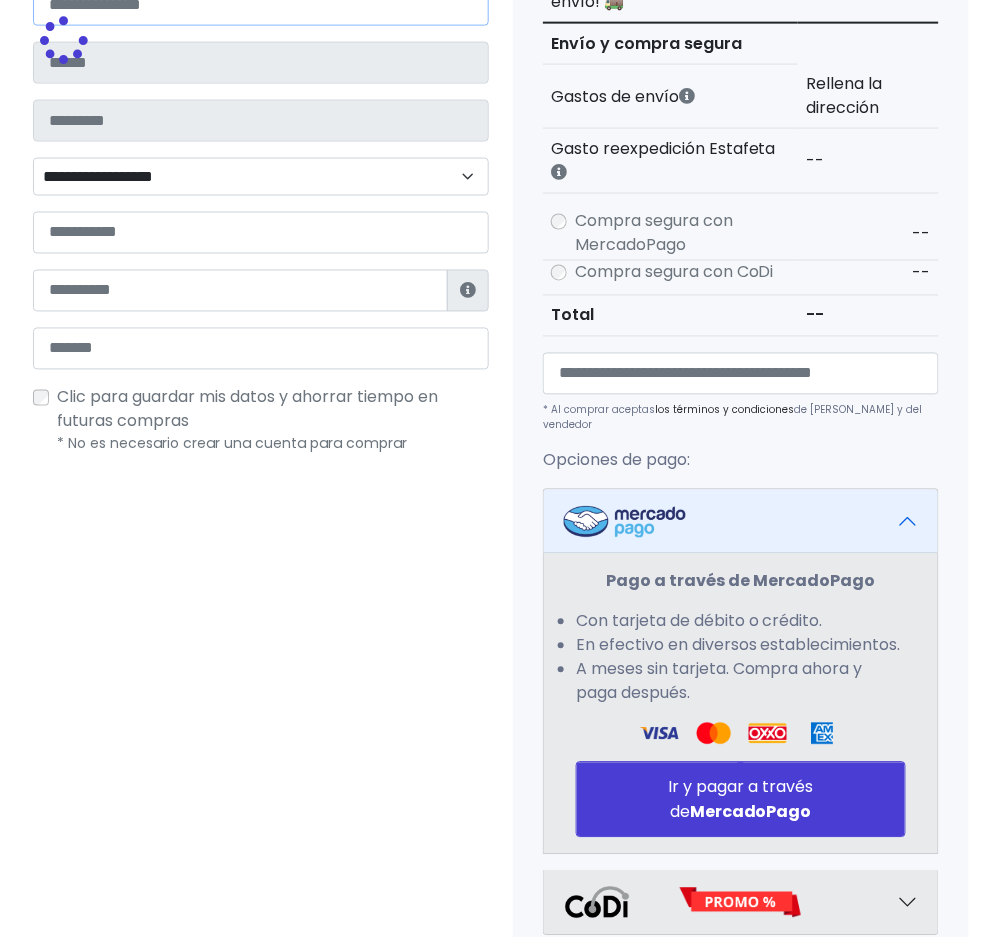 type on "*********" 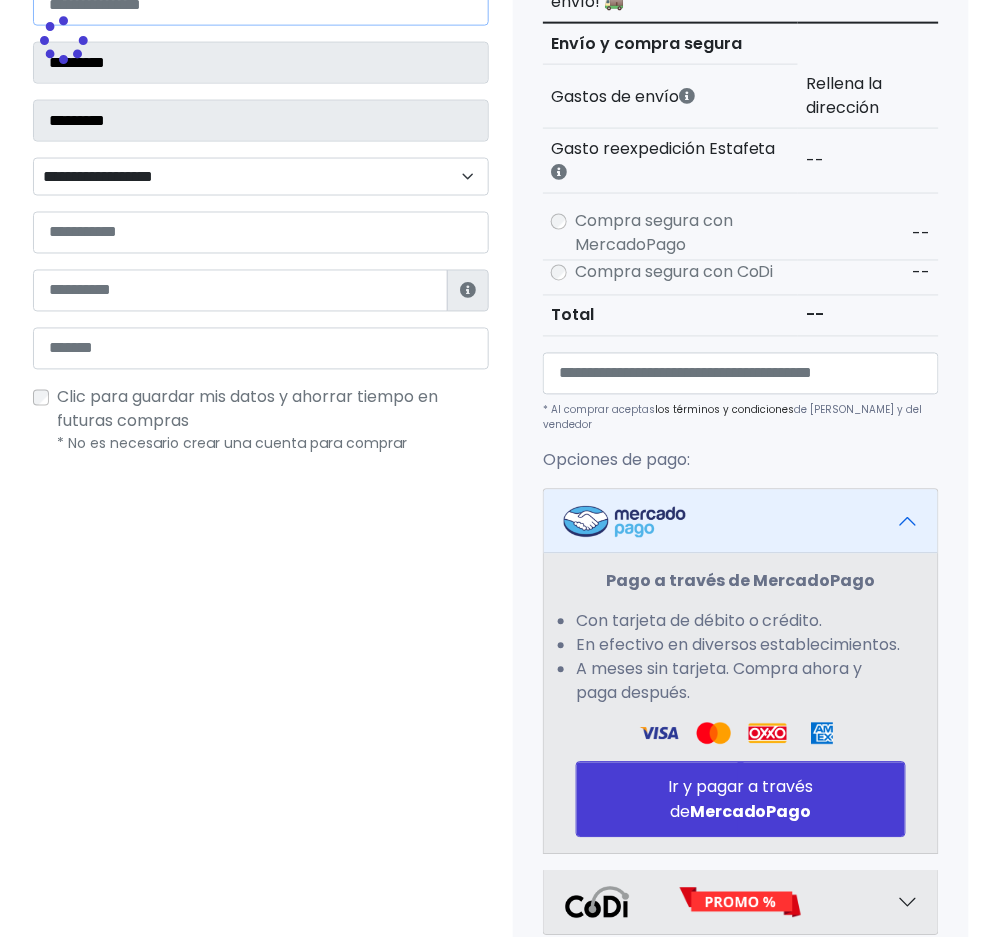 select 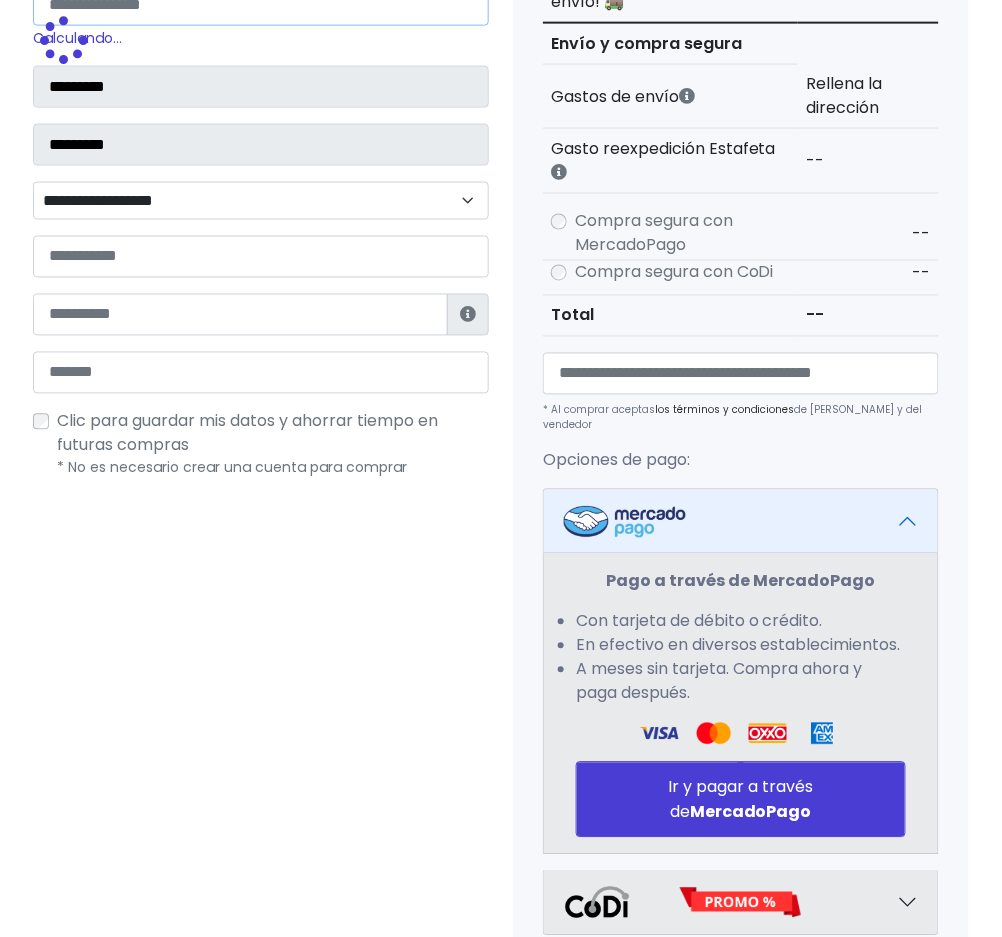 type on "*****" 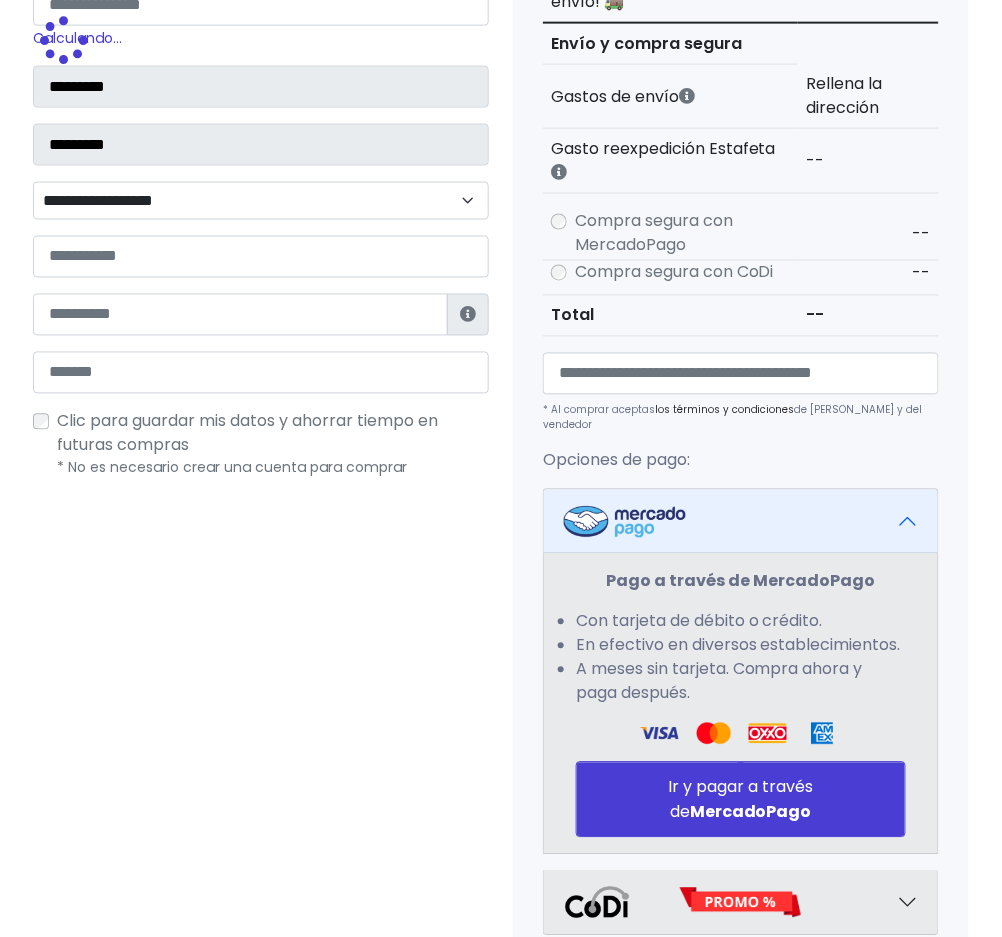 click on "**********" at bounding box center (261, 73) 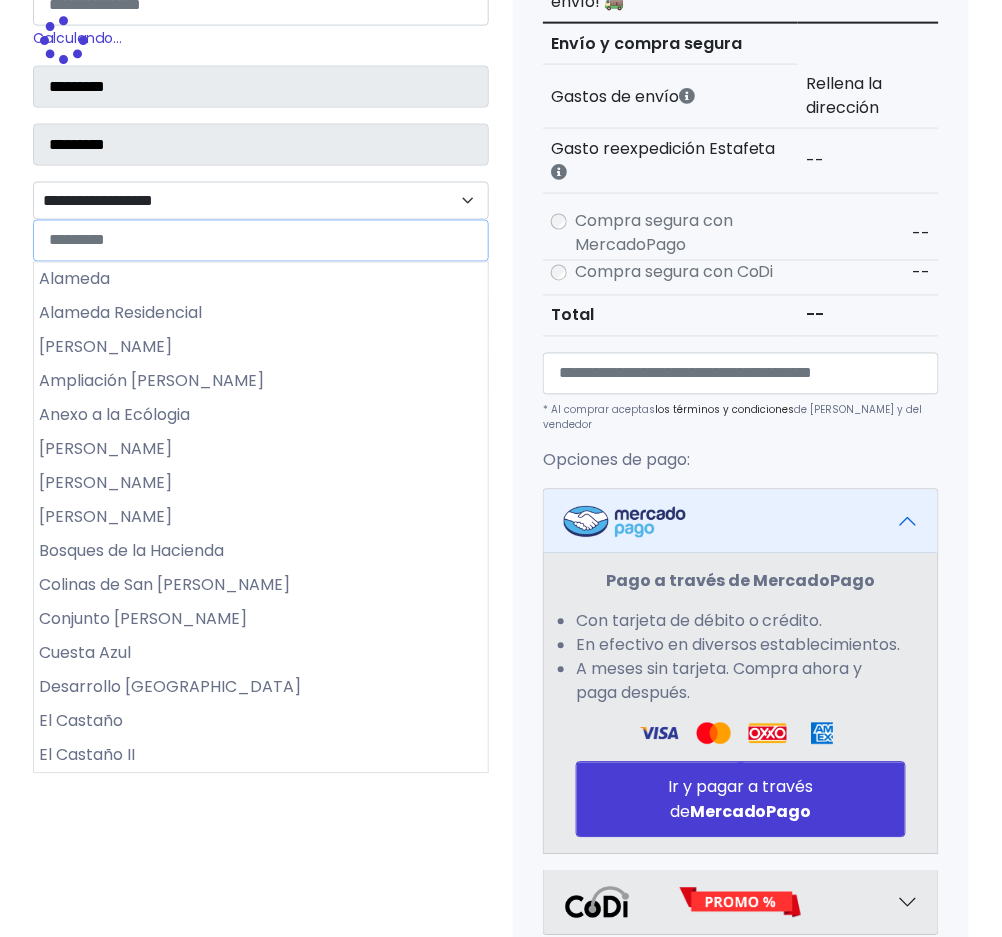 click on "**********" at bounding box center (261, 201) 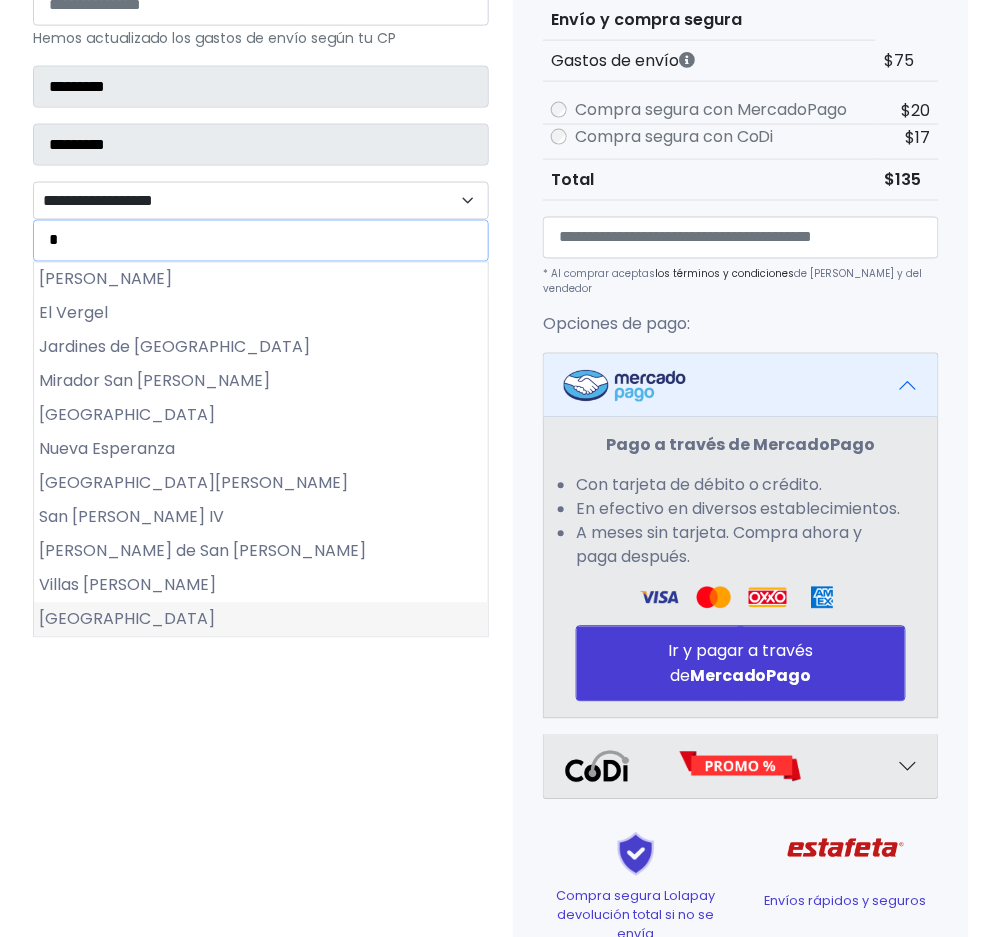 type on "*" 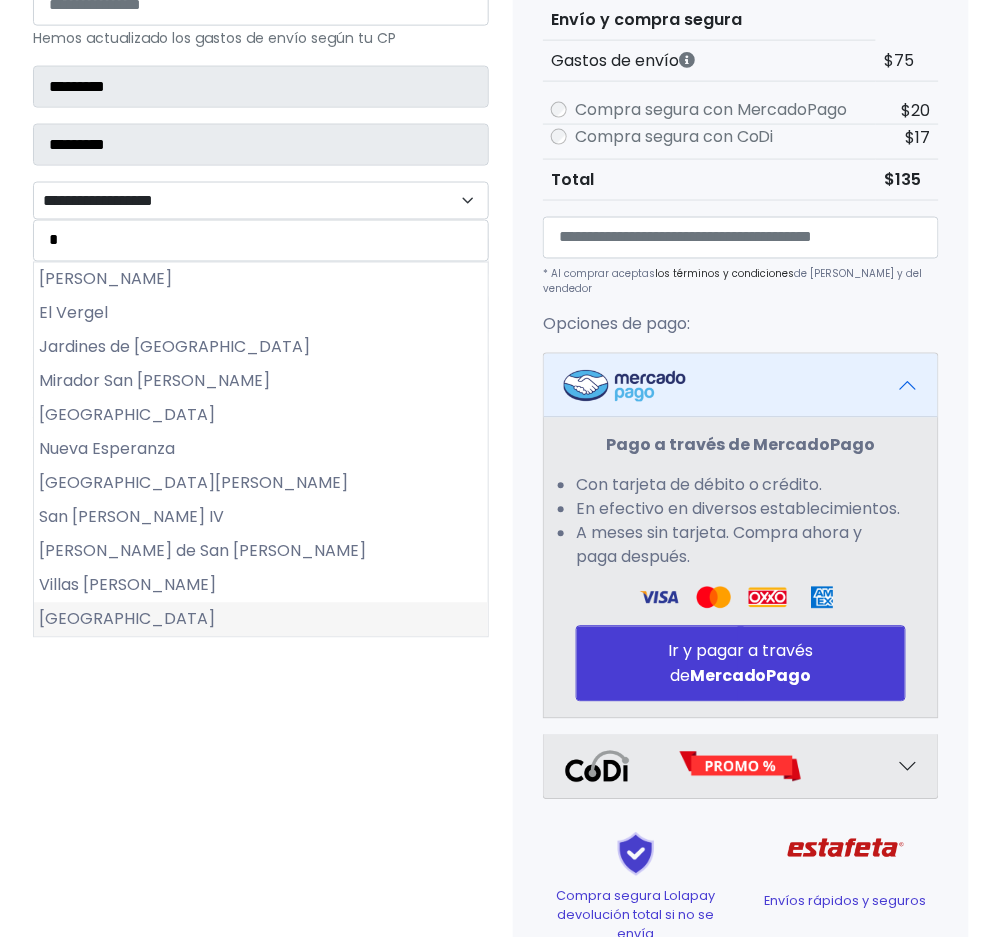 click on "Villas de Santiago" at bounding box center [261, 620] 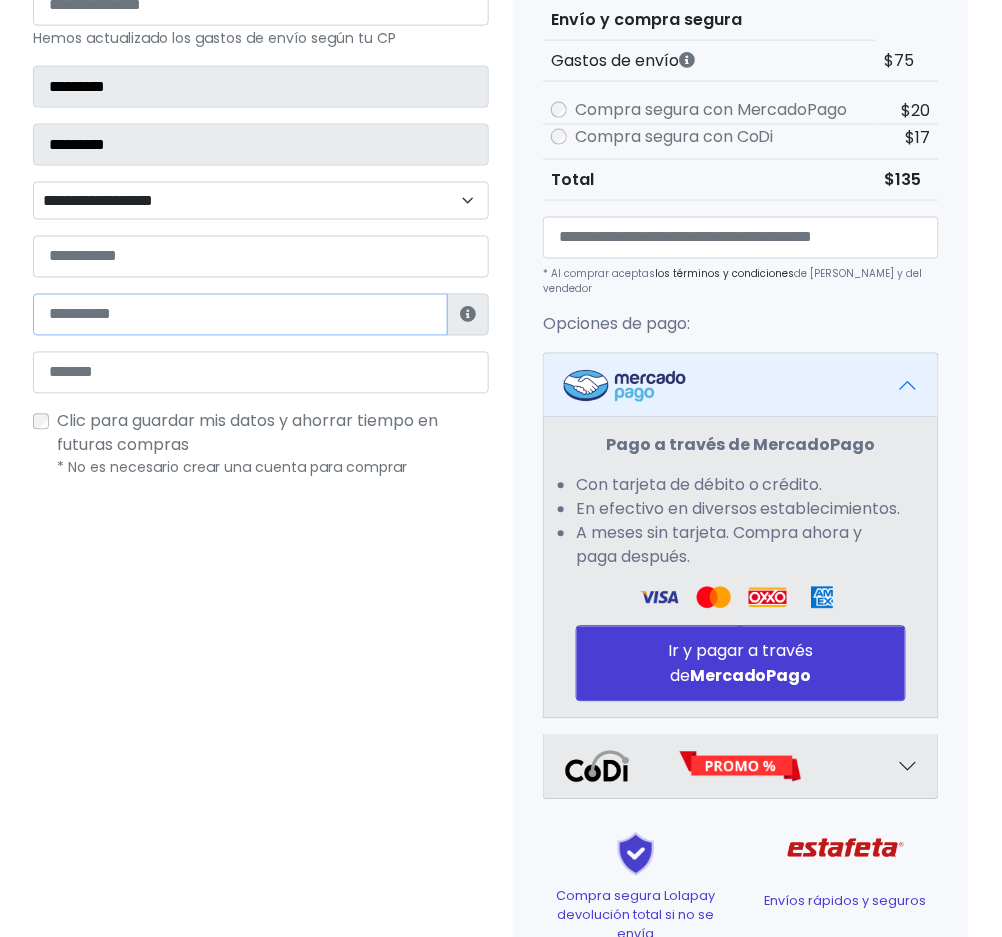 click at bounding box center (240, 315) 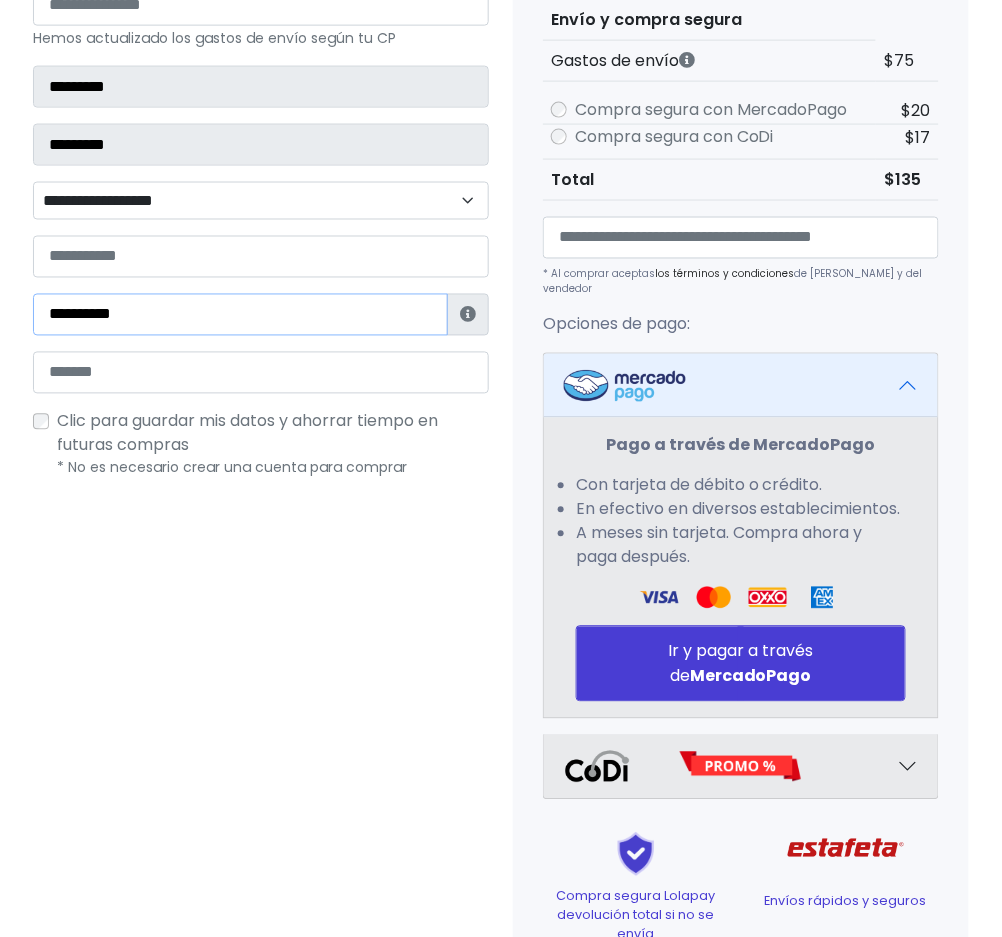 type on "**********" 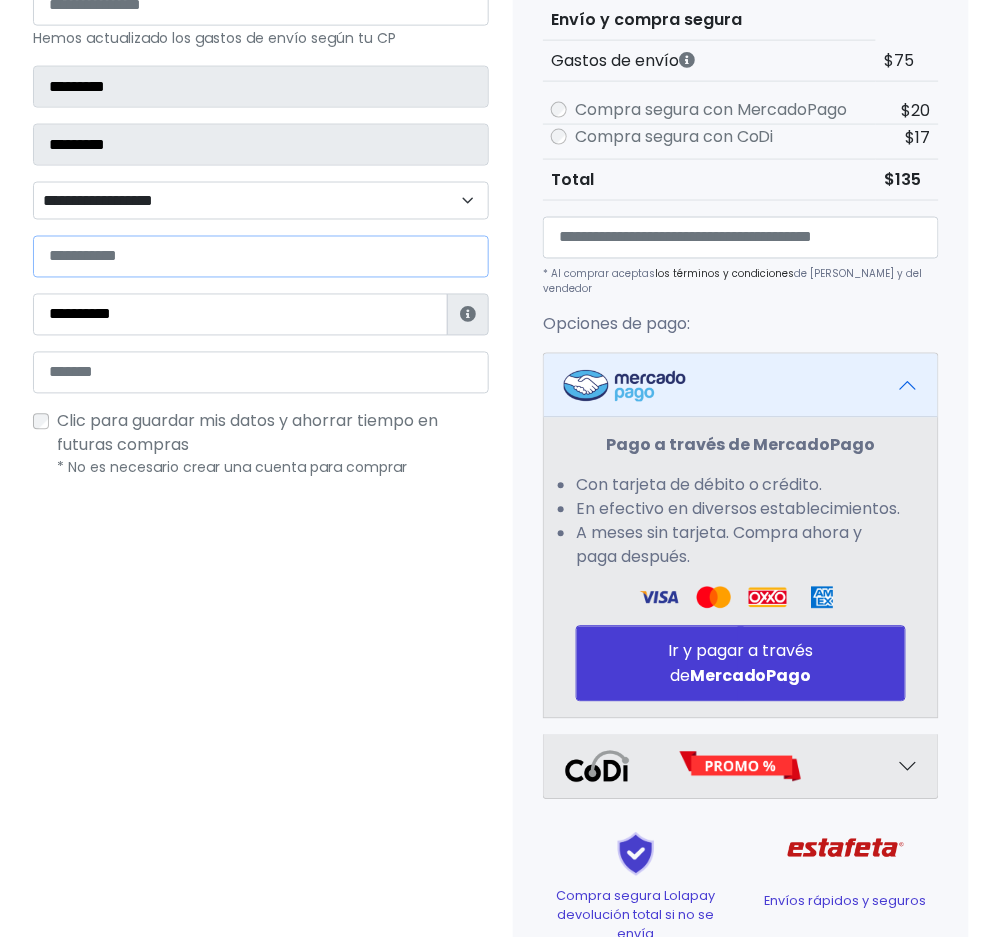 click at bounding box center [261, 257] 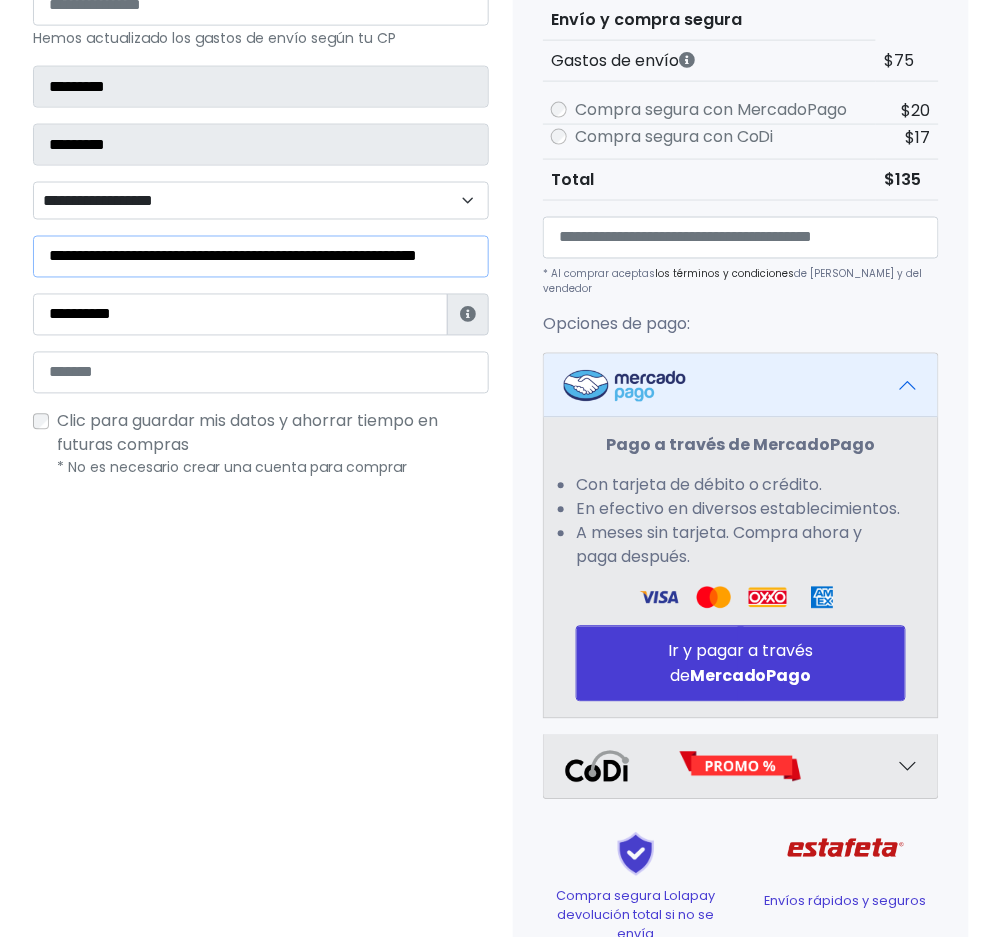 scroll, scrollTop: 0, scrollLeft: 68, axis: horizontal 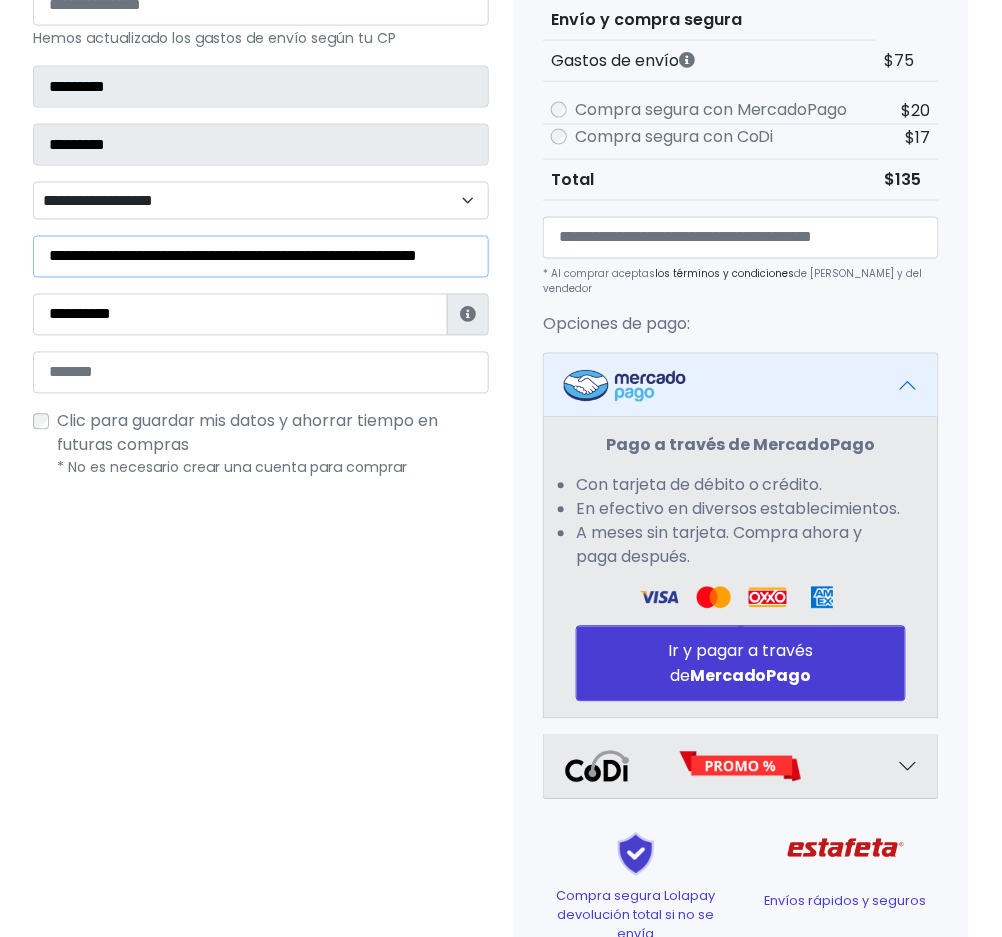 type on "**********" 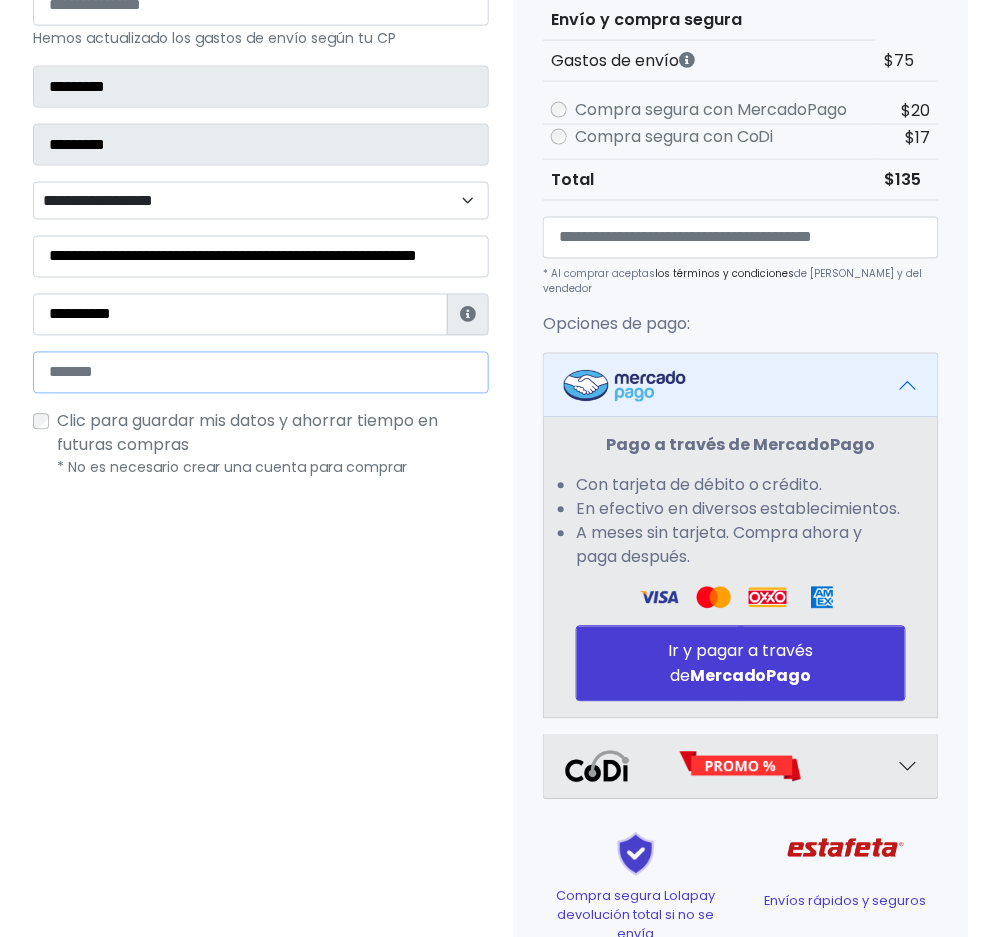 click at bounding box center [261, 373] 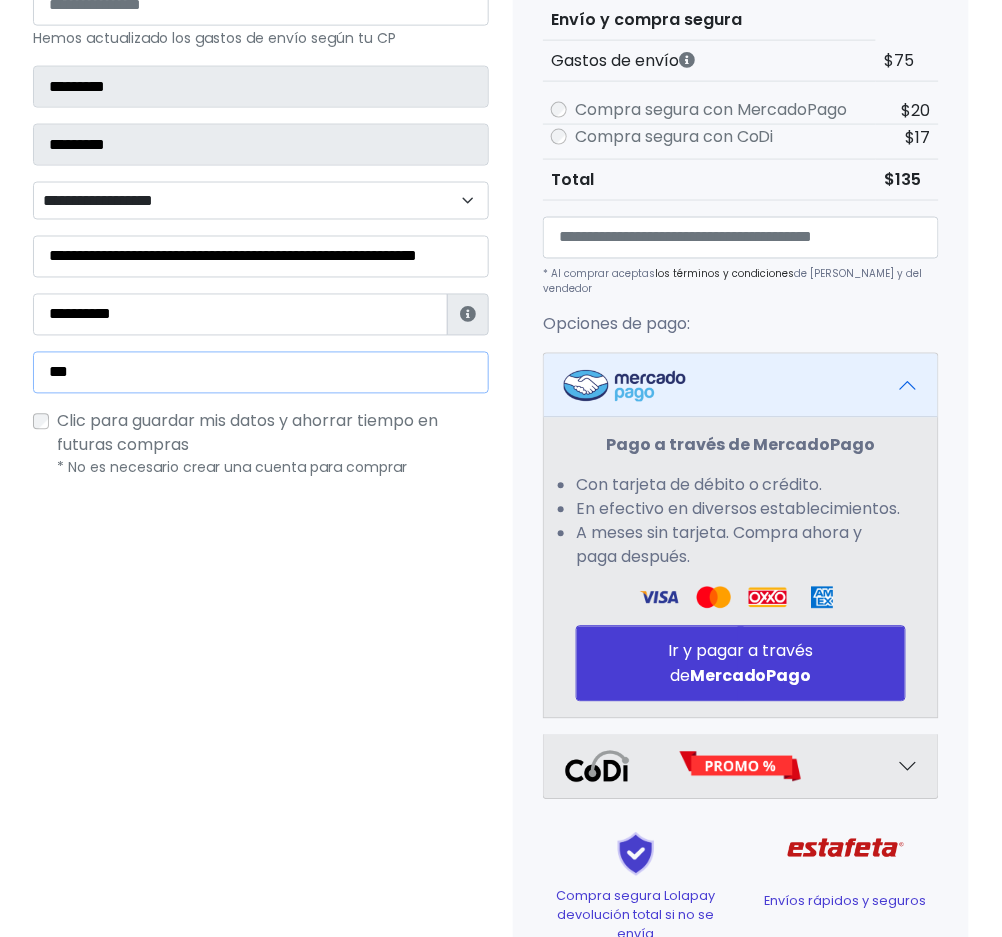 type on "**********" 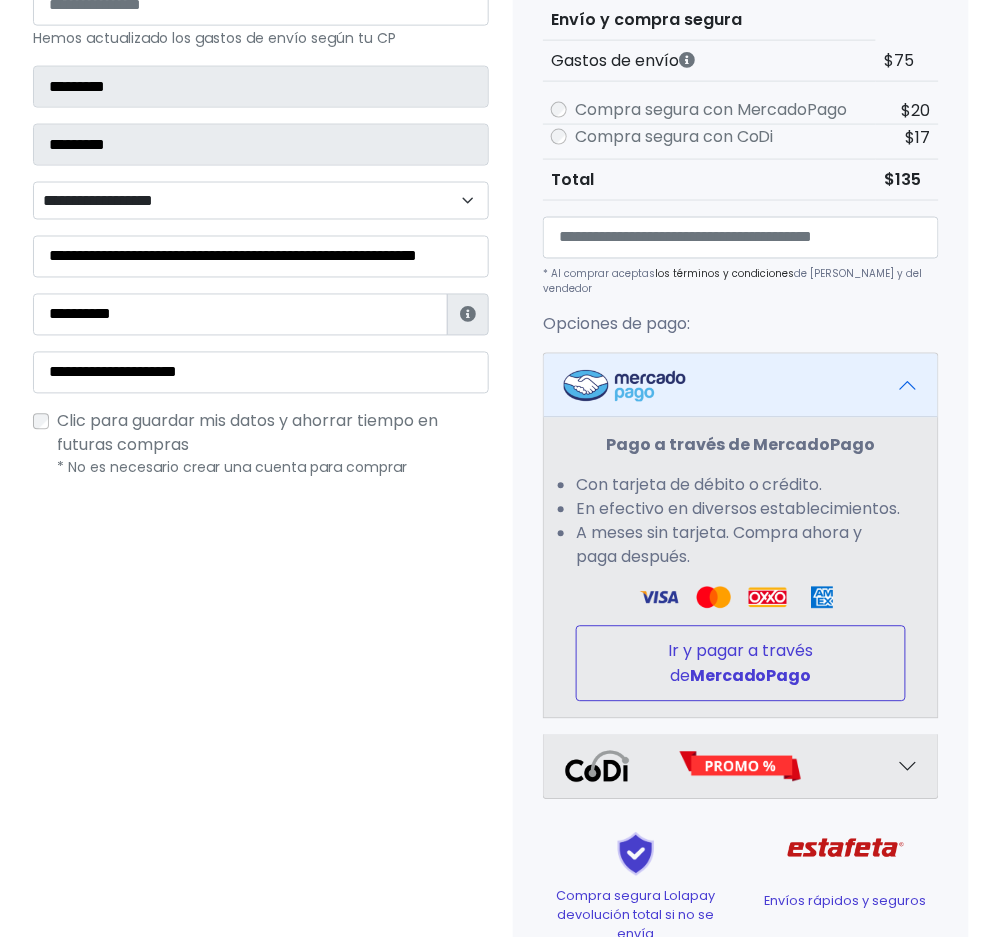 click on "Ir y pagar a través de  MercadoPago" at bounding box center (741, 664) 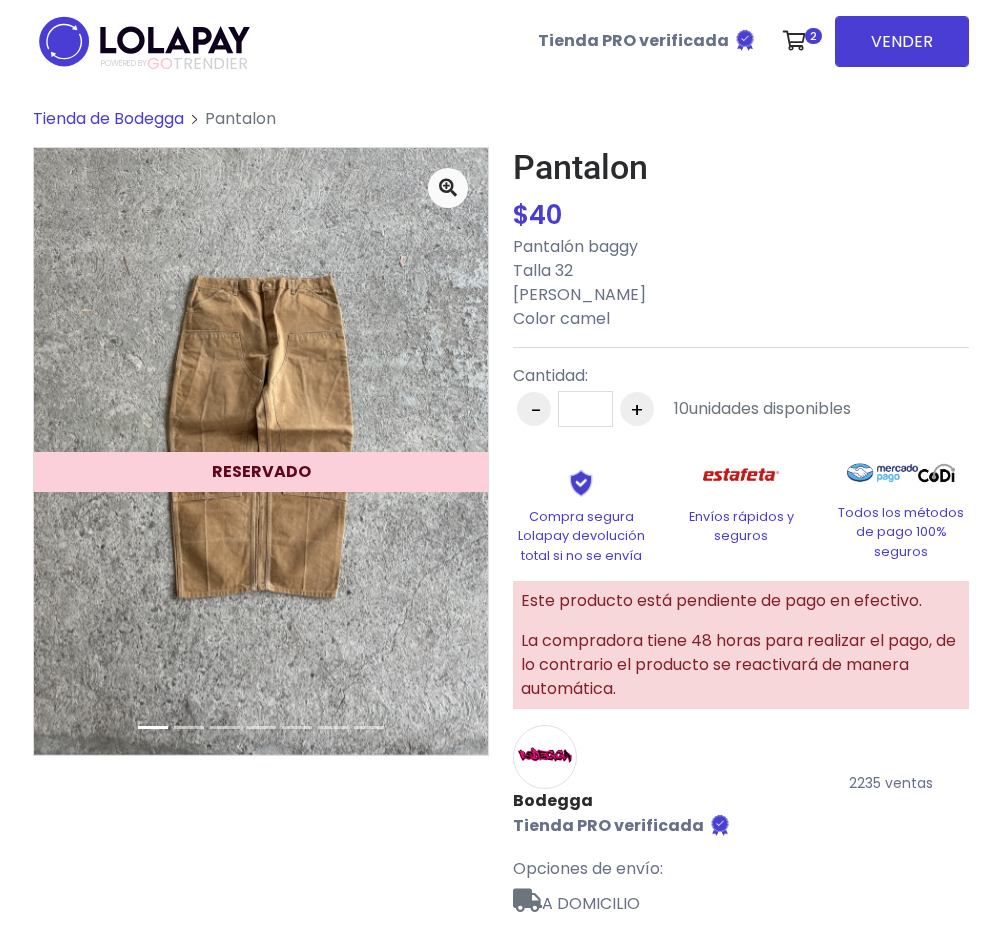 scroll, scrollTop: 0, scrollLeft: 0, axis: both 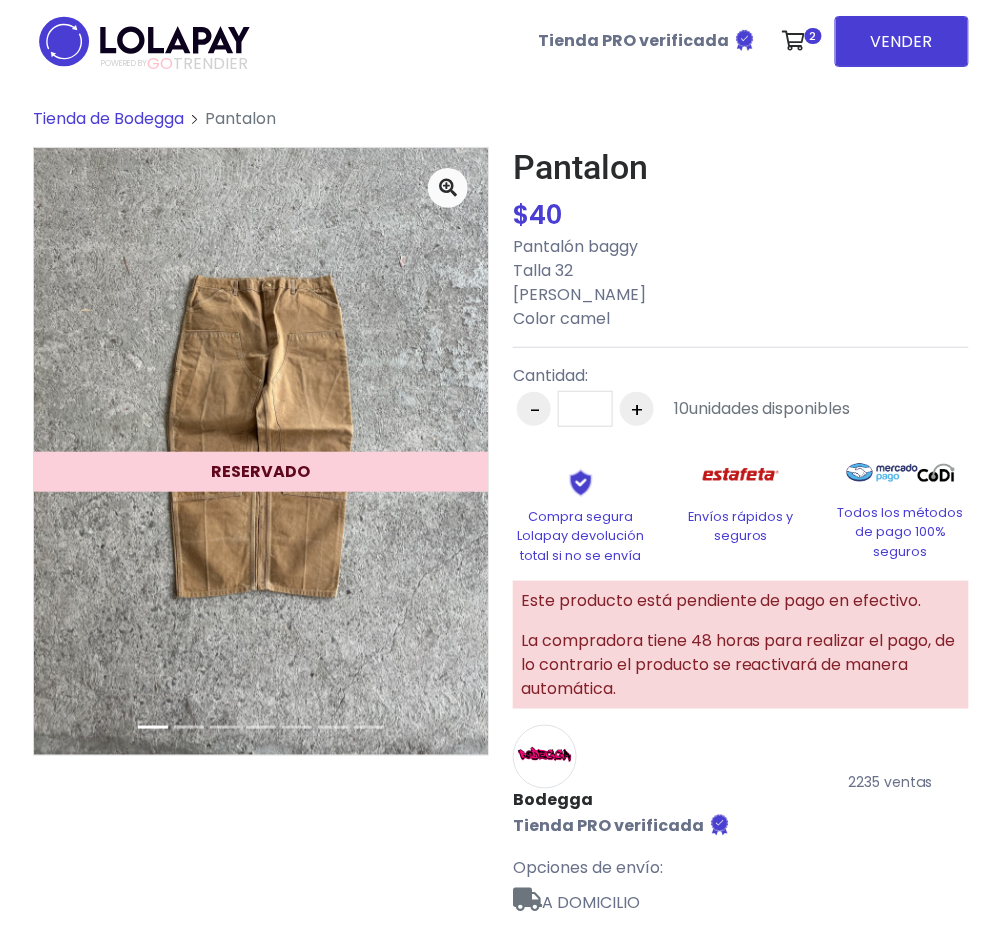 click on "Tienda de Bodegga" at bounding box center [108, 118] 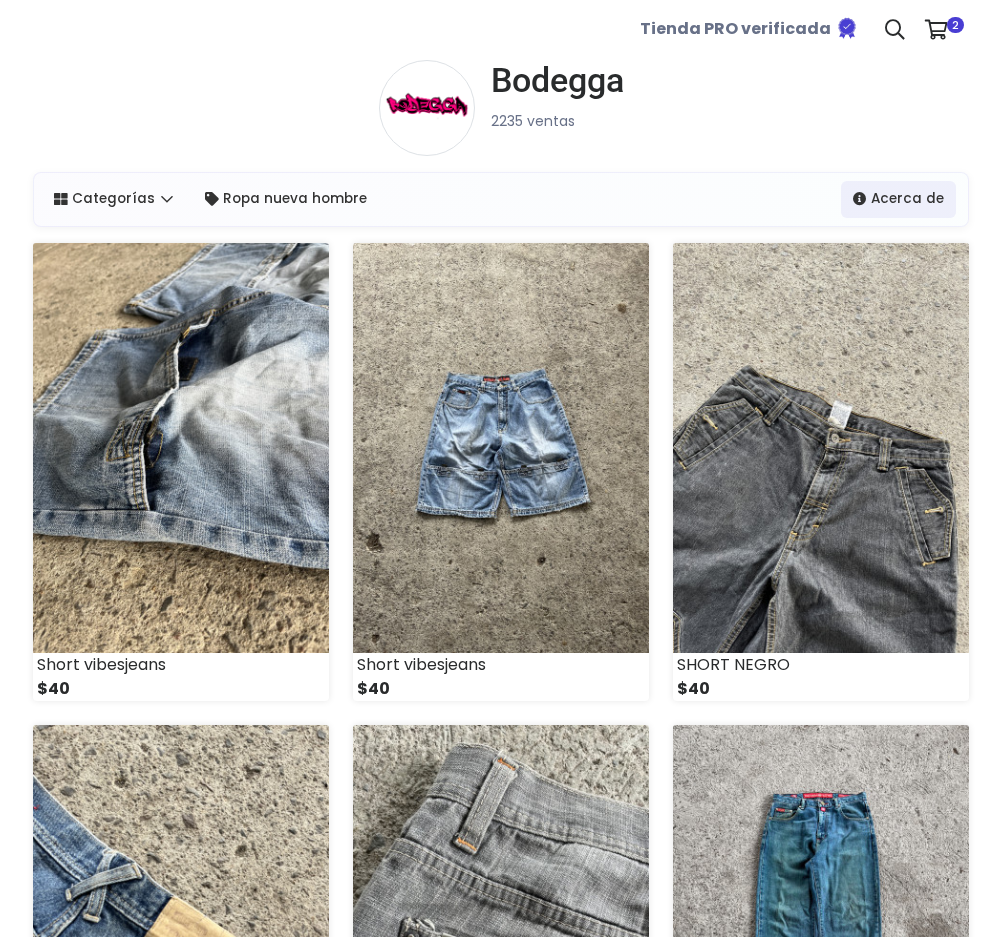 scroll, scrollTop: 0, scrollLeft: 0, axis: both 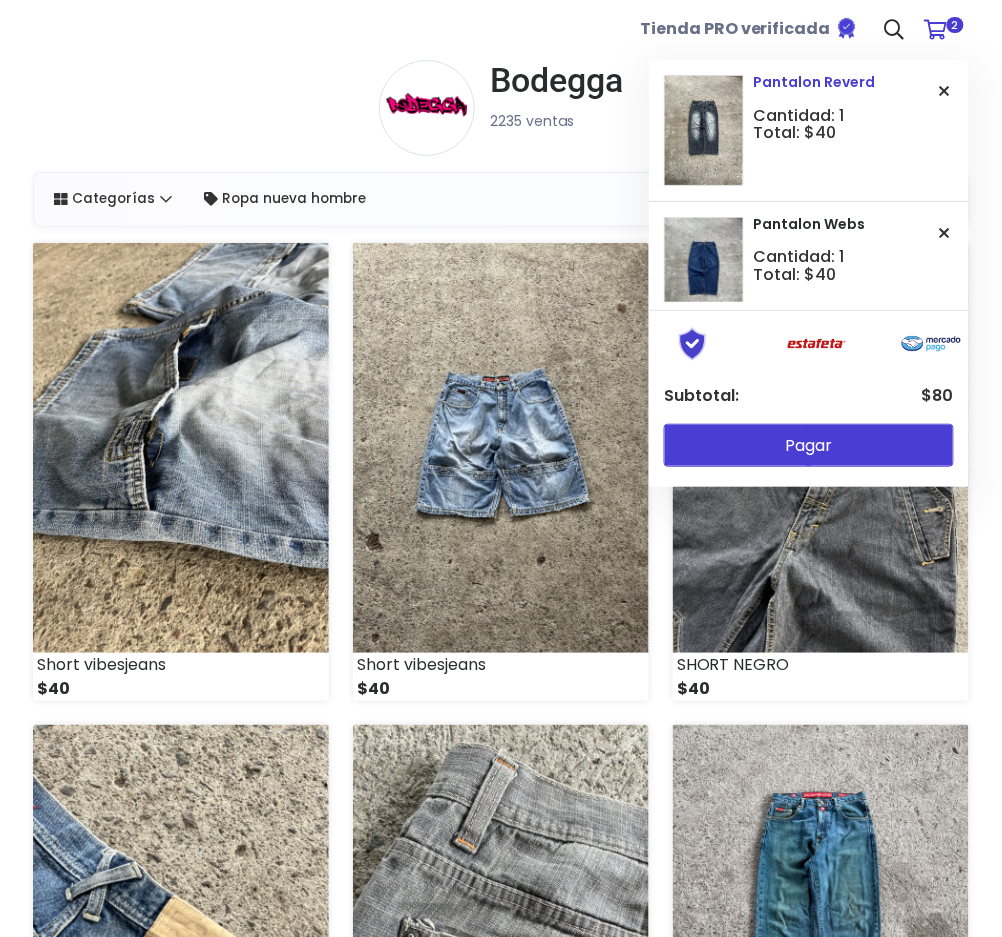 click at bounding box center (945, 91) 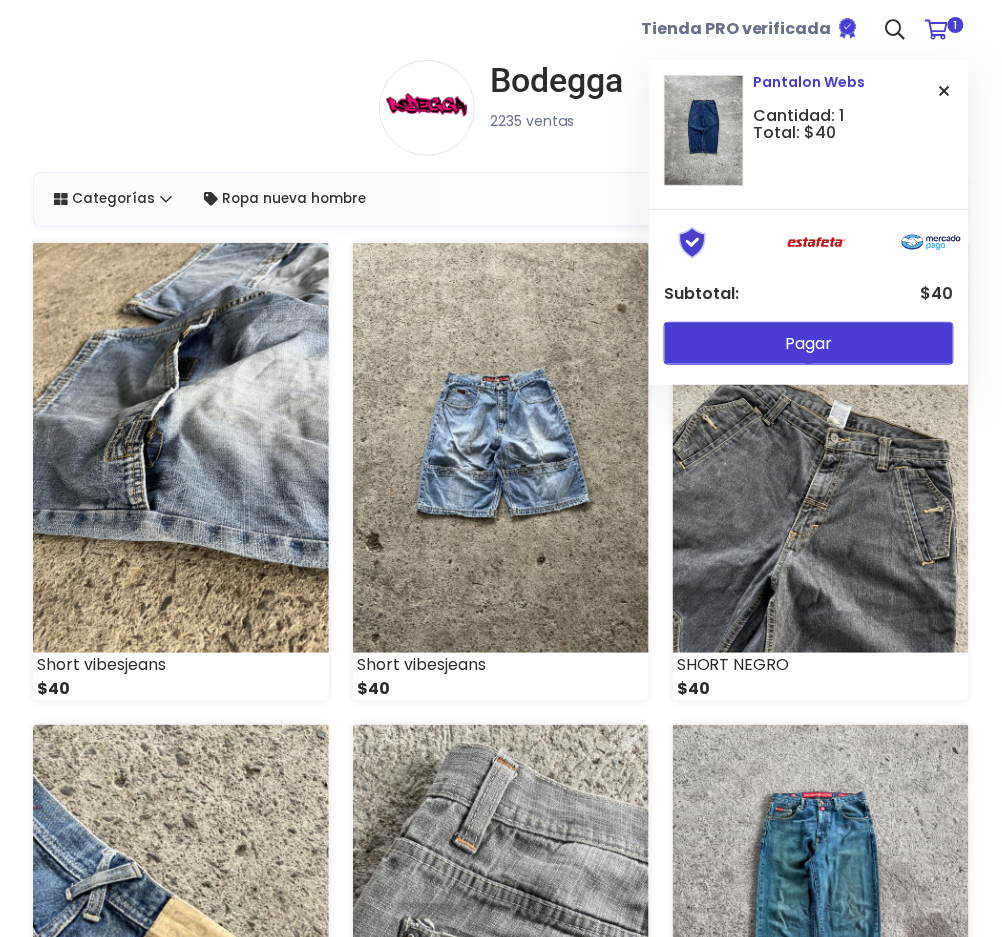 click at bounding box center (945, 91) 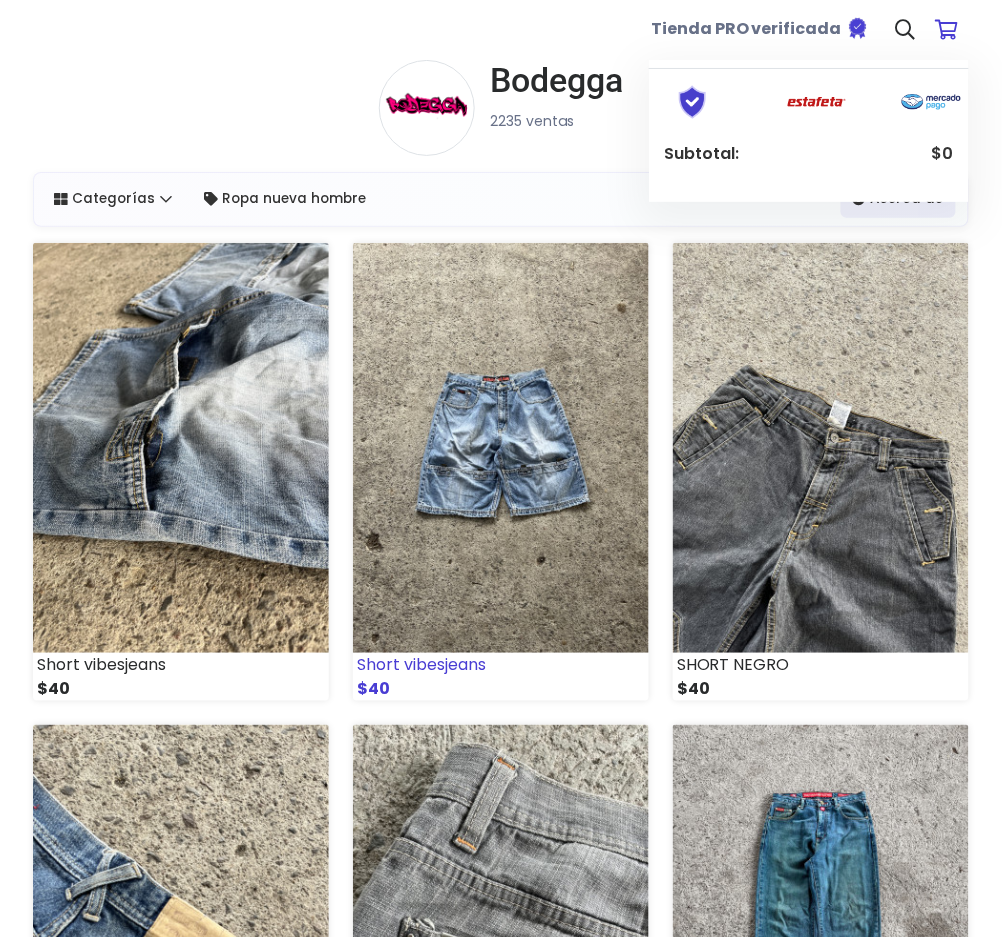 click at bounding box center (501, 448) 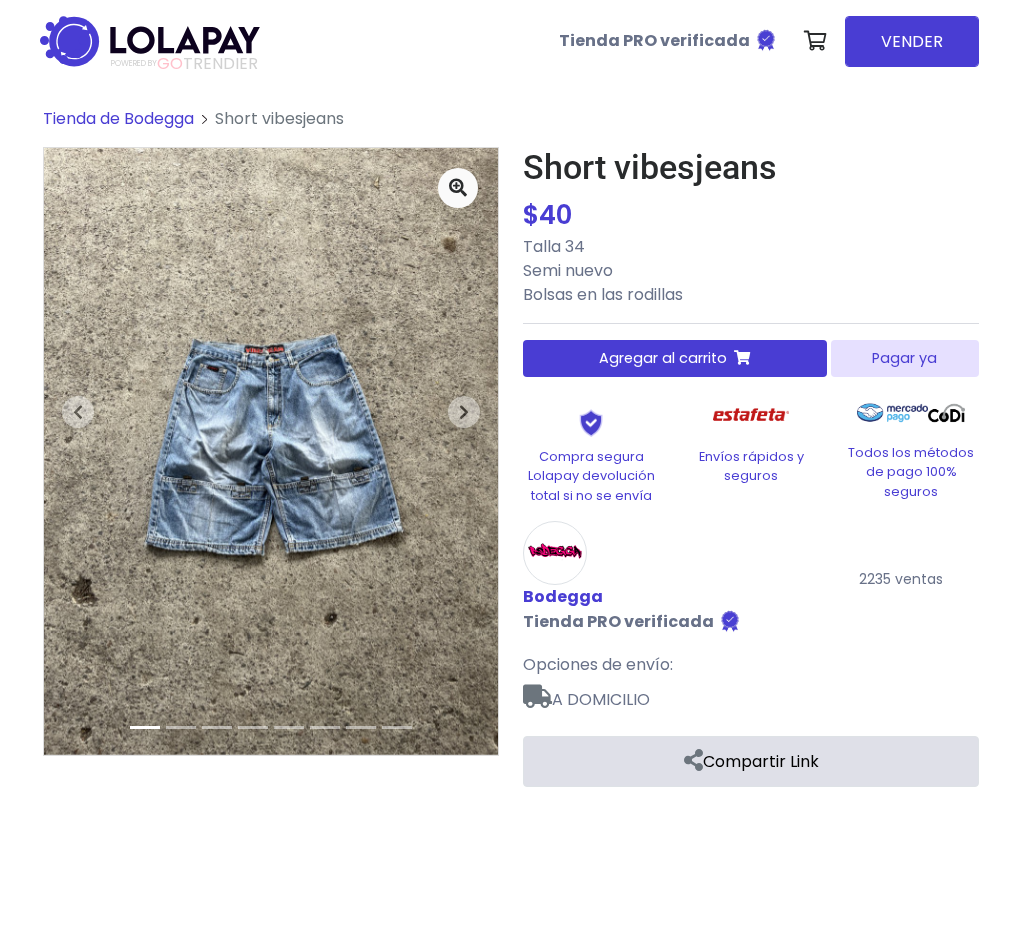 scroll, scrollTop: 0, scrollLeft: 0, axis: both 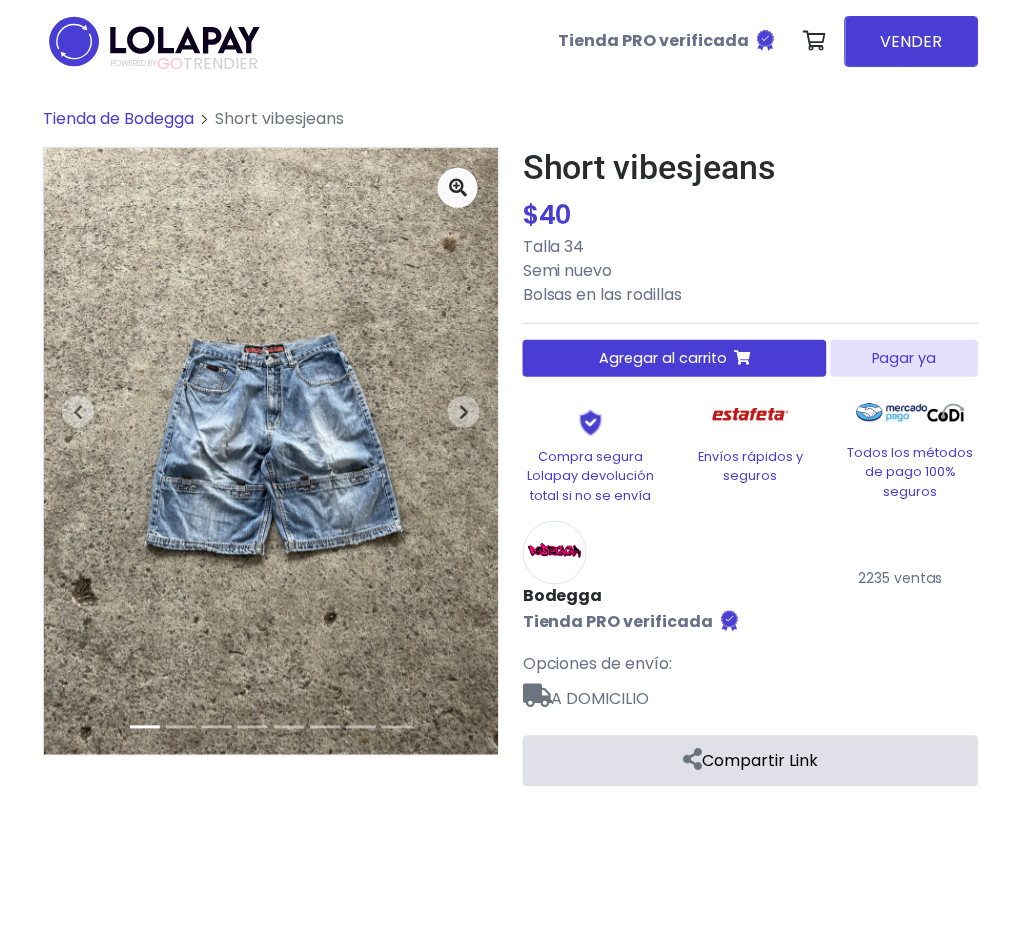 click on "Pagar ya" at bounding box center [905, 358] 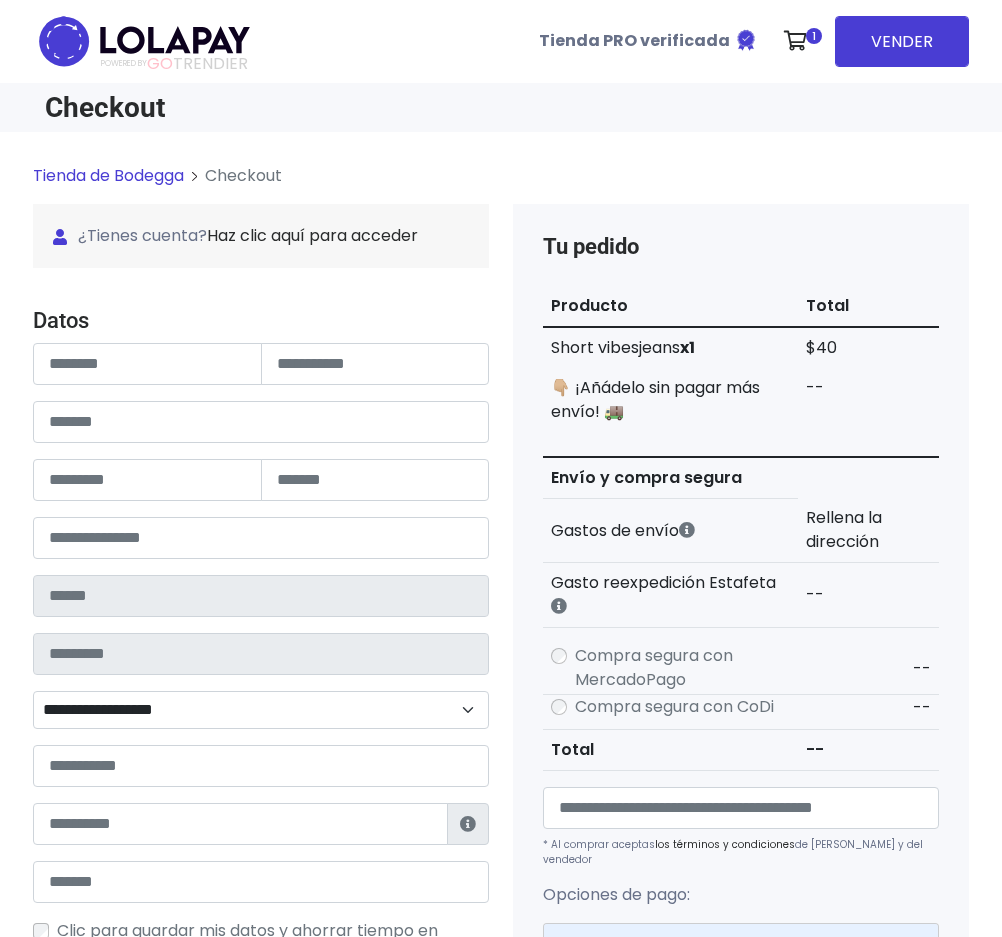 scroll, scrollTop: 0, scrollLeft: 0, axis: both 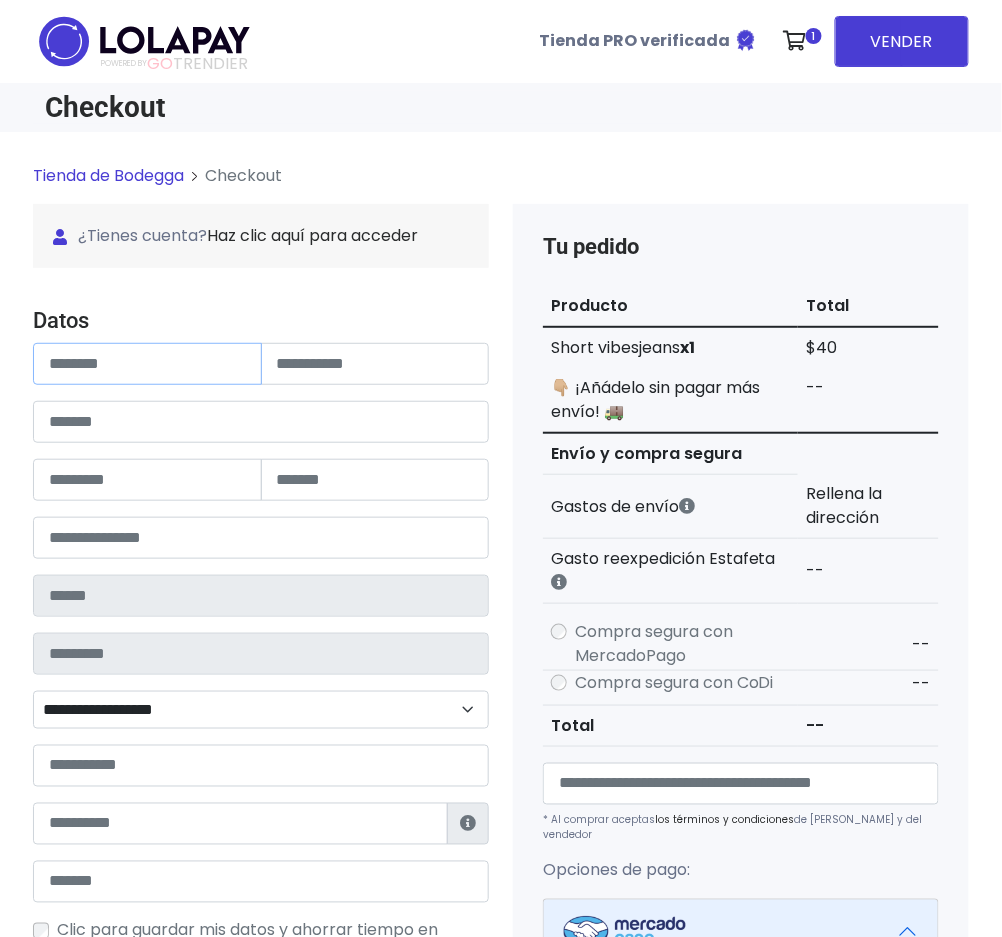 click at bounding box center (147, 364) 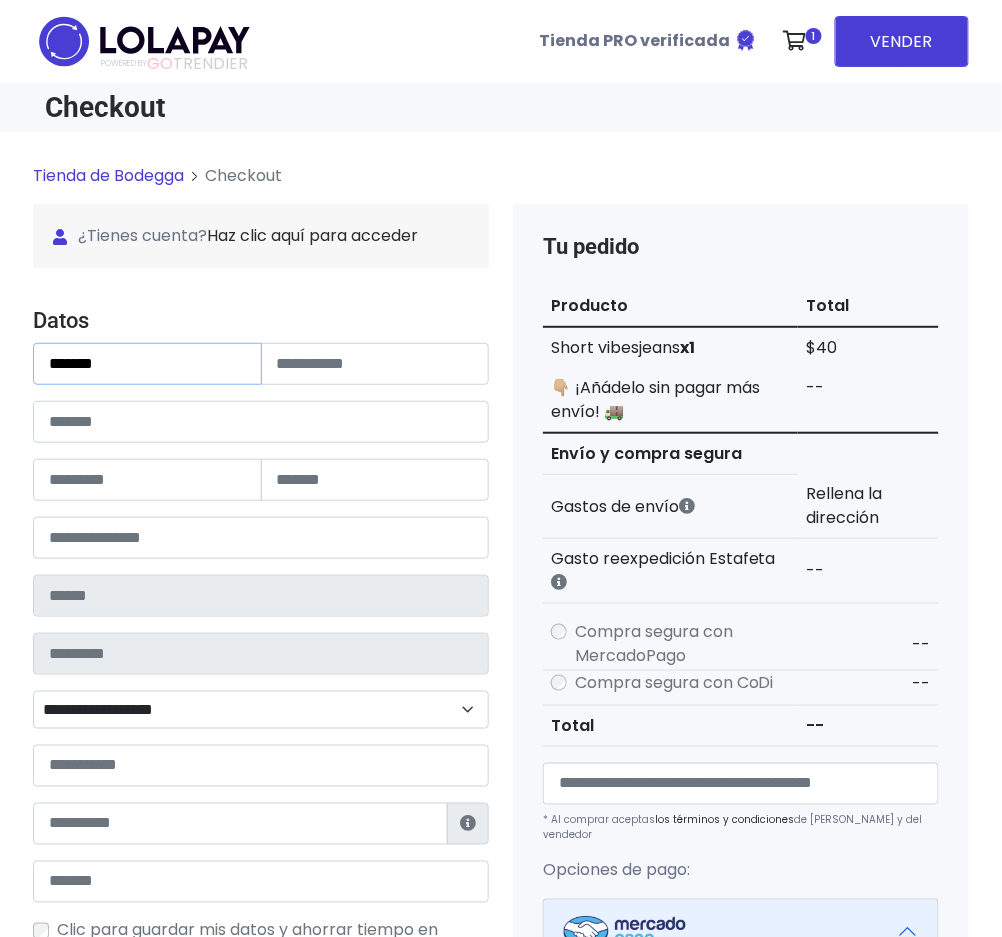 type on "*******" 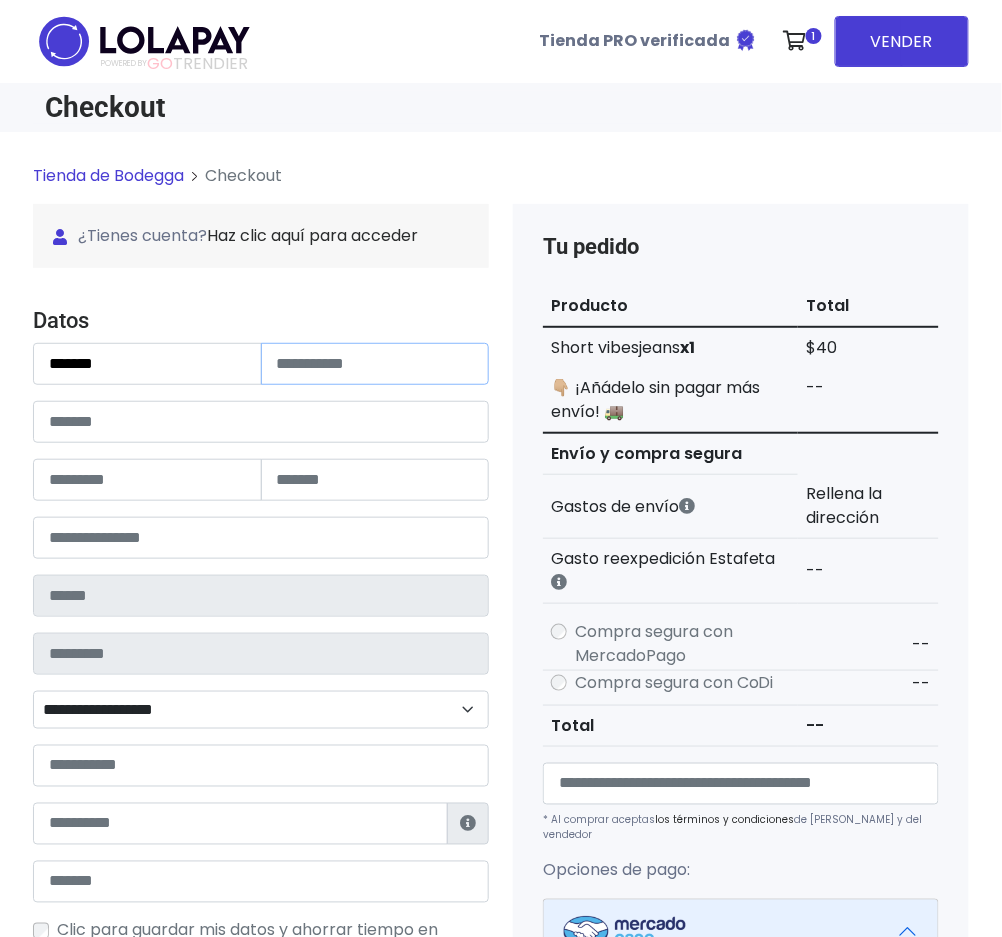 click at bounding box center (375, 364) 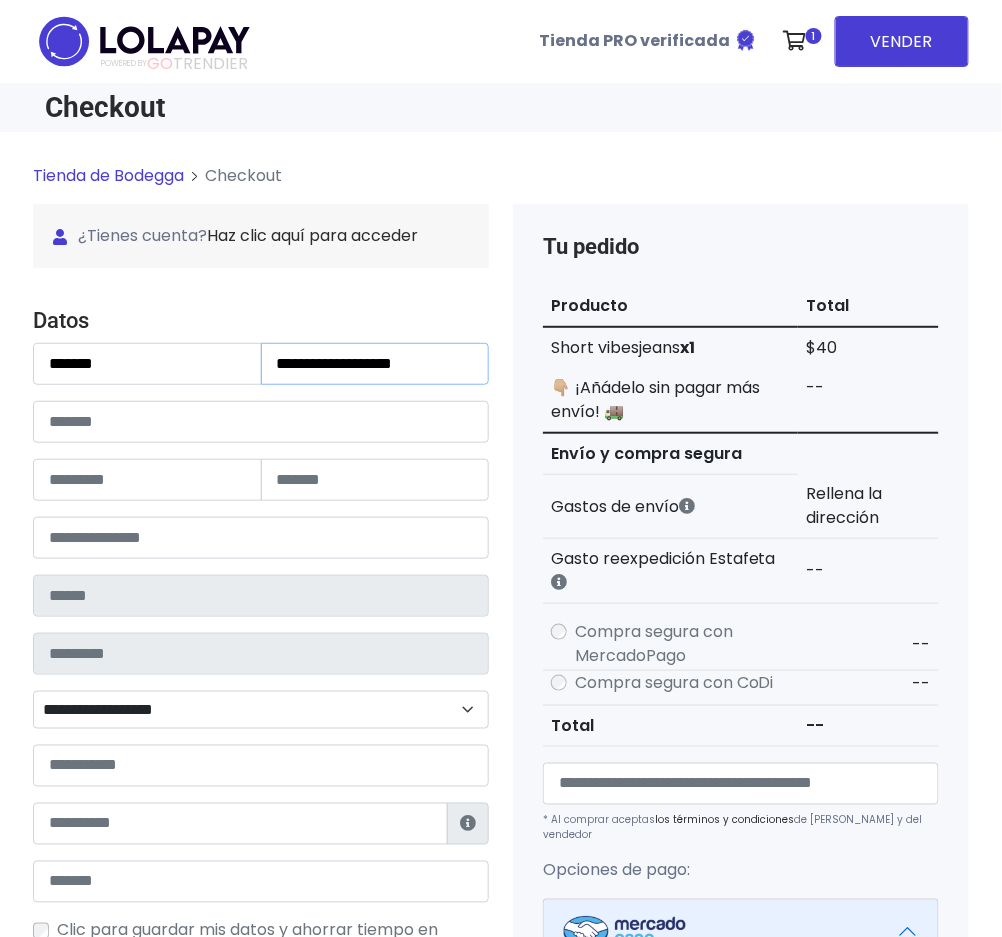 type on "**********" 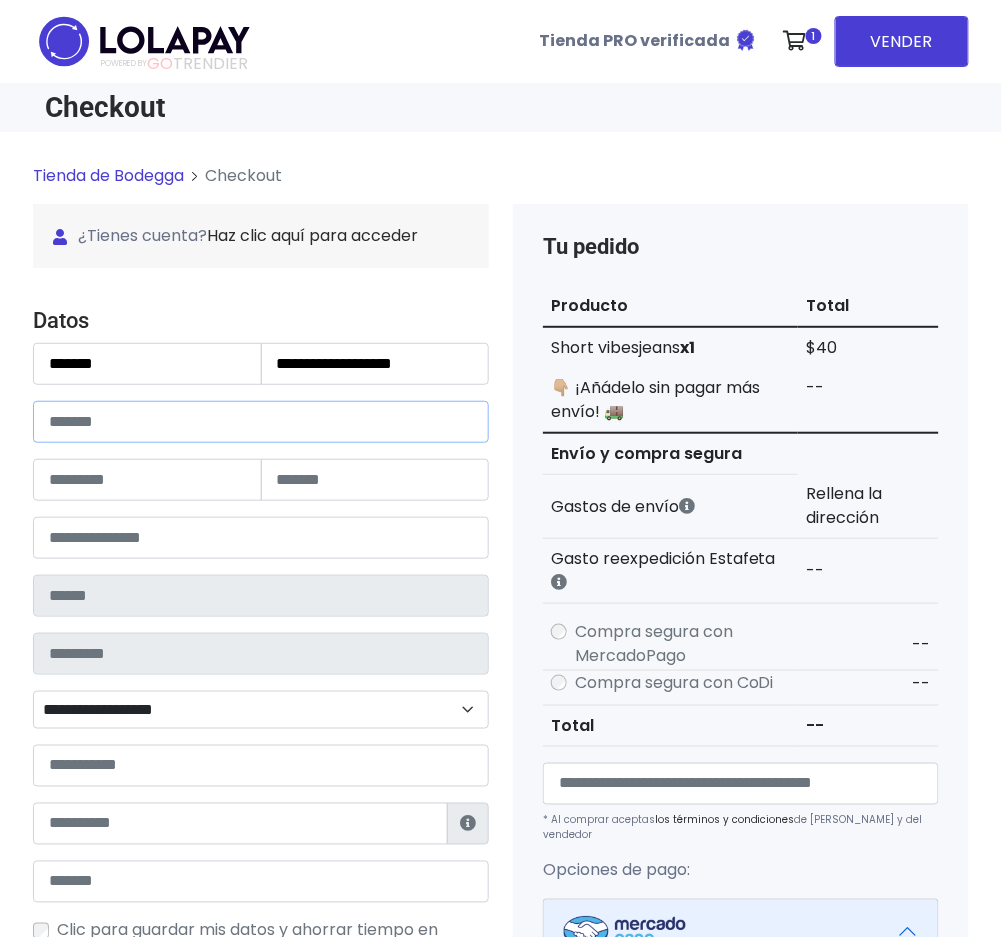 click at bounding box center (261, 422) 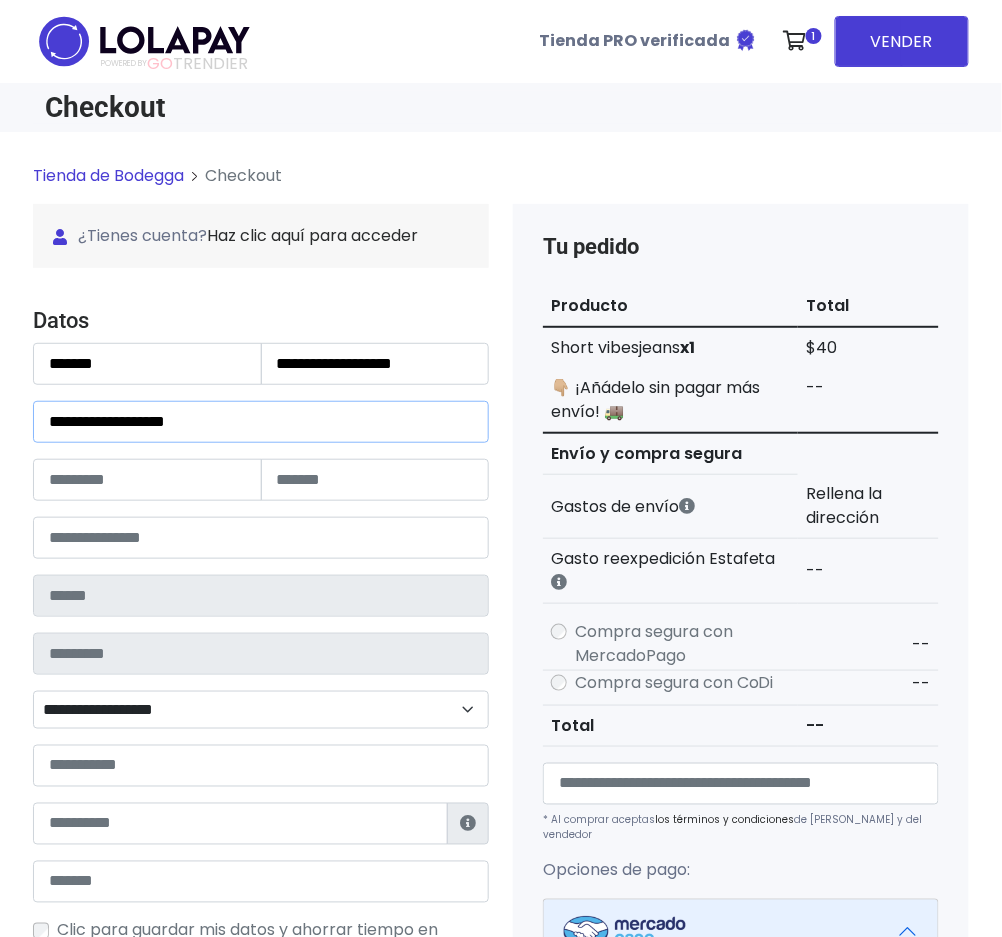 type on "**********" 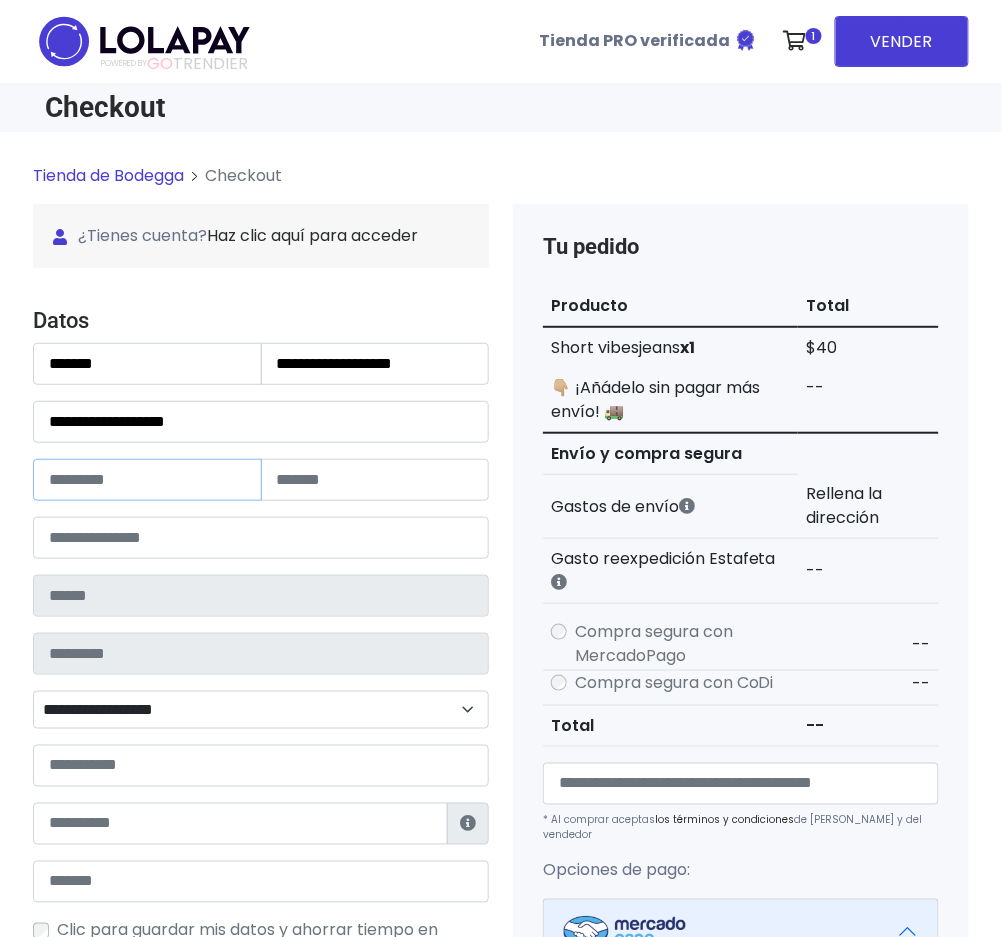 click at bounding box center (147, 480) 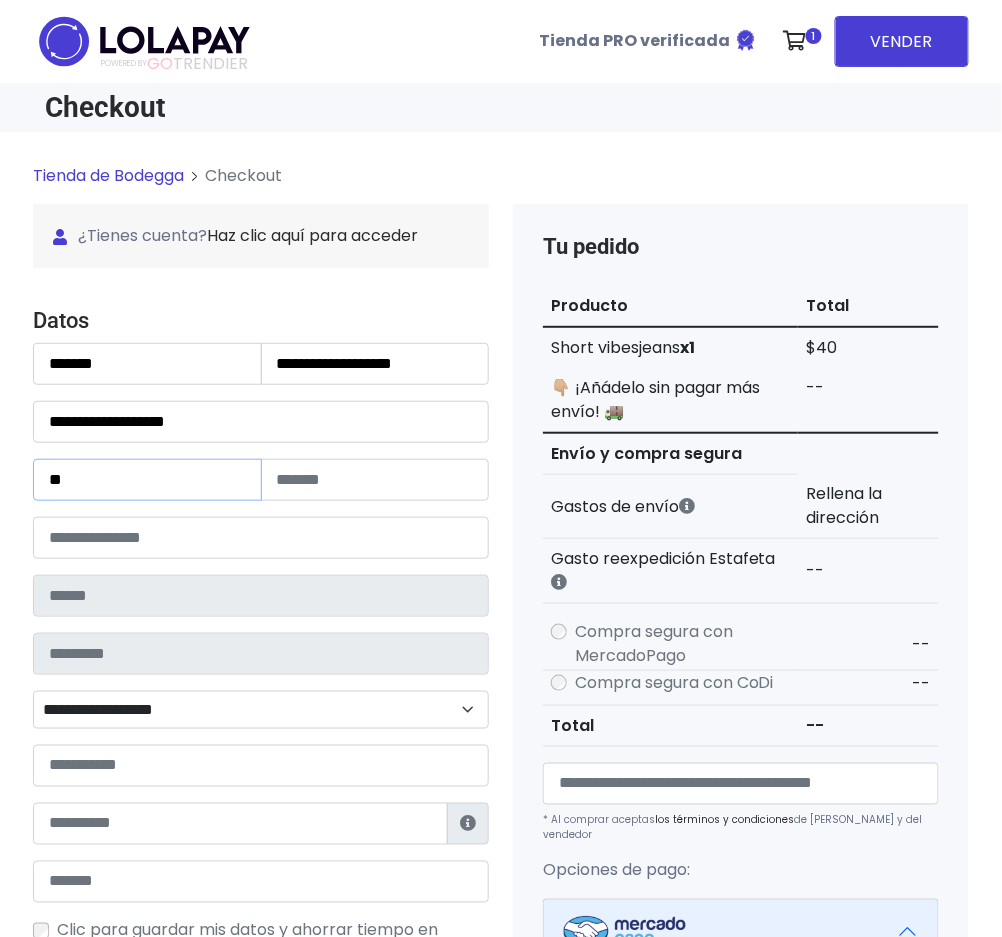 type on "**" 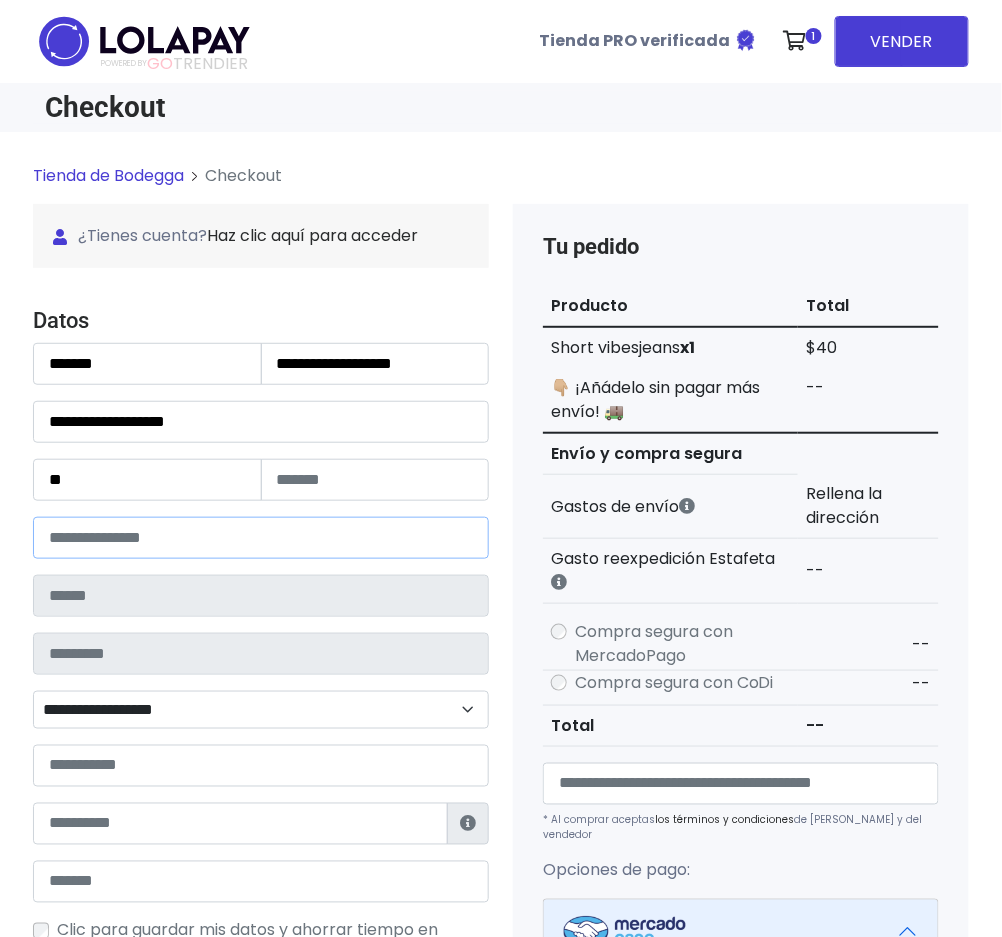 click at bounding box center (261, 538) 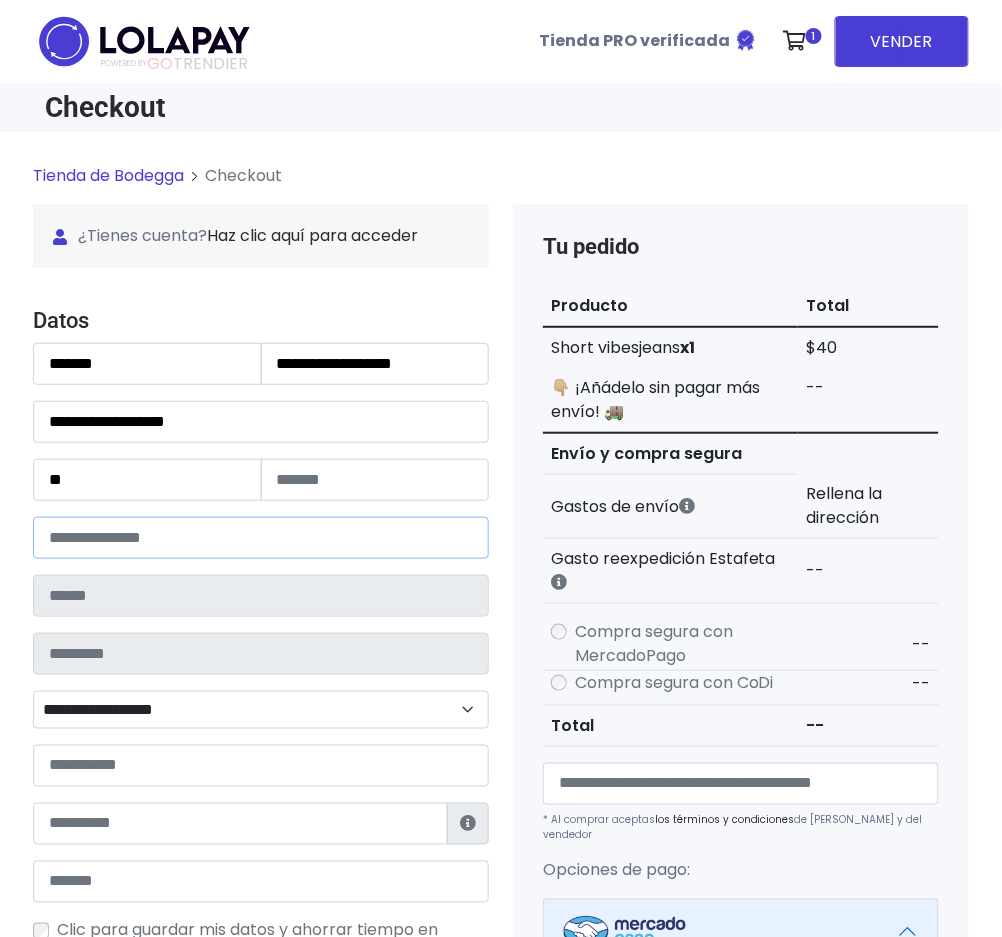 type on "*******" 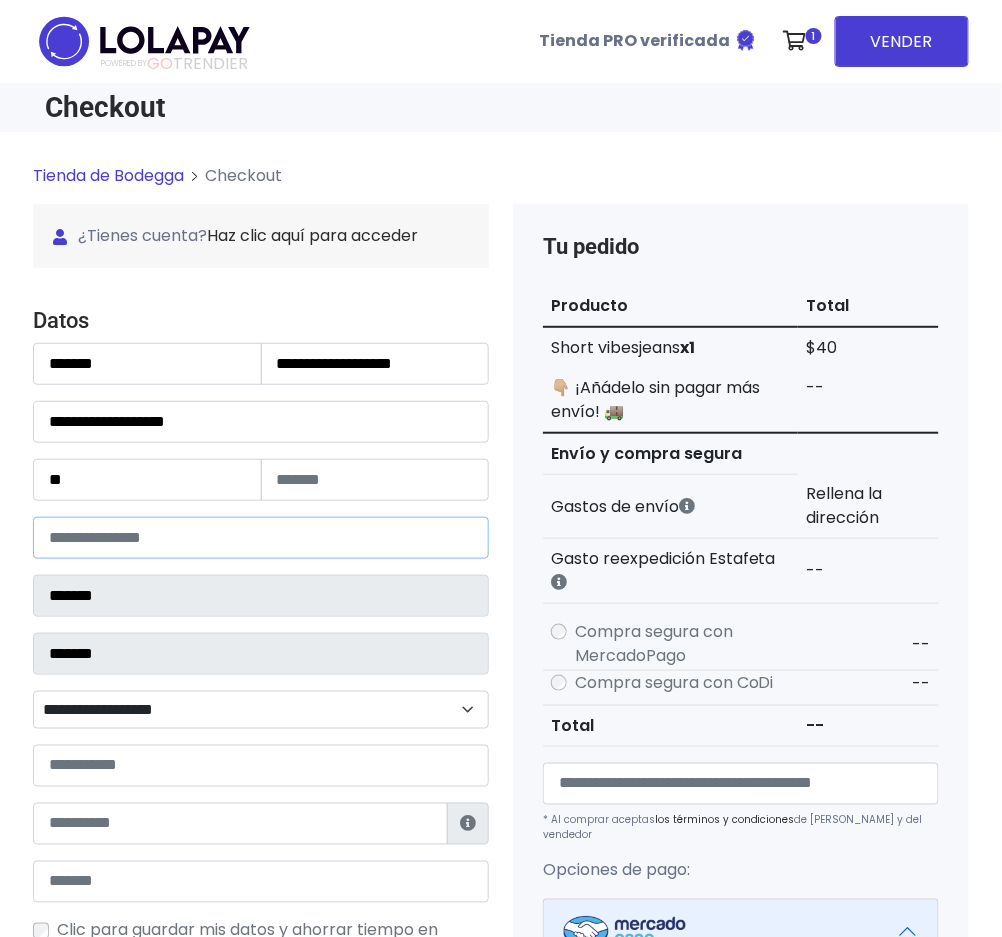 select 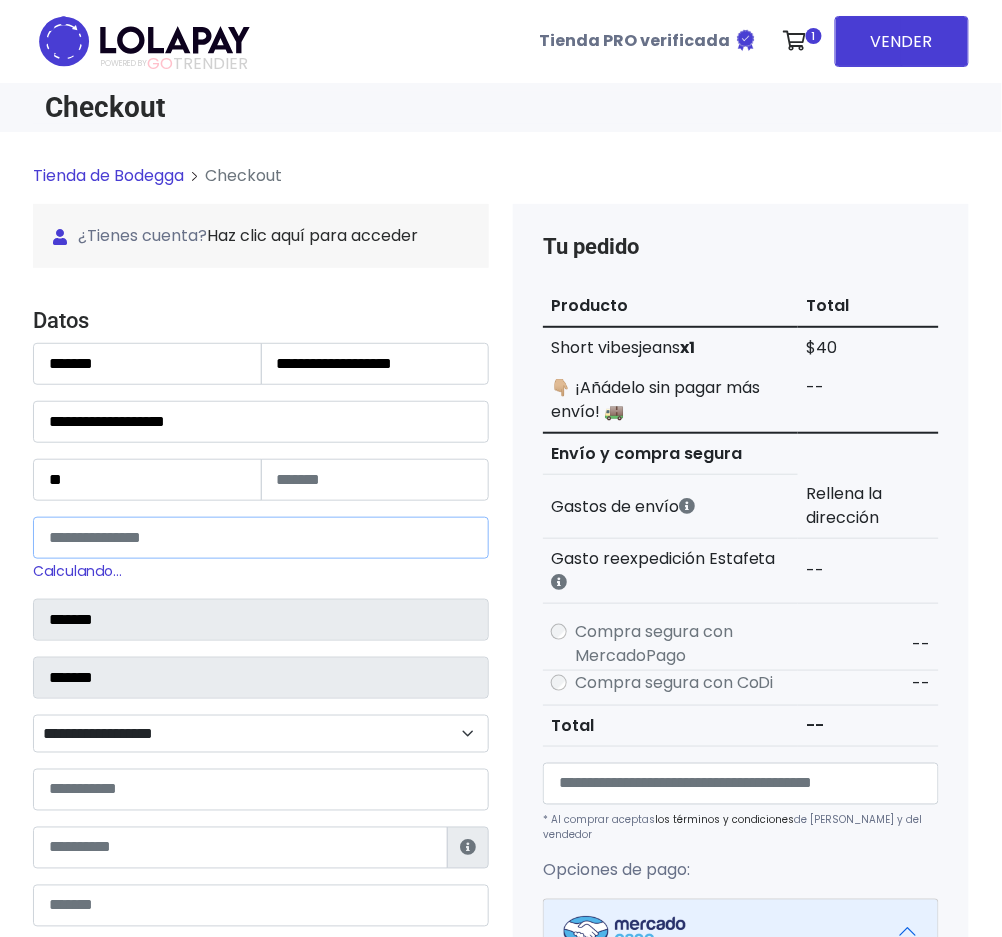 type on "*****" 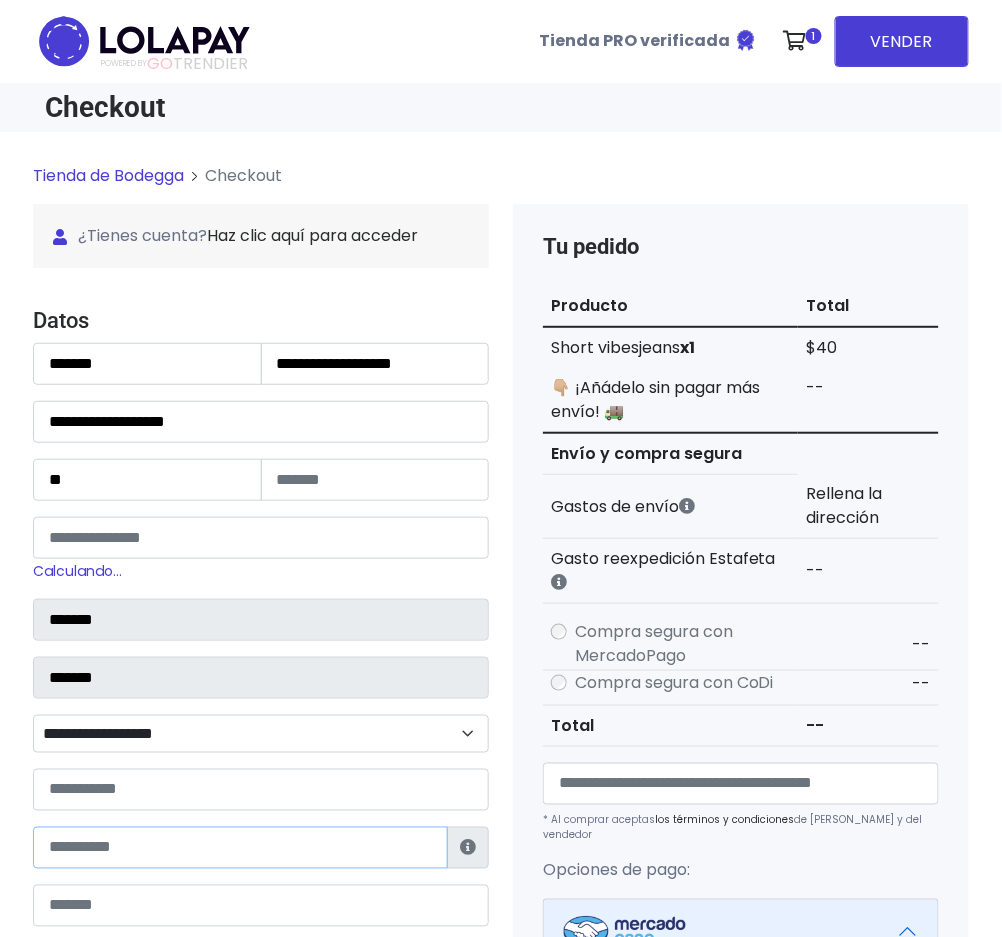 click at bounding box center [240, 848] 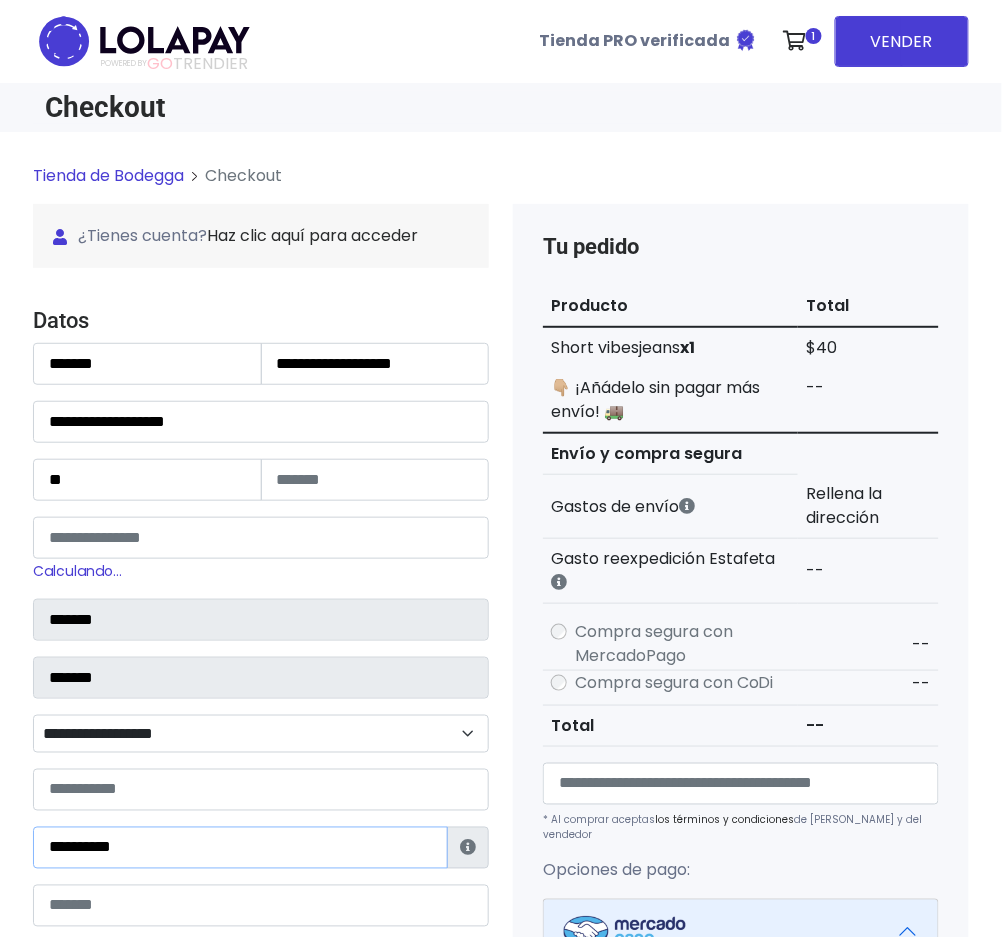 type on "**********" 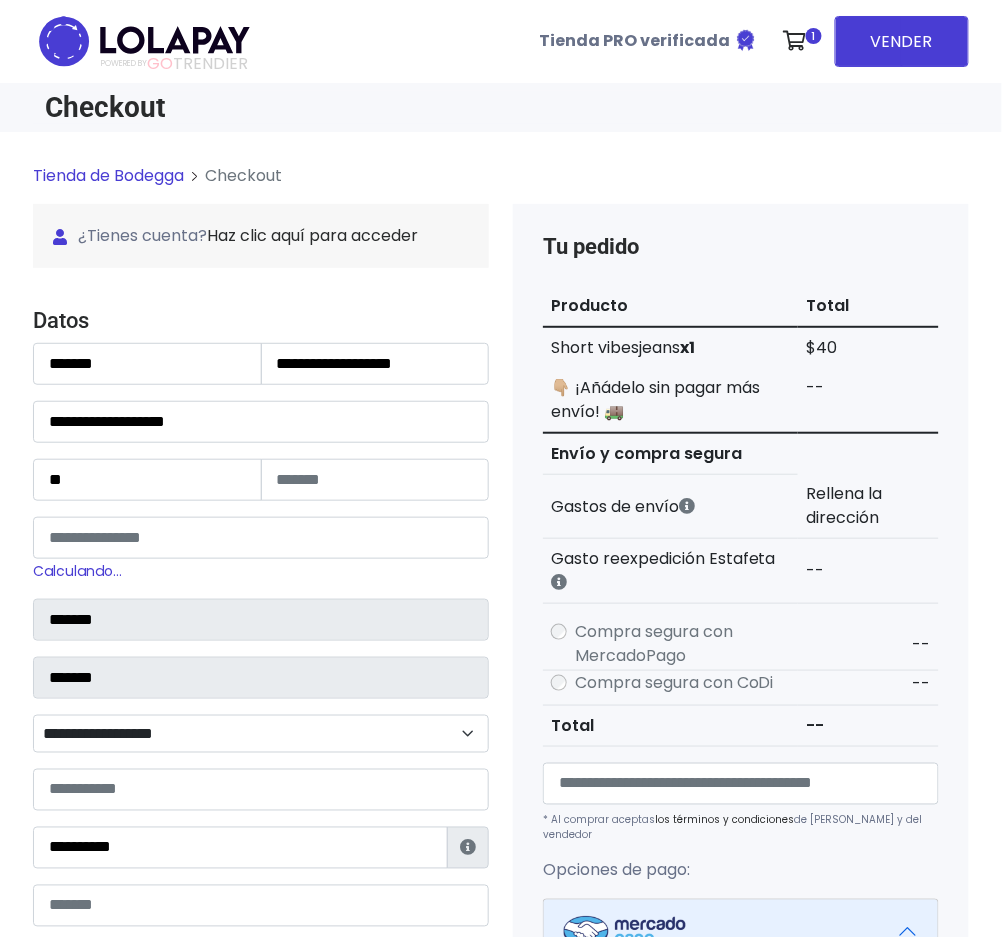 click on "**********" at bounding box center (261, 734) 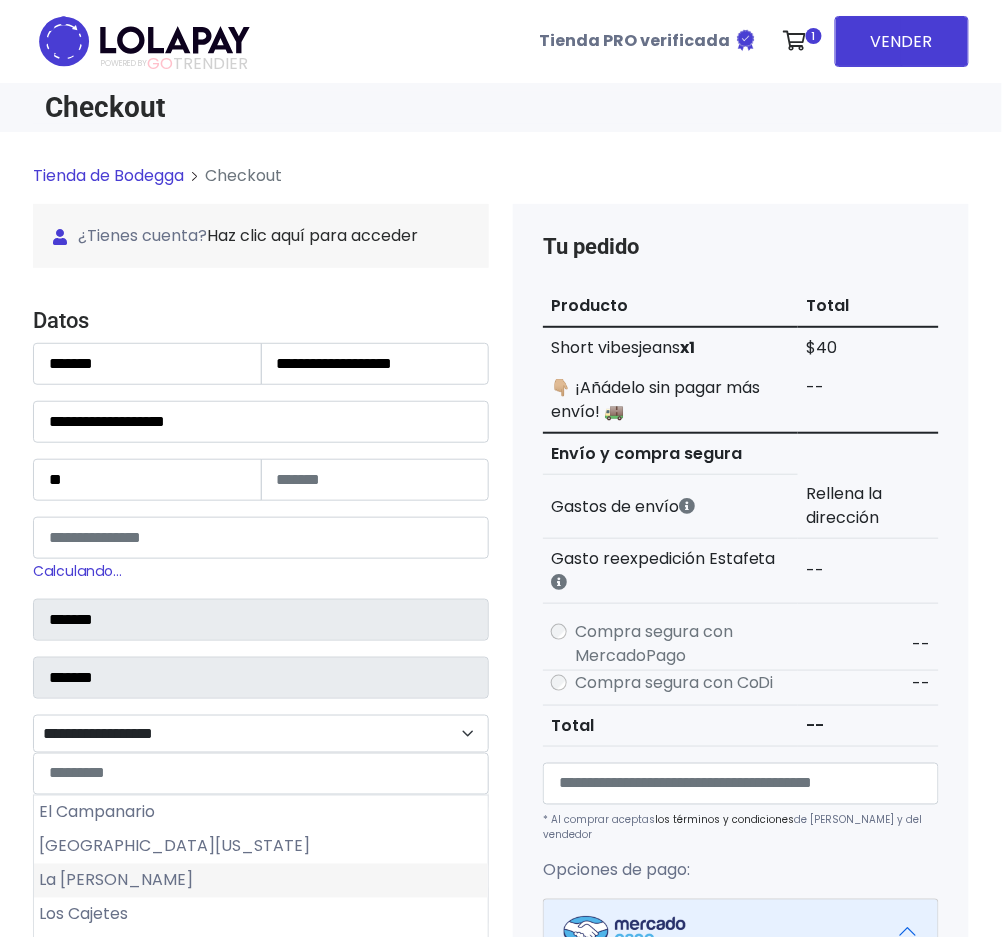 click on "La Palmira" at bounding box center (261, 881) 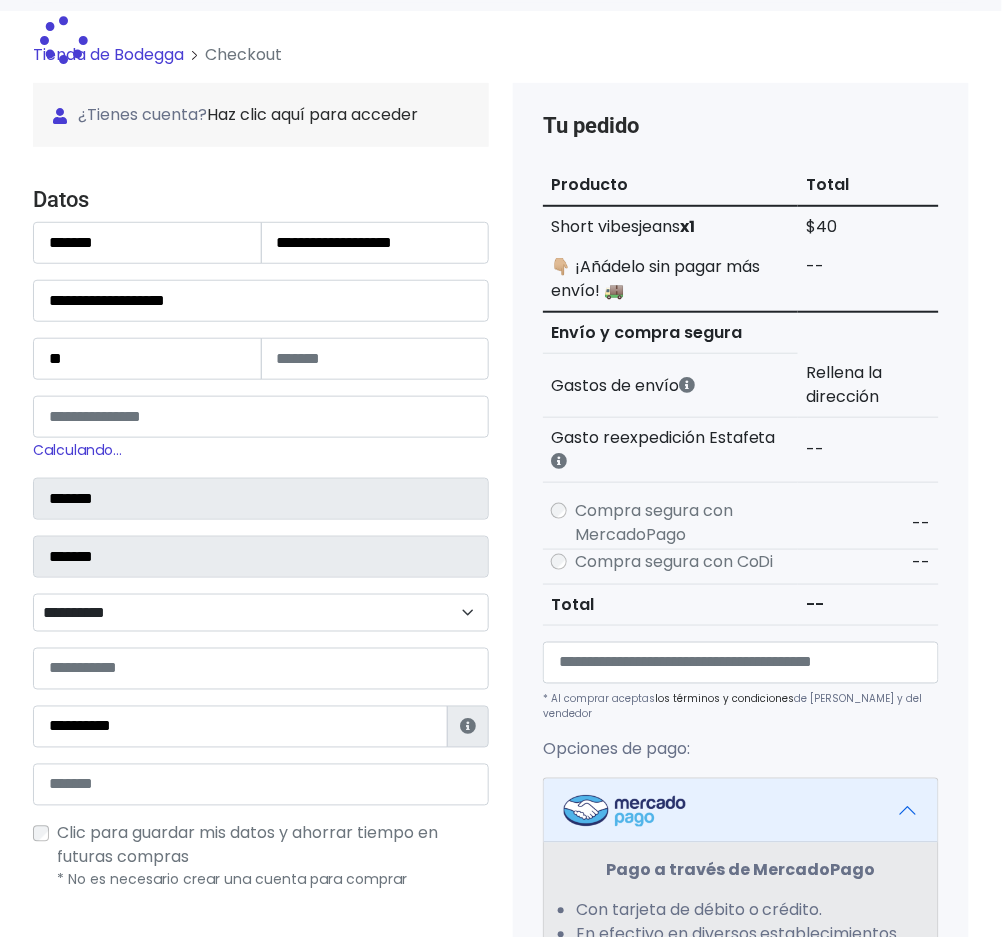 scroll, scrollTop: 266, scrollLeft: 0, axis: vertical 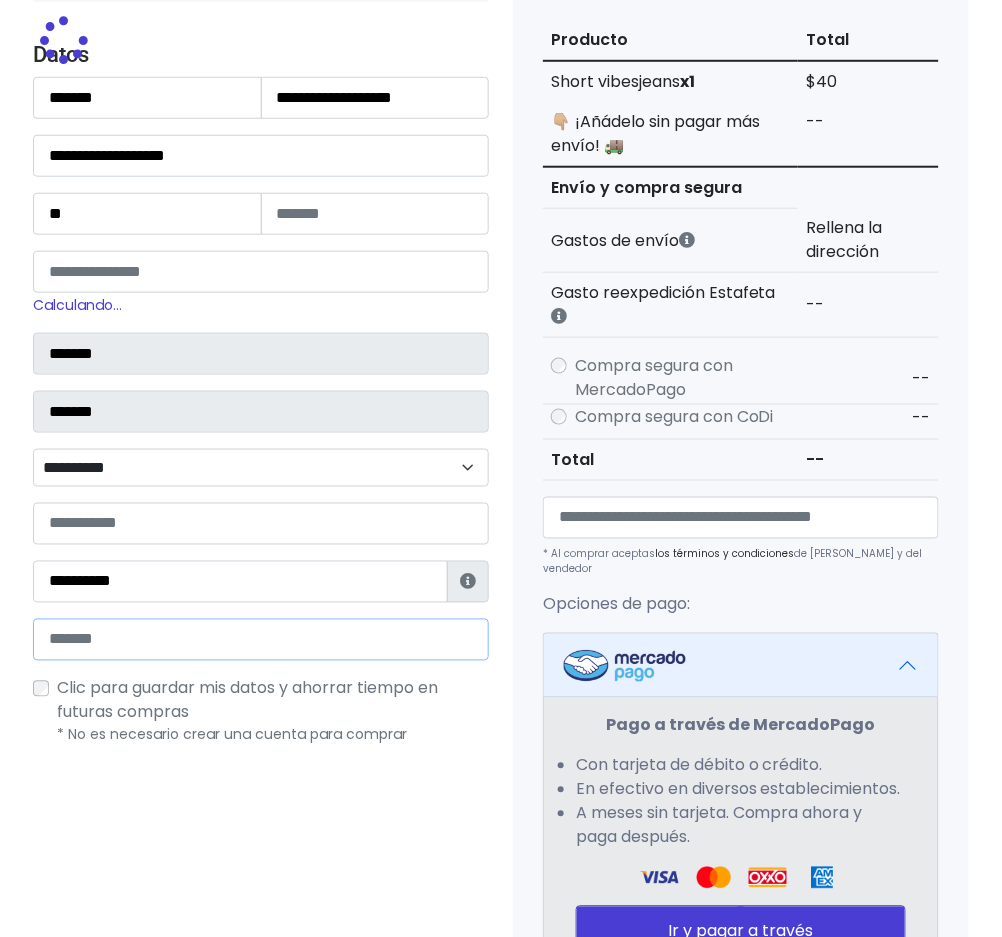 click at bounding box center (261, 640) 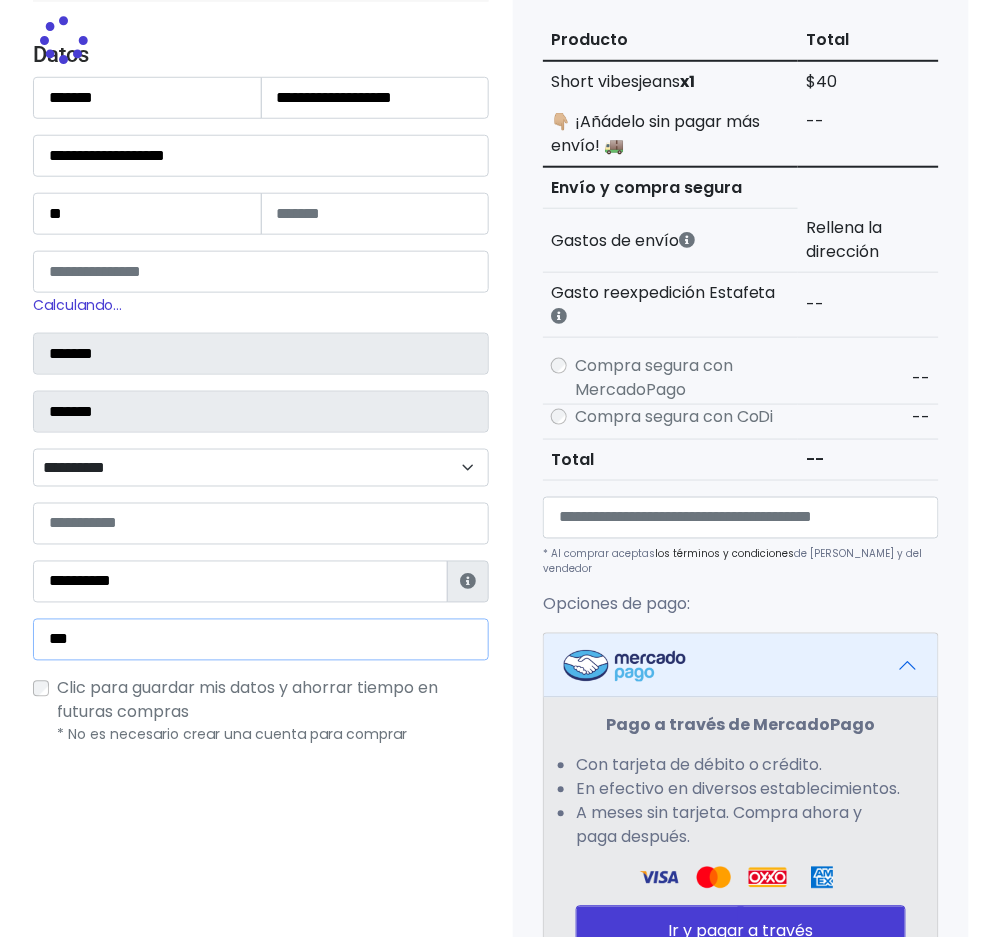 type on "**********" 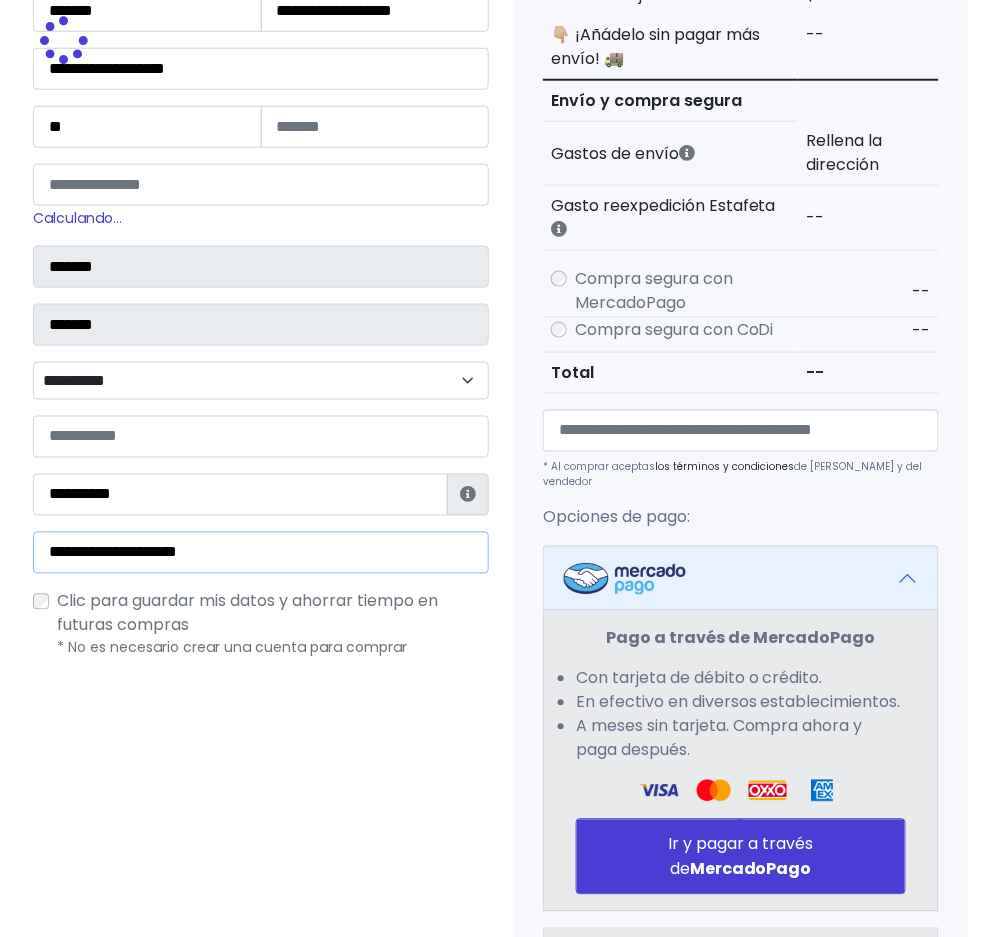 scroll, scrollTop: 400, scrollLeft: 0, axis: vertical 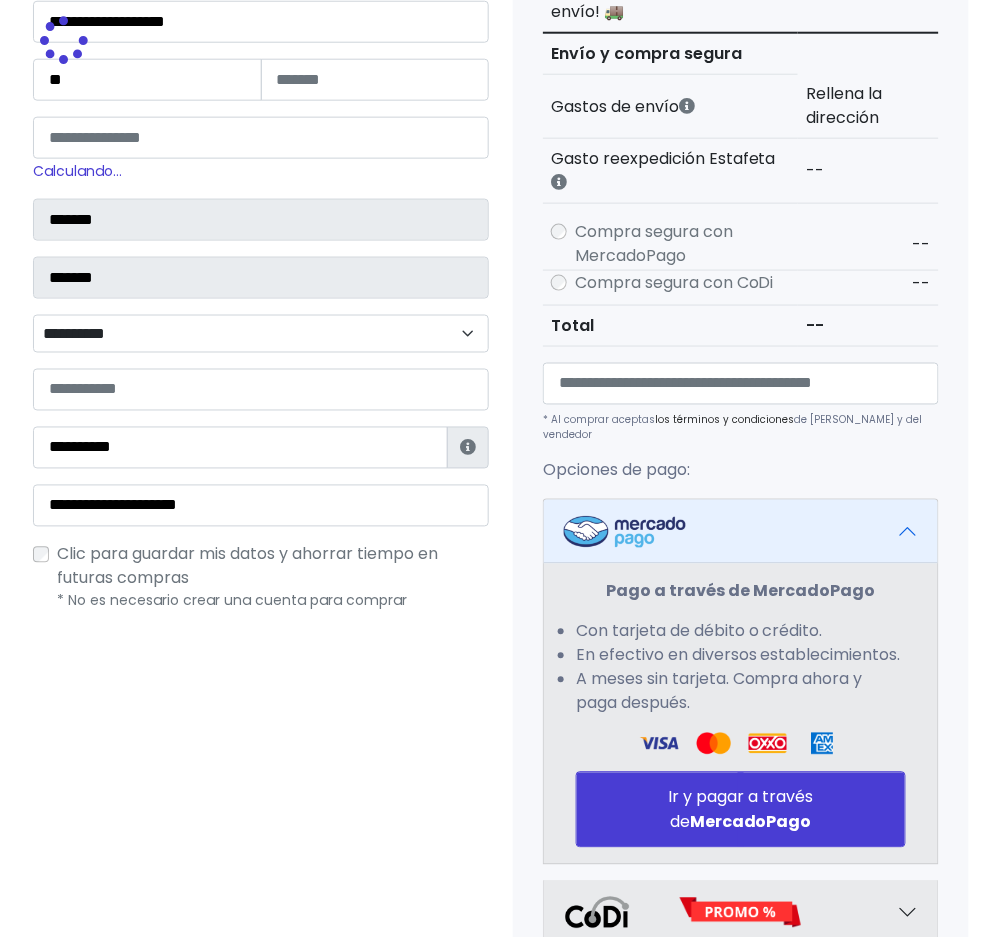 click on "¿Tienes cuenta?
Haz clic aquí para acceder
¿Olvidaste tu contraseña?
Entrar
Datos
Información de Estafeta
Cerrar" at bounding box center (261, 536) 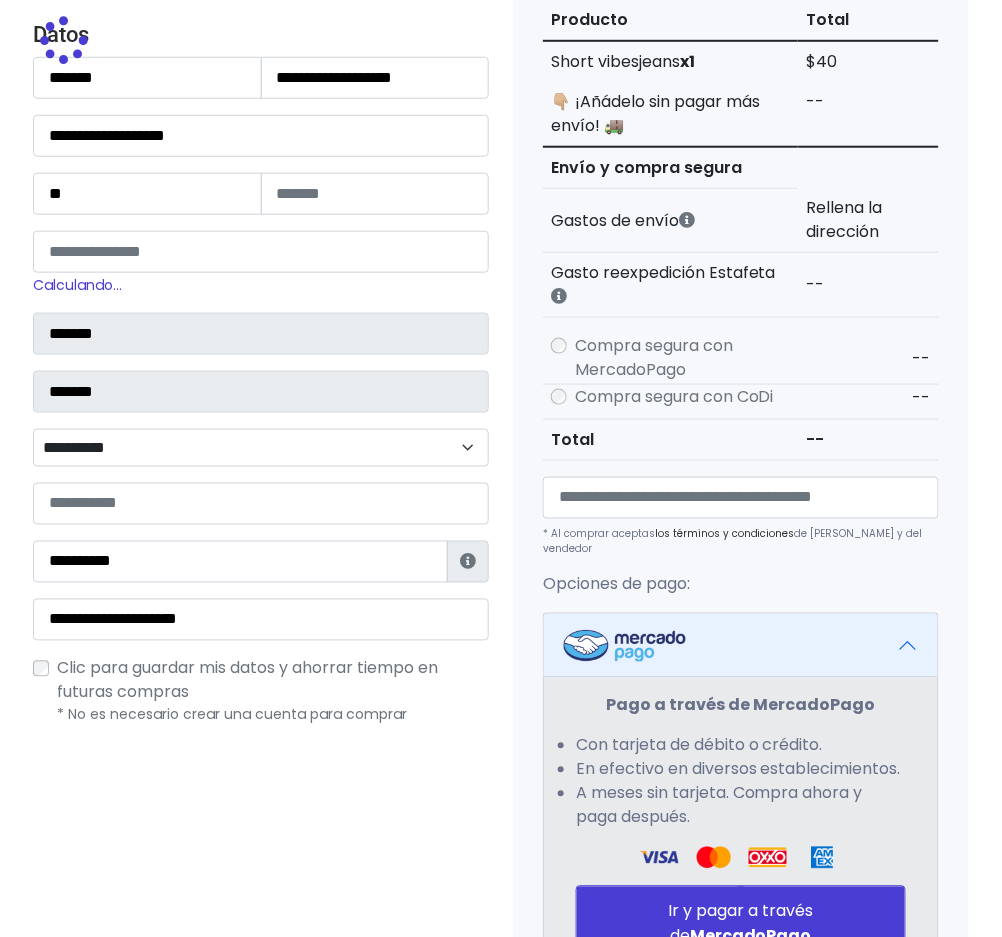 scroll, scrollTop: 133, scrollLeft: 0, axis: vertical 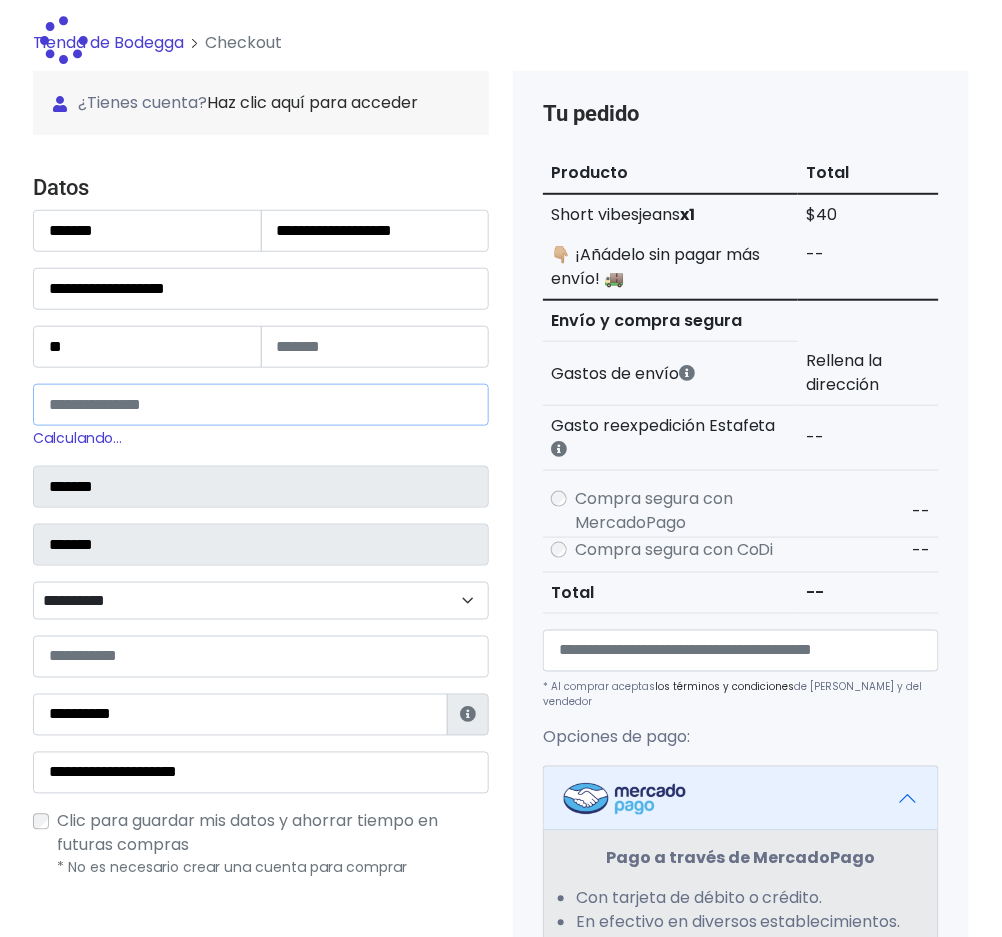 click on "*****" at bounding box center [261, 405] 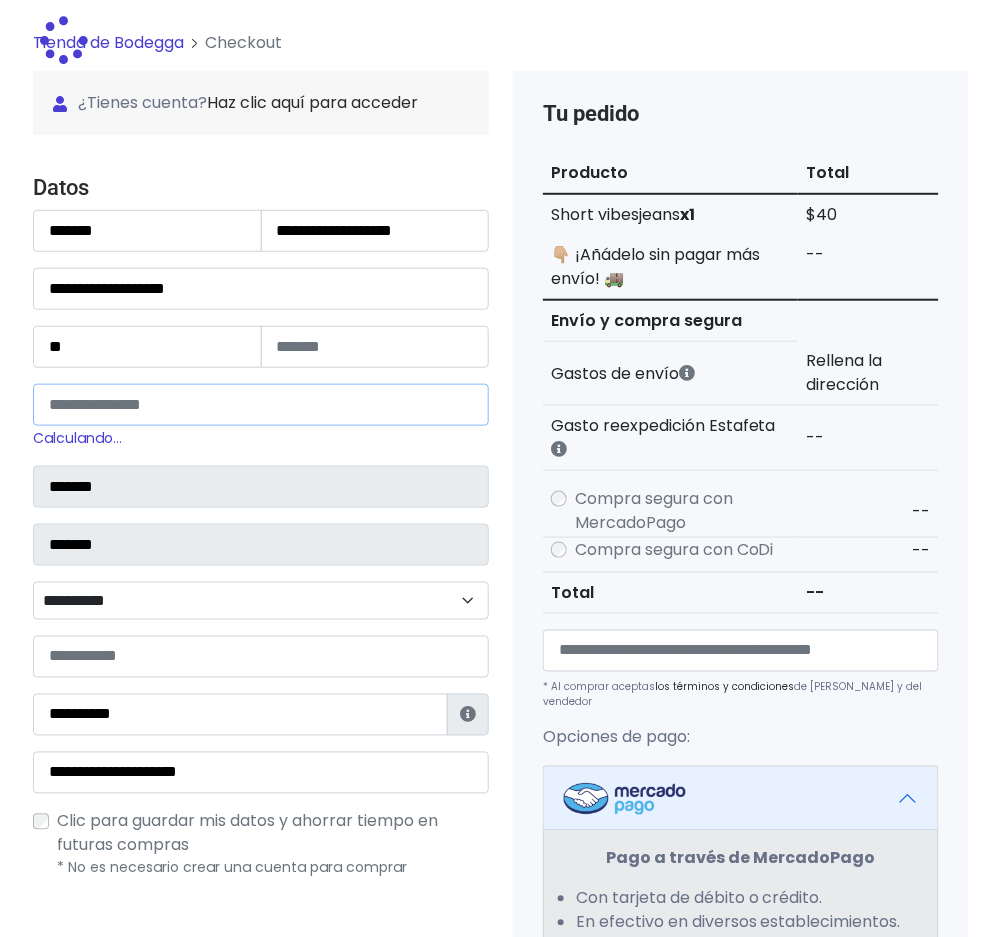 type on "*****" 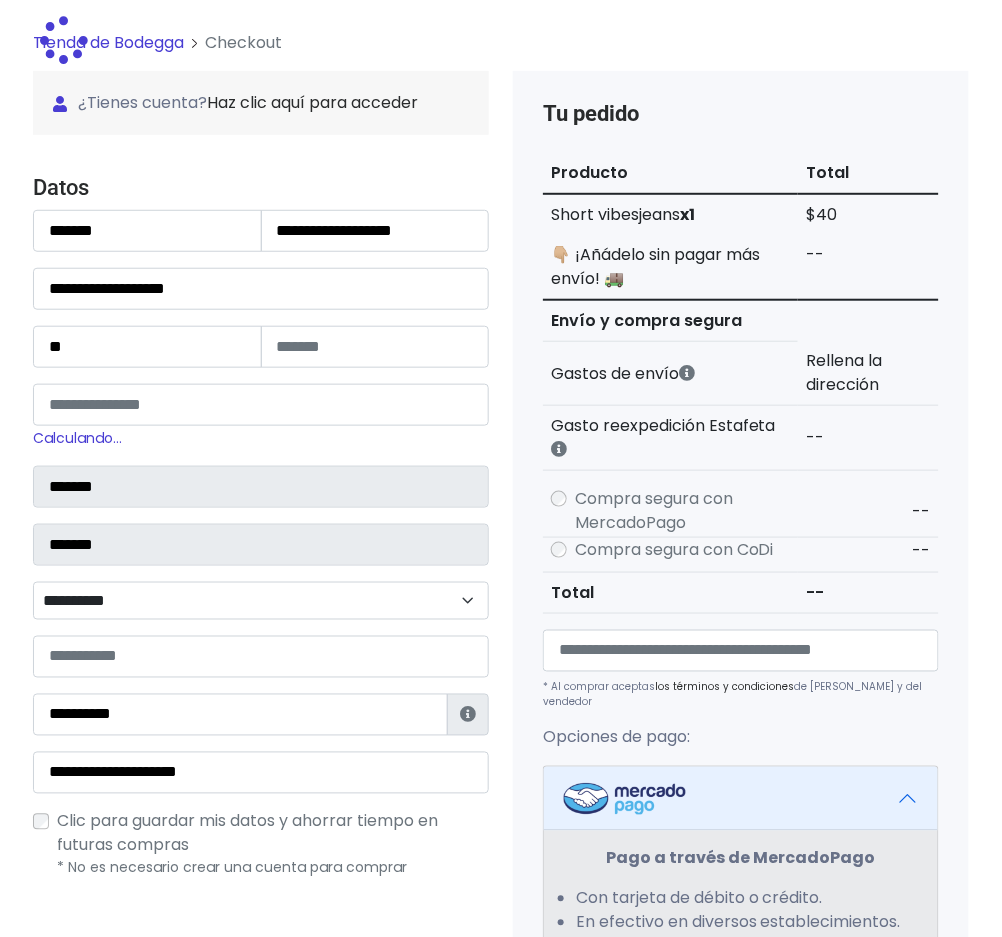 click on "Datos" at bounding box center (261, 188) 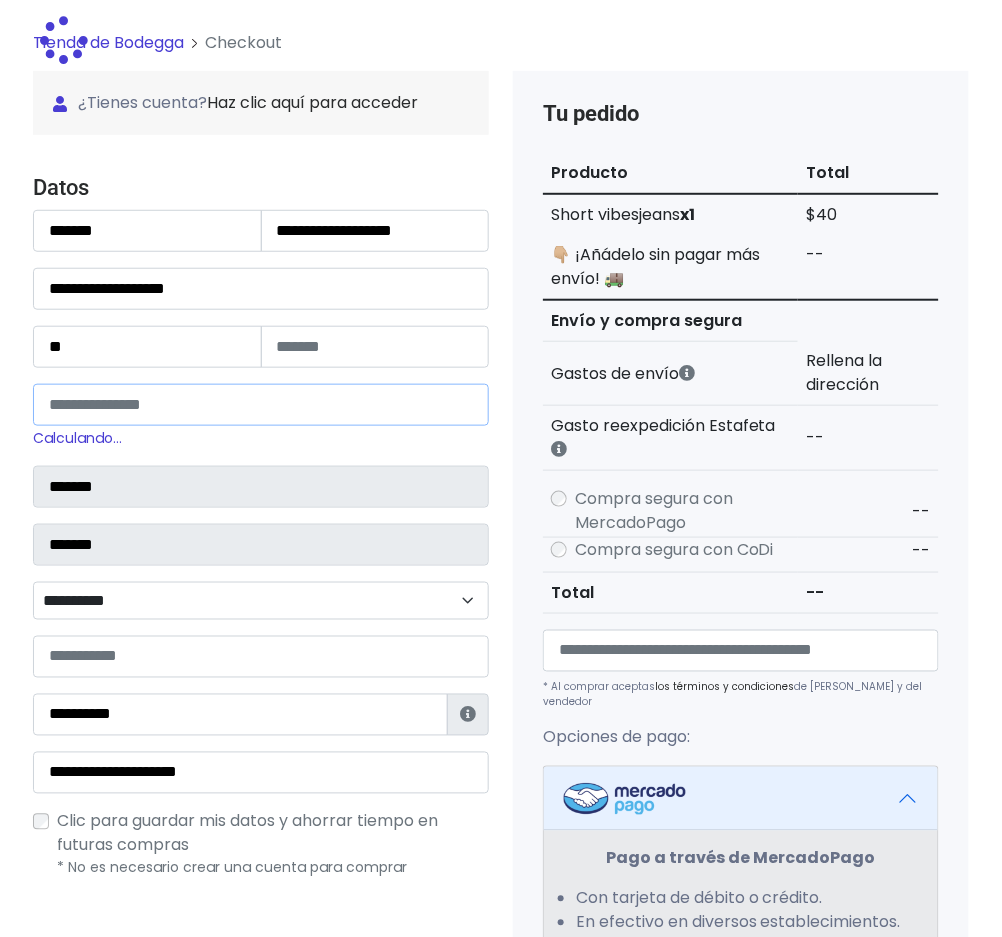 click on "*****" at bounding box center (261, 405) 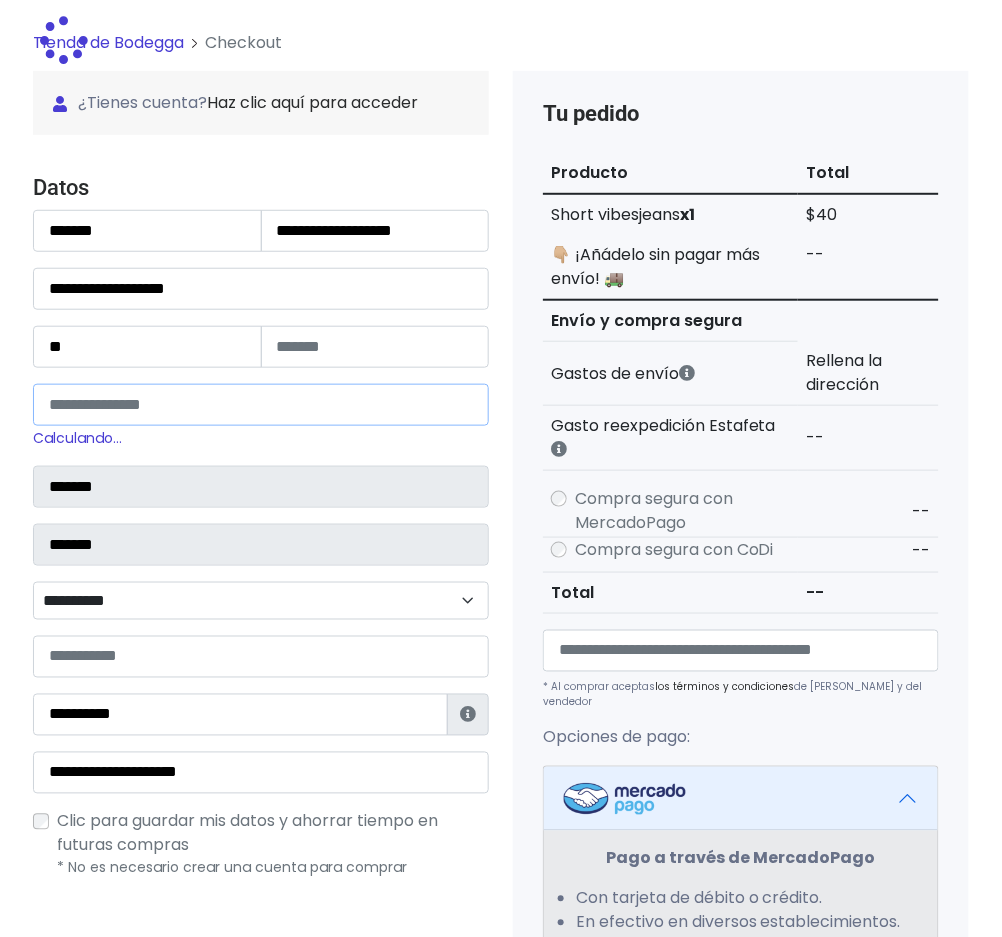 type on "******" 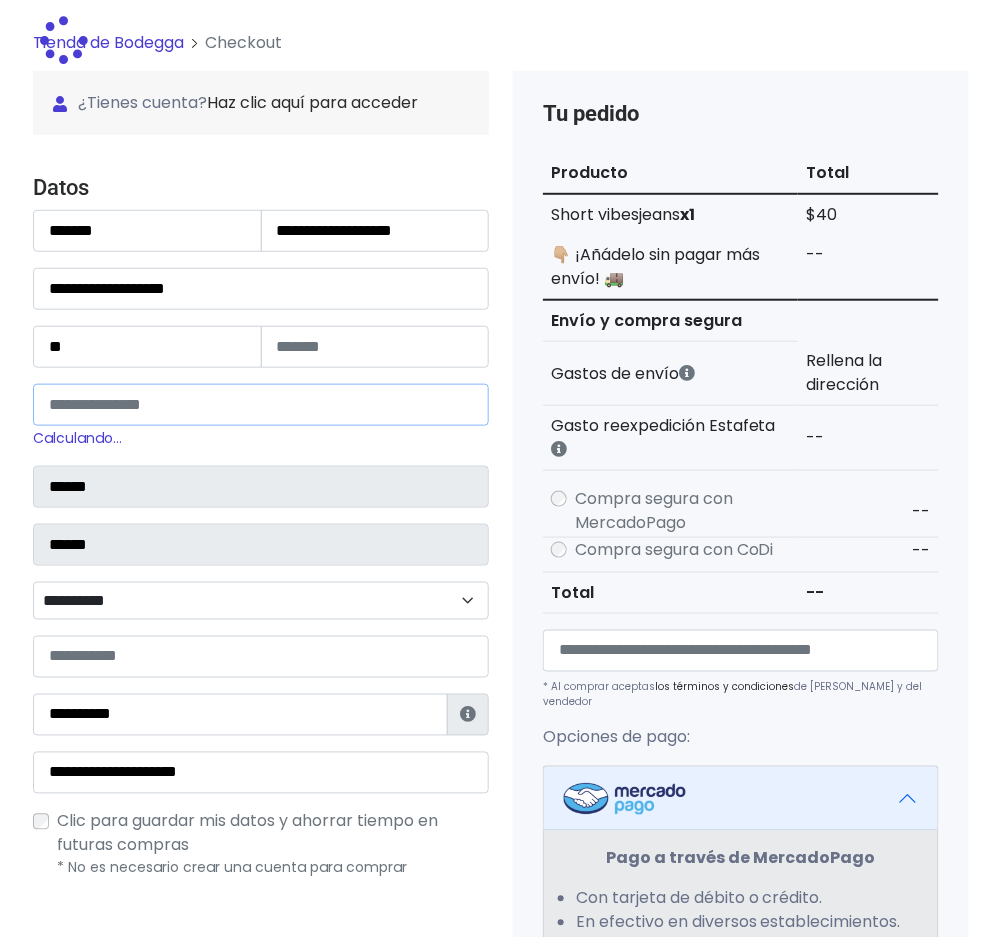select 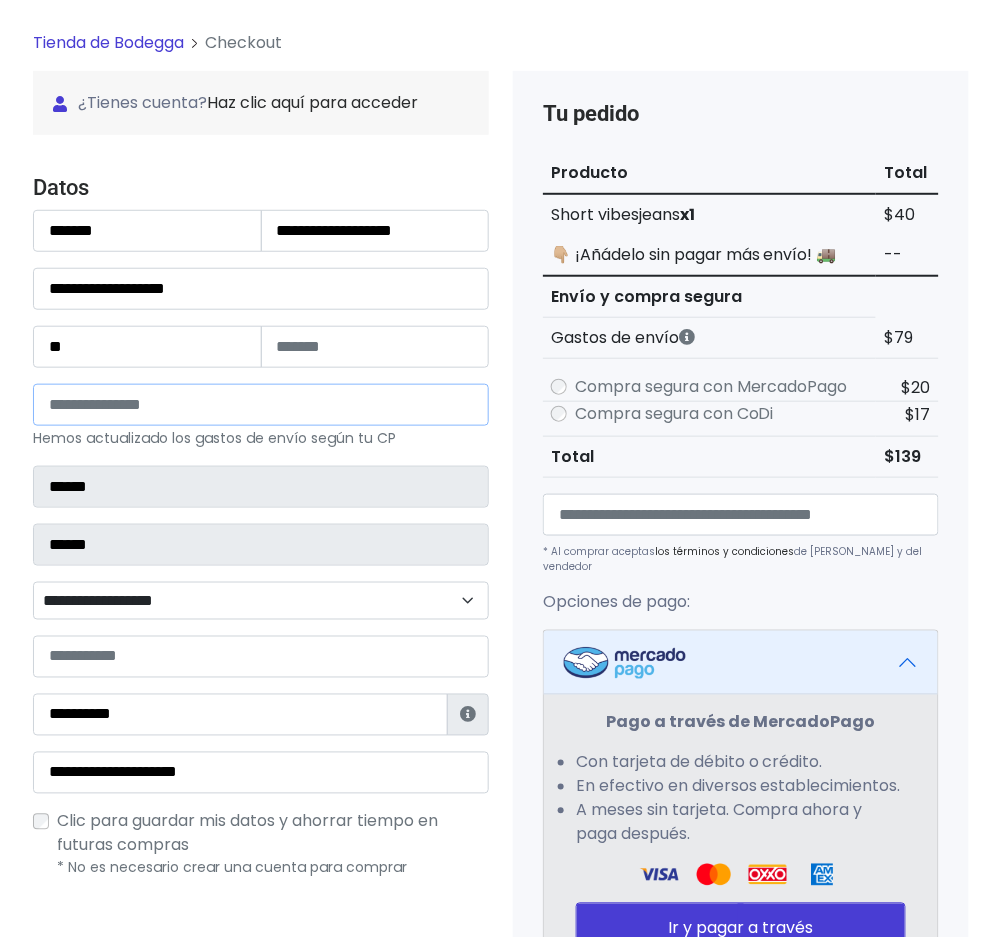 scroll, scrollTop: 45, scrollLeft: 0, axis: vertical 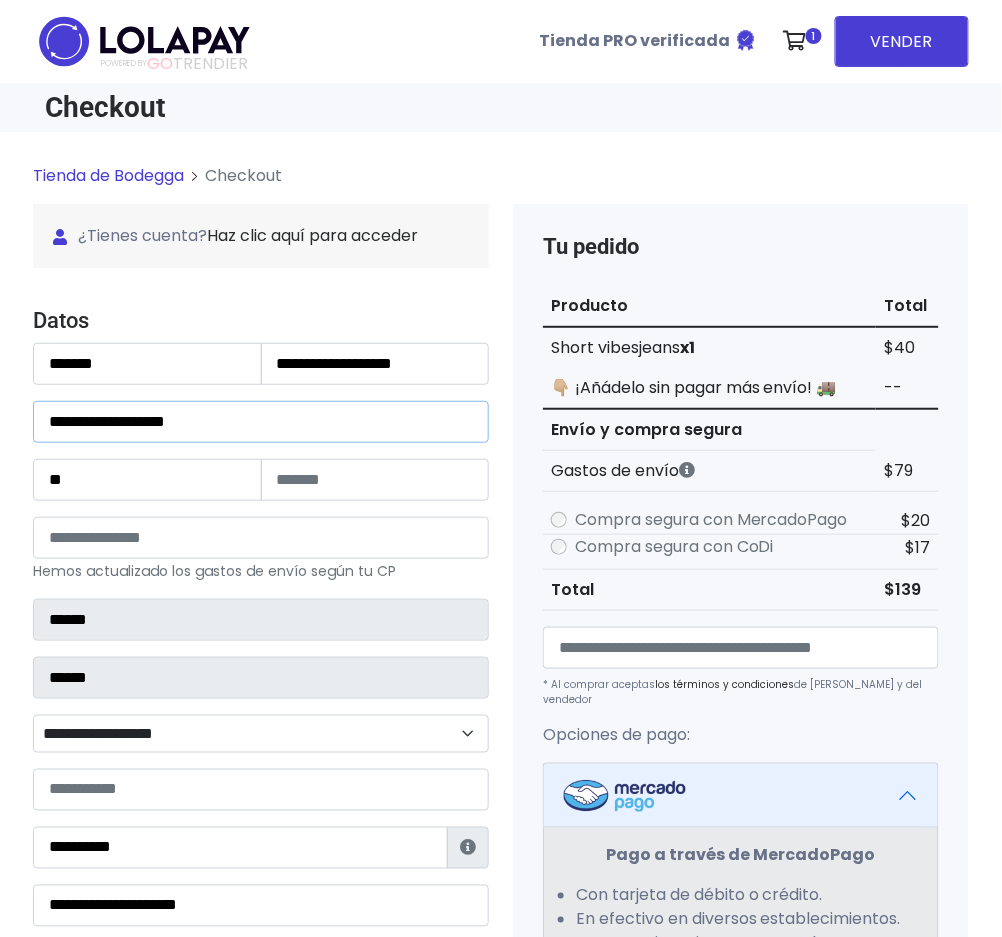 click on "**********" at bounding box center (261, 422) 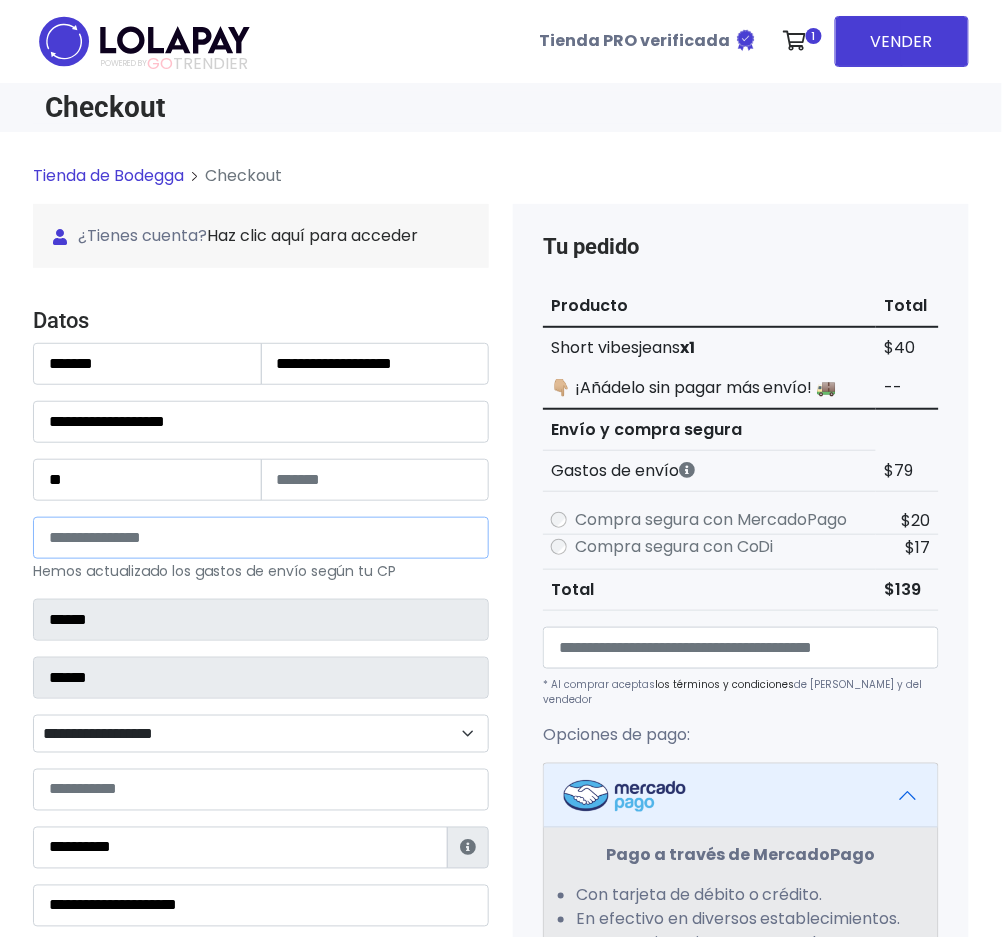 click on "*****" at bounding box center (261, 538) 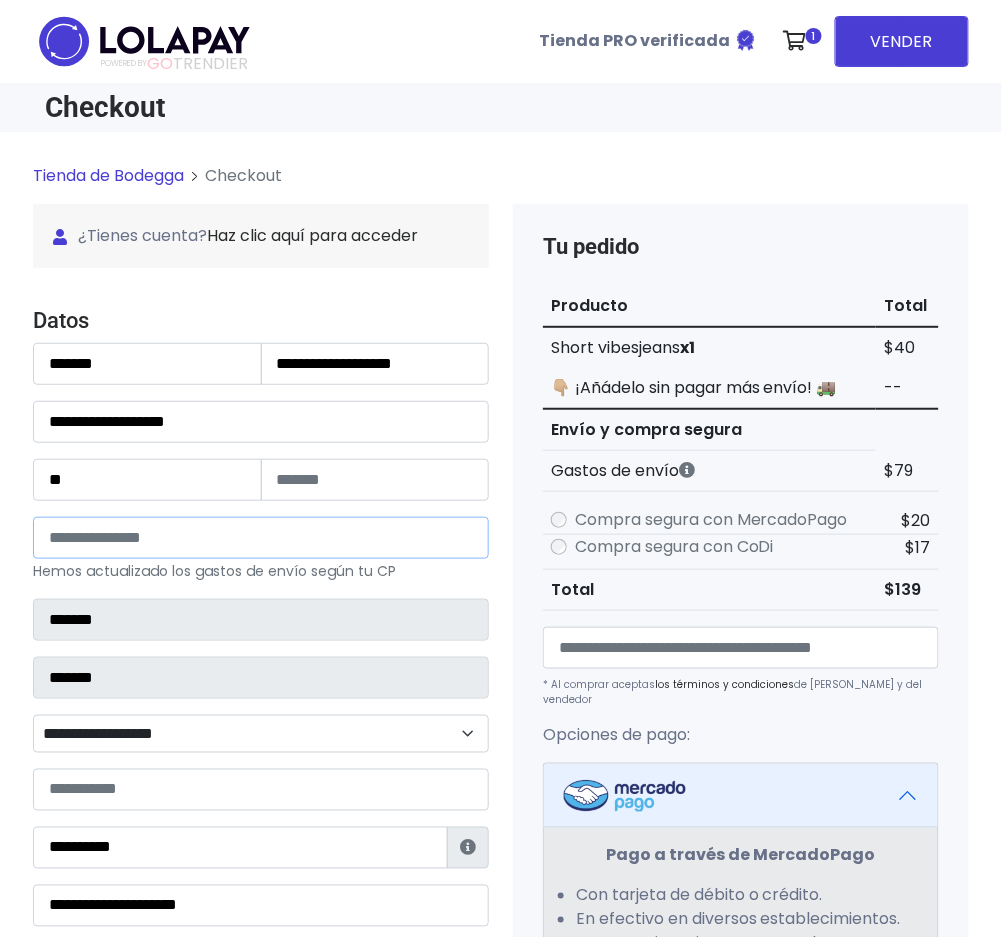 select 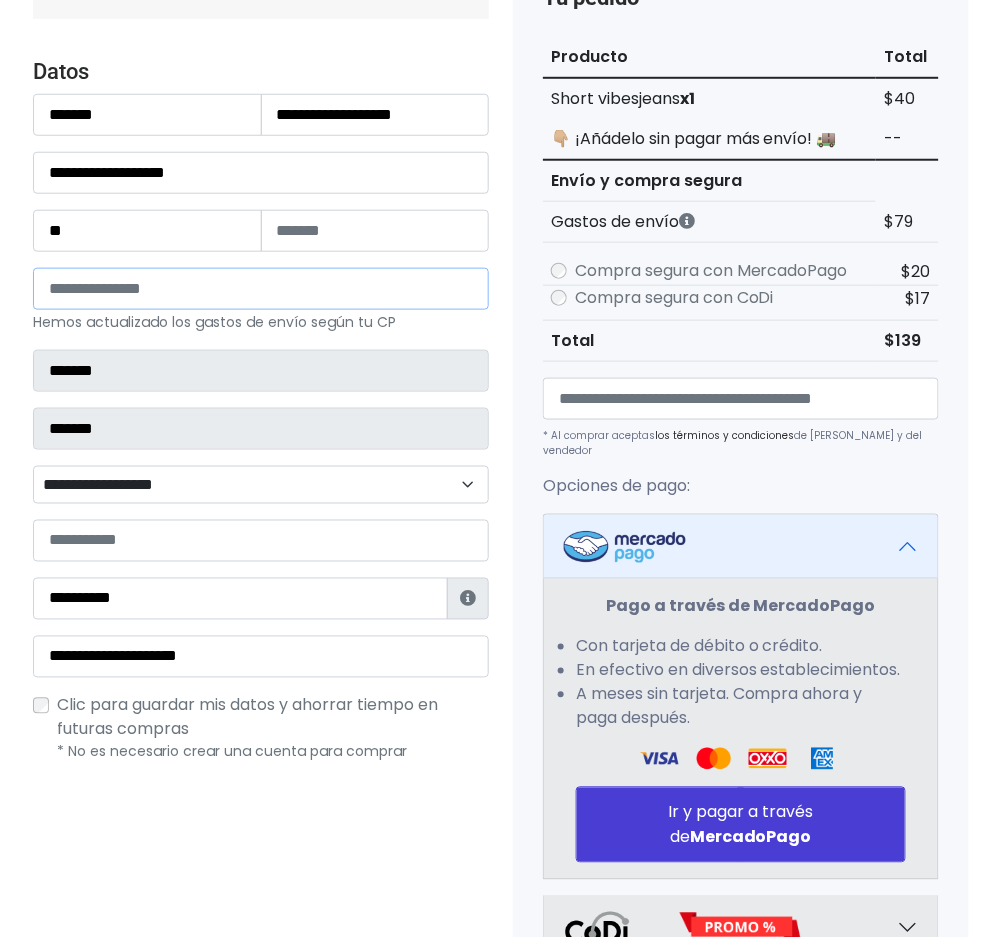 scroll, scrollTop: 266, scrollLeft: 0, axis: vertical 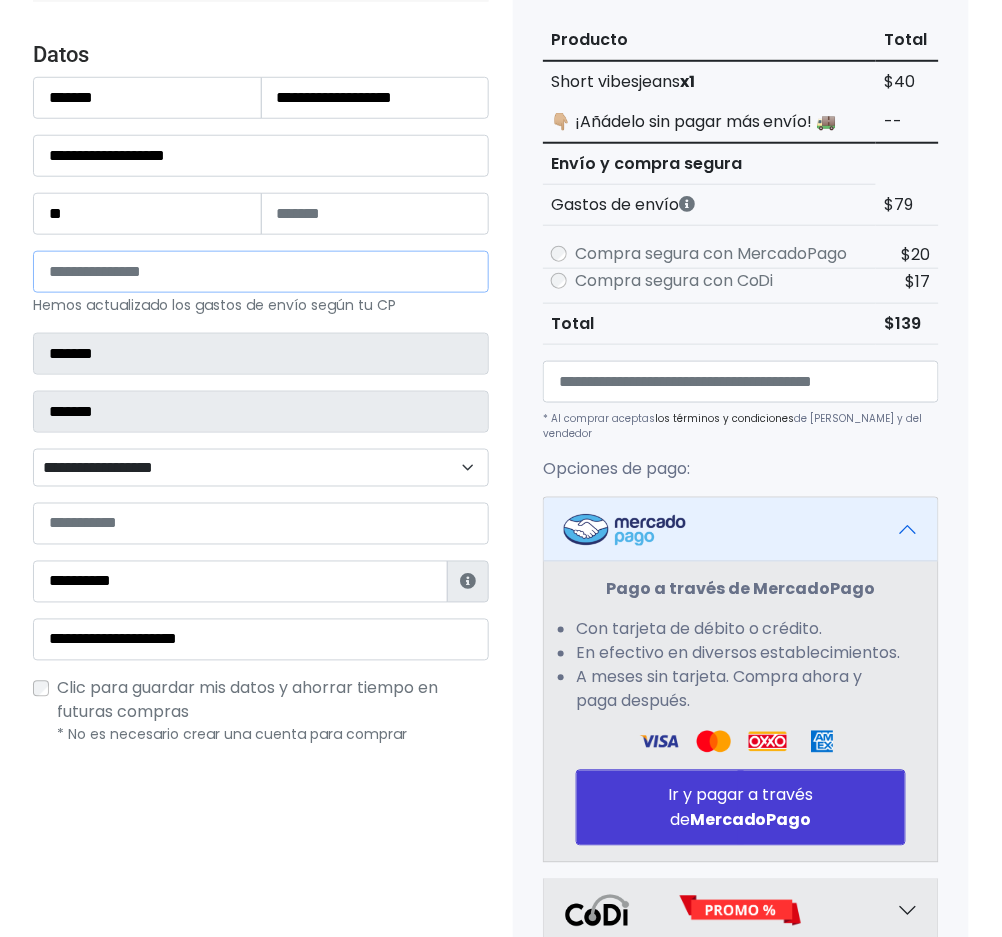 type on "*****" 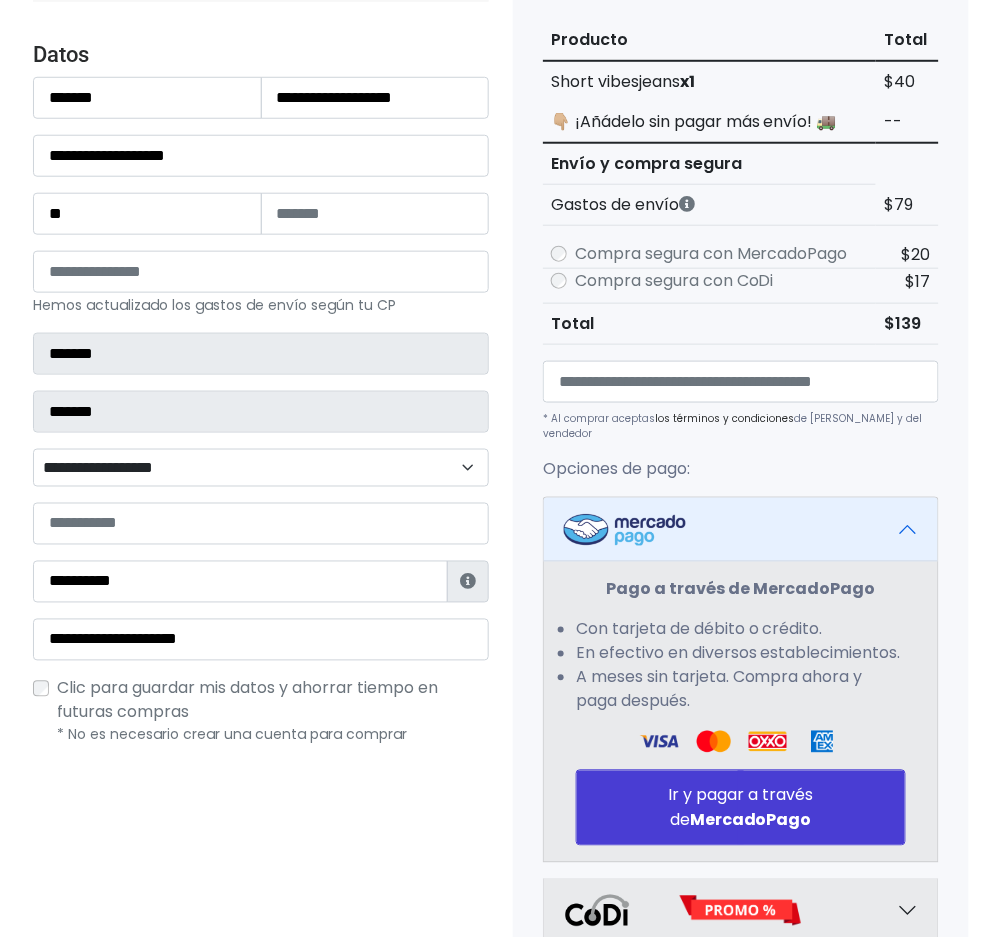 click on "**********" at bounding box center [261, 468] 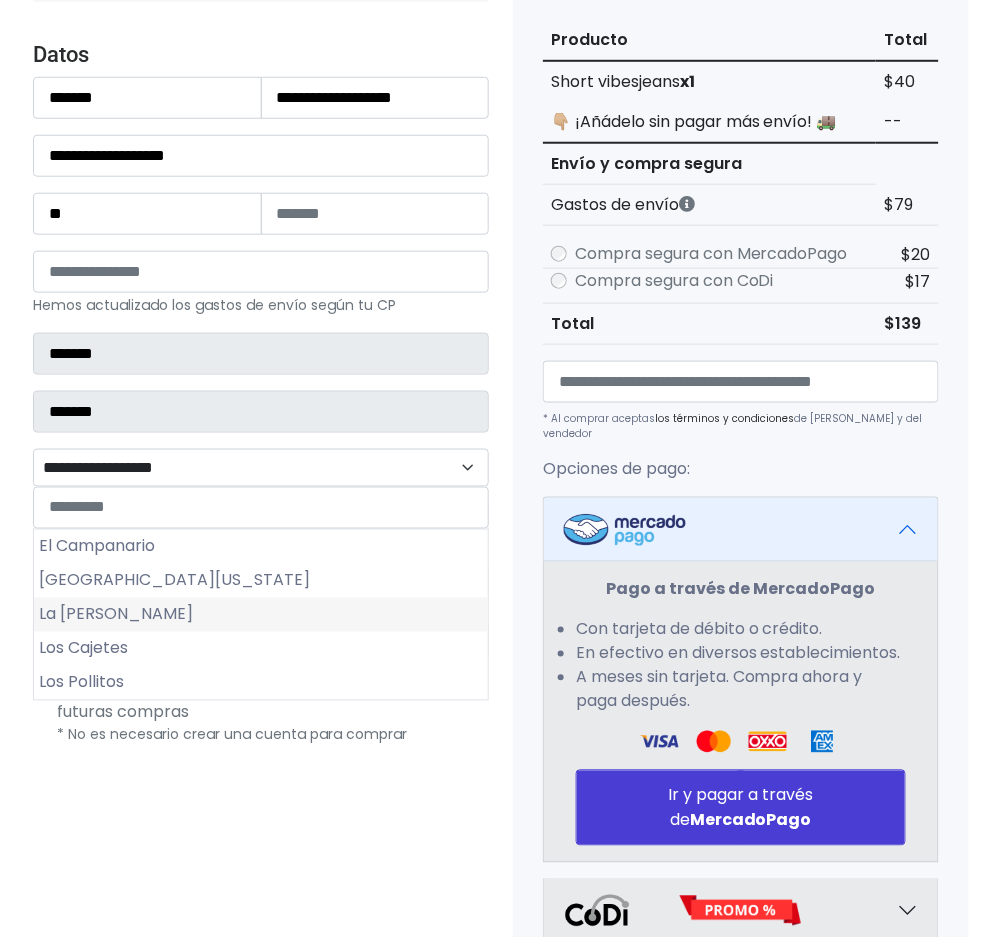 click on "La Palmira" at bounding box center (261, 615) 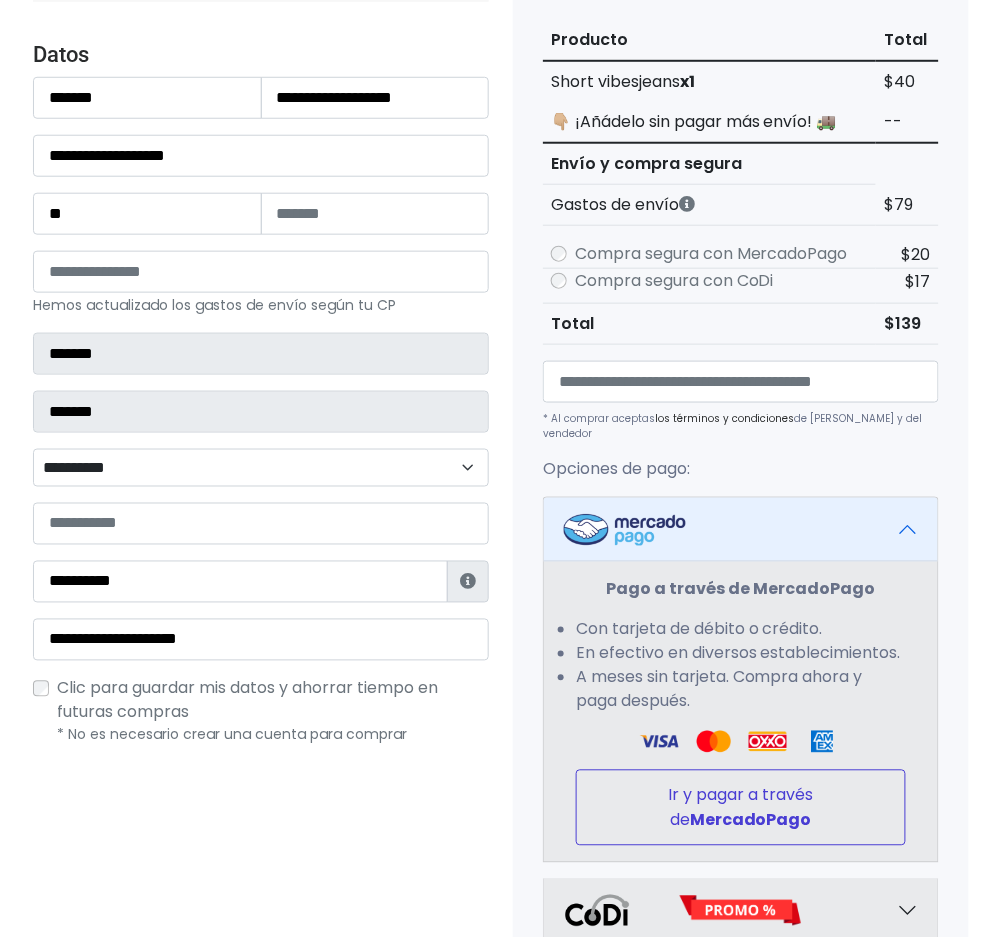 click on "Ir y pagar a través de  MercadoPago" at bounding box center [741, 808] 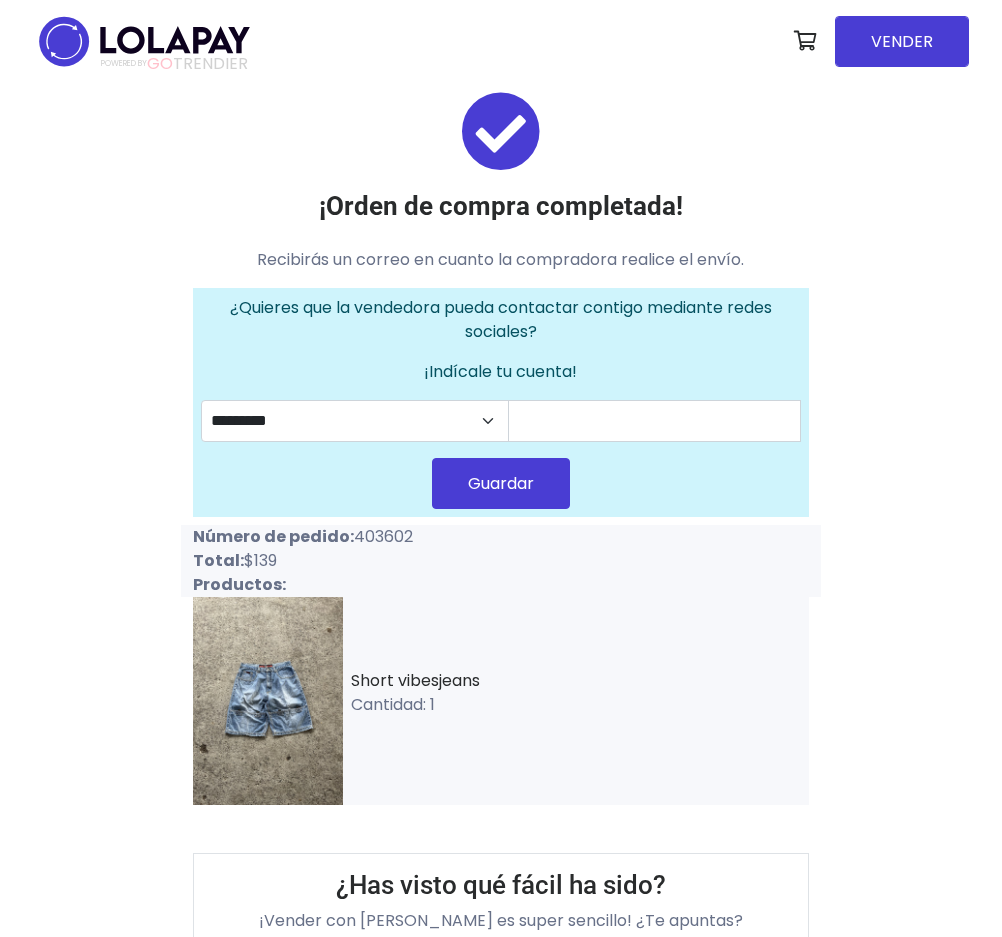 scroll, scrollTop: 0, scrollLeft: 0, axis: both 